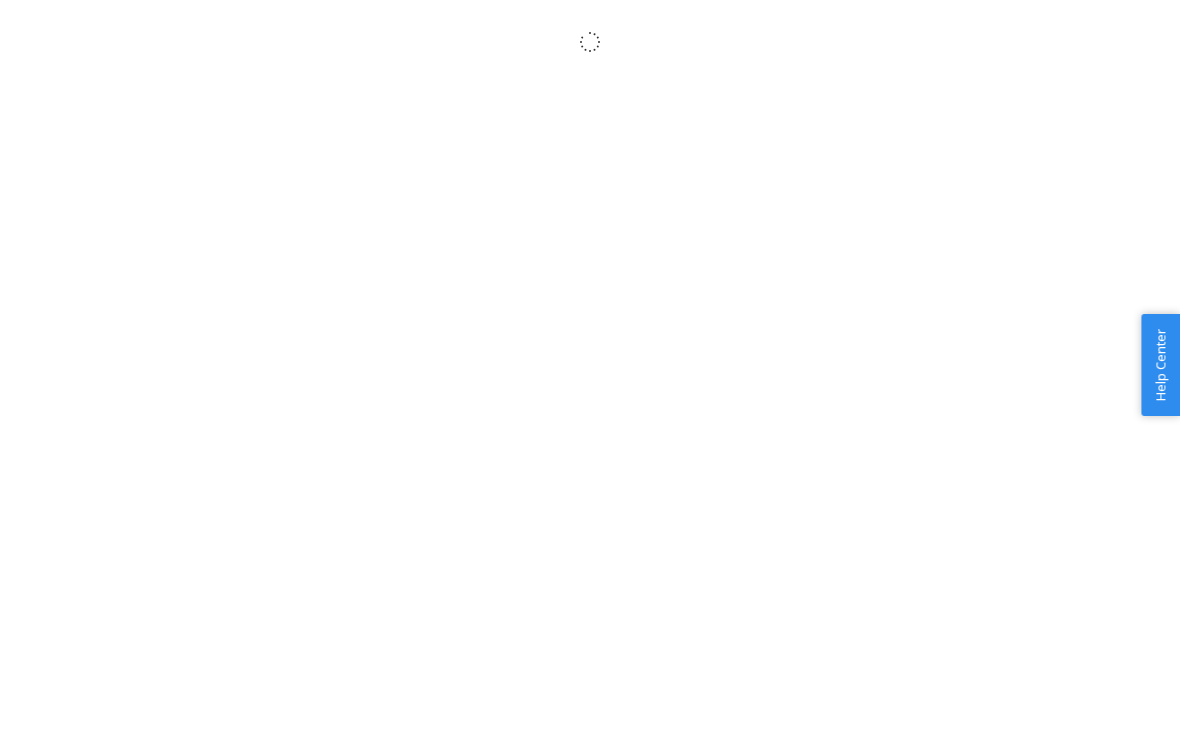 scroll, scrollTop: 0, scrollLeft: 0, axis: both 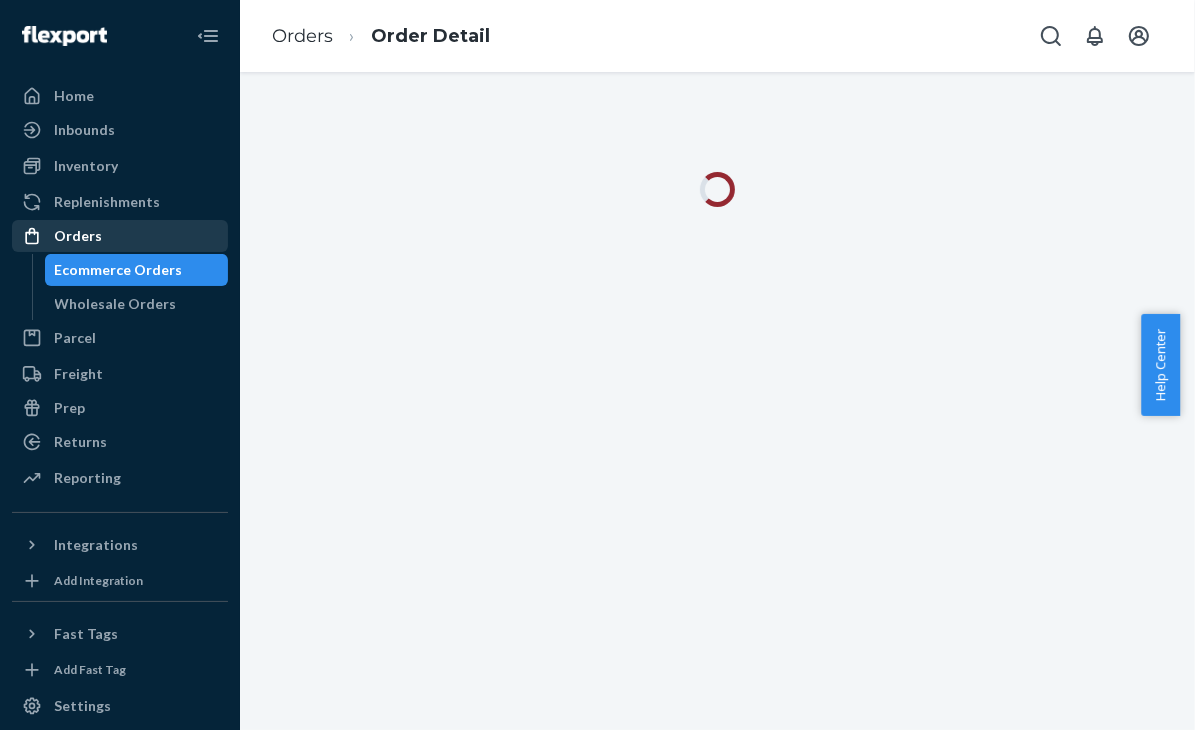 click on "Orders" at bounding box center [120, 236] 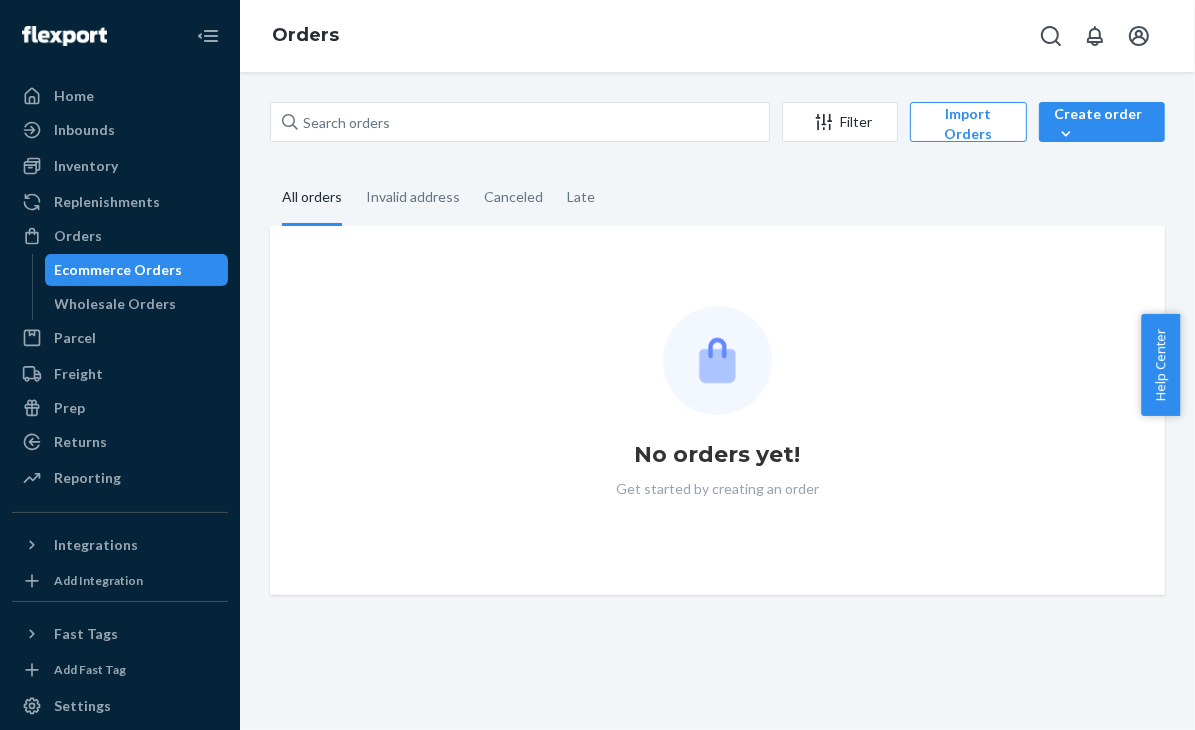 scroll, scrollTop: 0, scrollLeft: 0, axis: both 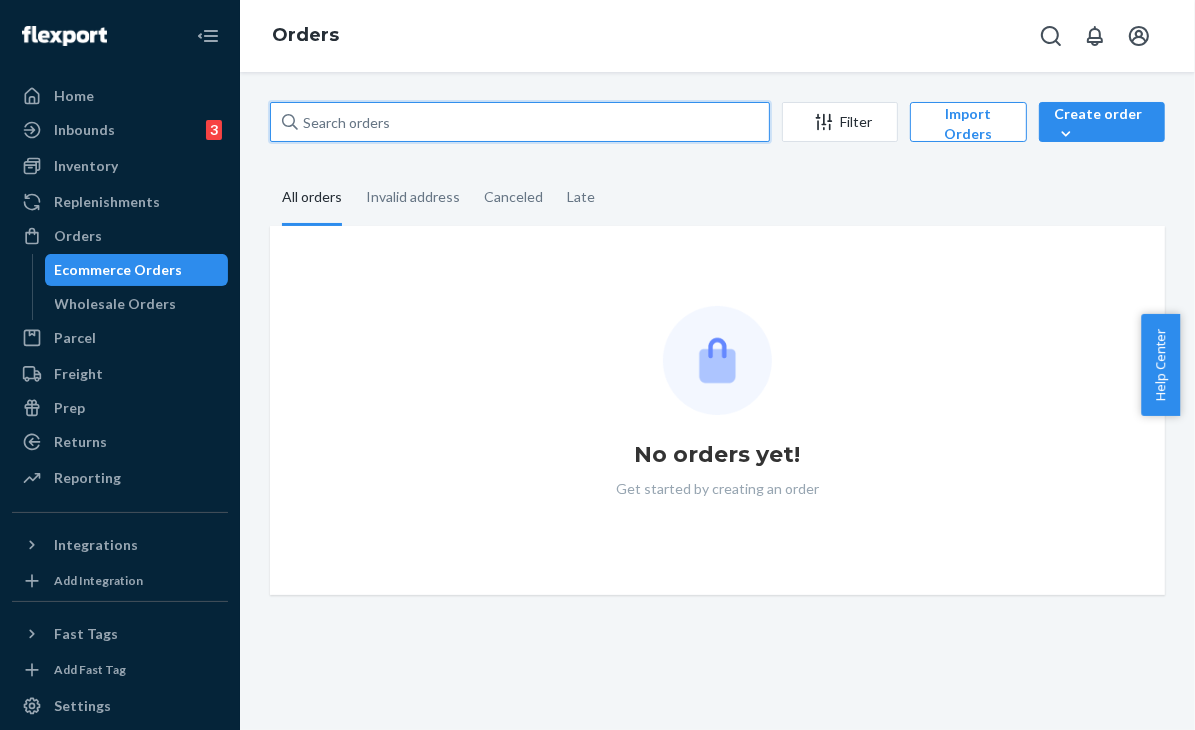 click at bounding box center [520, 122] 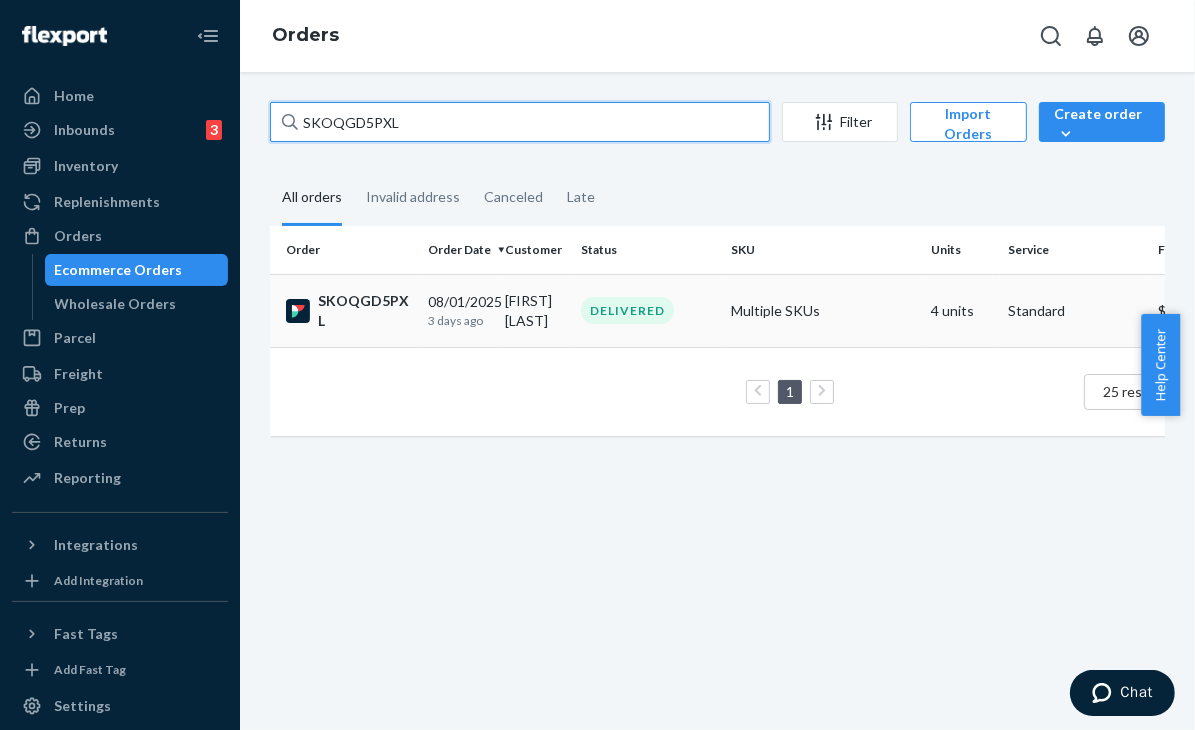 type on "SKOQGD5PXL" 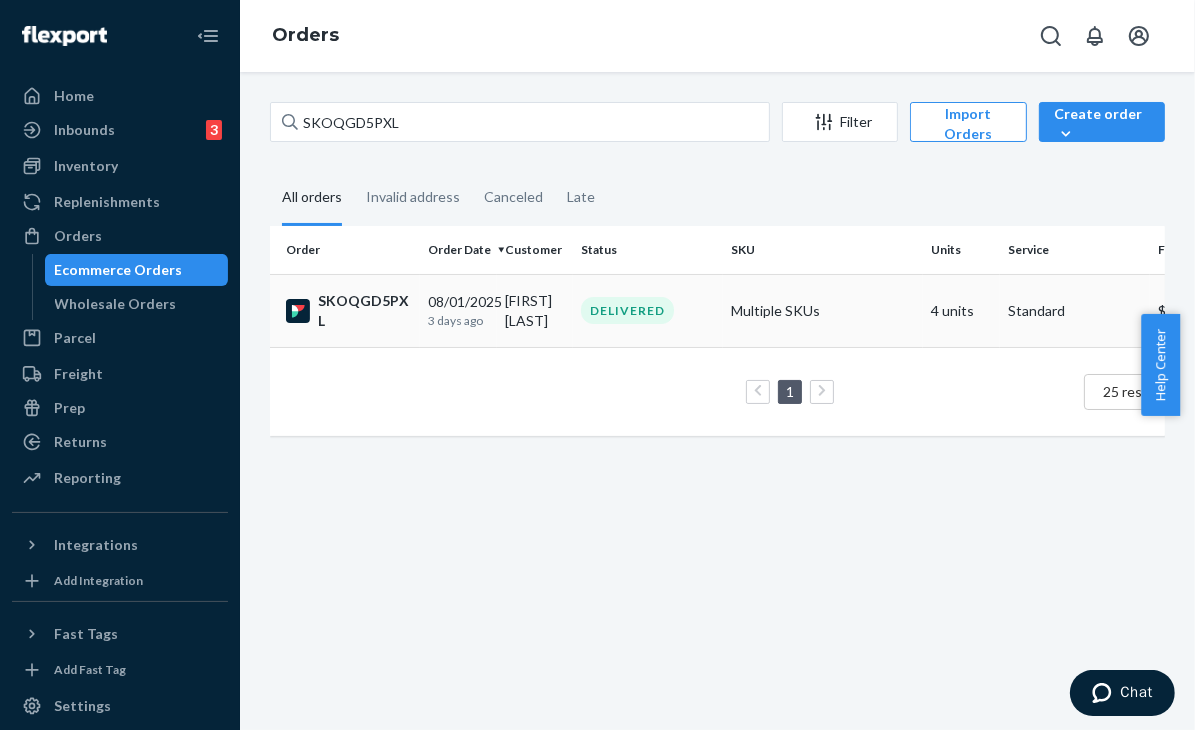 click on "Multiple SKUs" at bounding box center (823, 310) 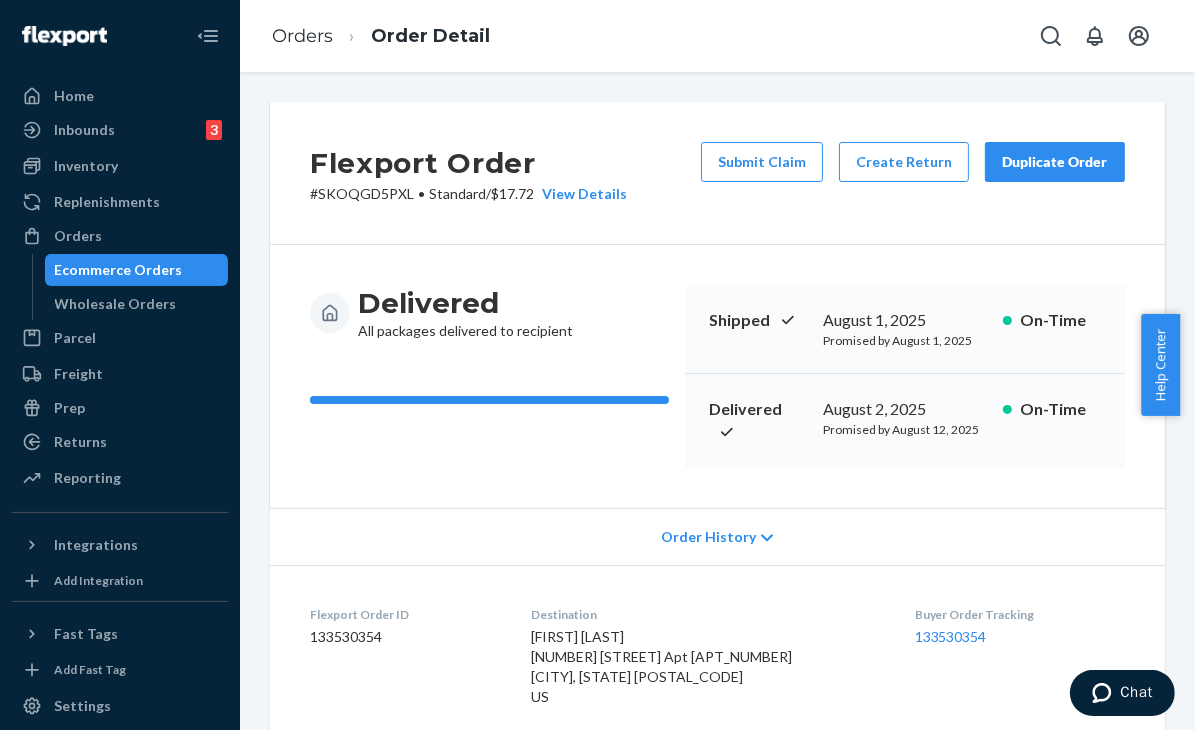 click on "Delivered All packages delivered to recipient Shipped [DATE] Promised by [DATE] On-Time Delivered [DATE] Promised by [DATE] On-Time" at bounding box center (717, 376) 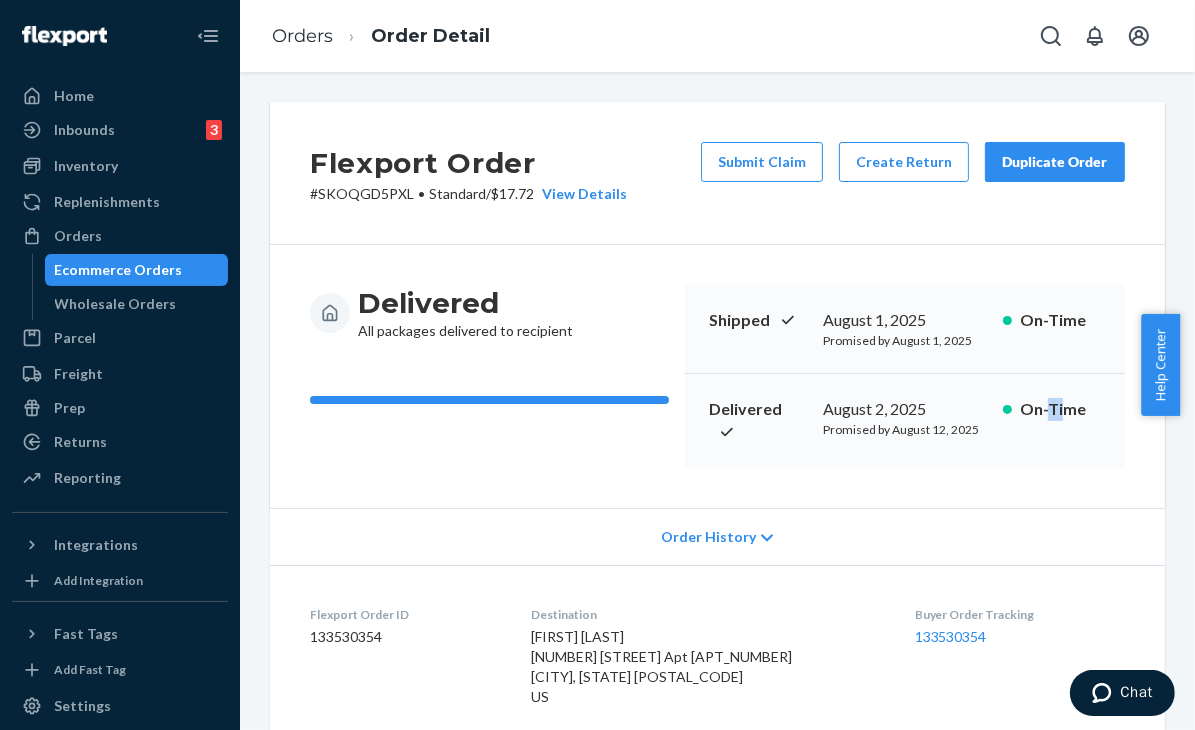 click on "Delivered All packages delivered to recipient Shipped [DATE] Promised by [DATE] On-Time Delivered [DATE] Promised by [DATE] On-Time" at bounding box center (717, 376) 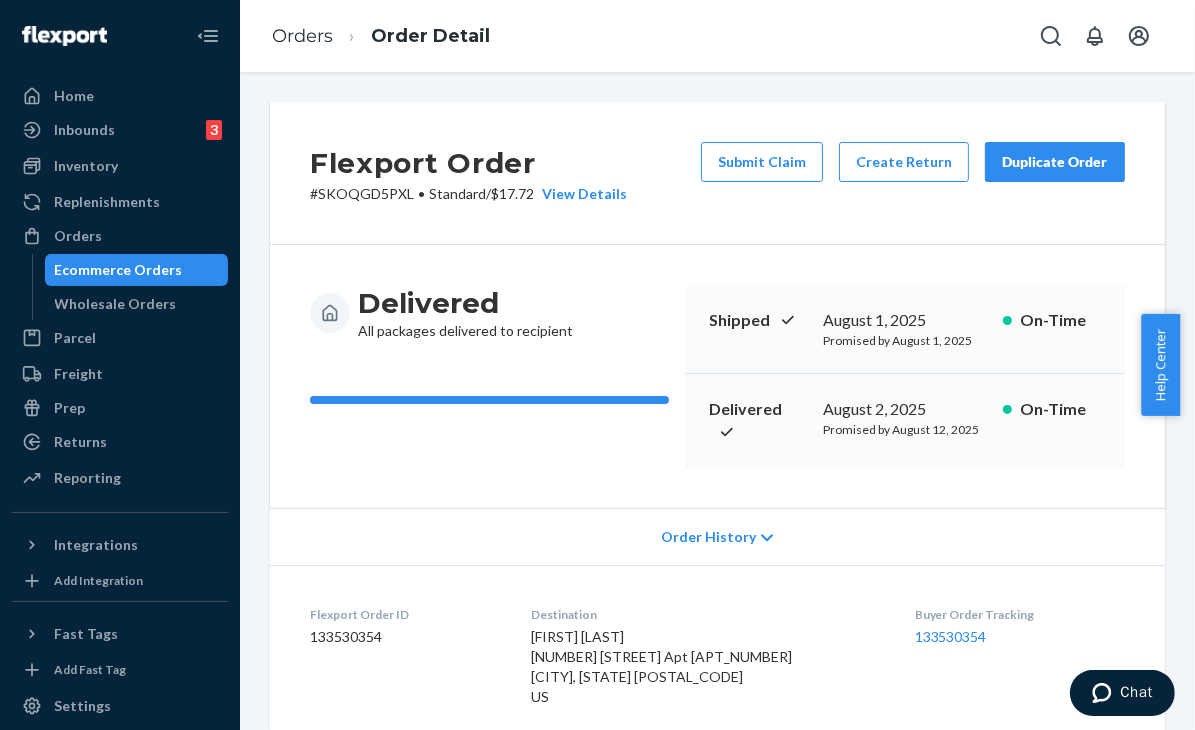 click on "Delivered All packages delivered to recipient Shipped [DATE] Promised by [DATE] On-Time Delivered [DATE] Promised by [DATE] On-Time" at bounding box center [717, 376] 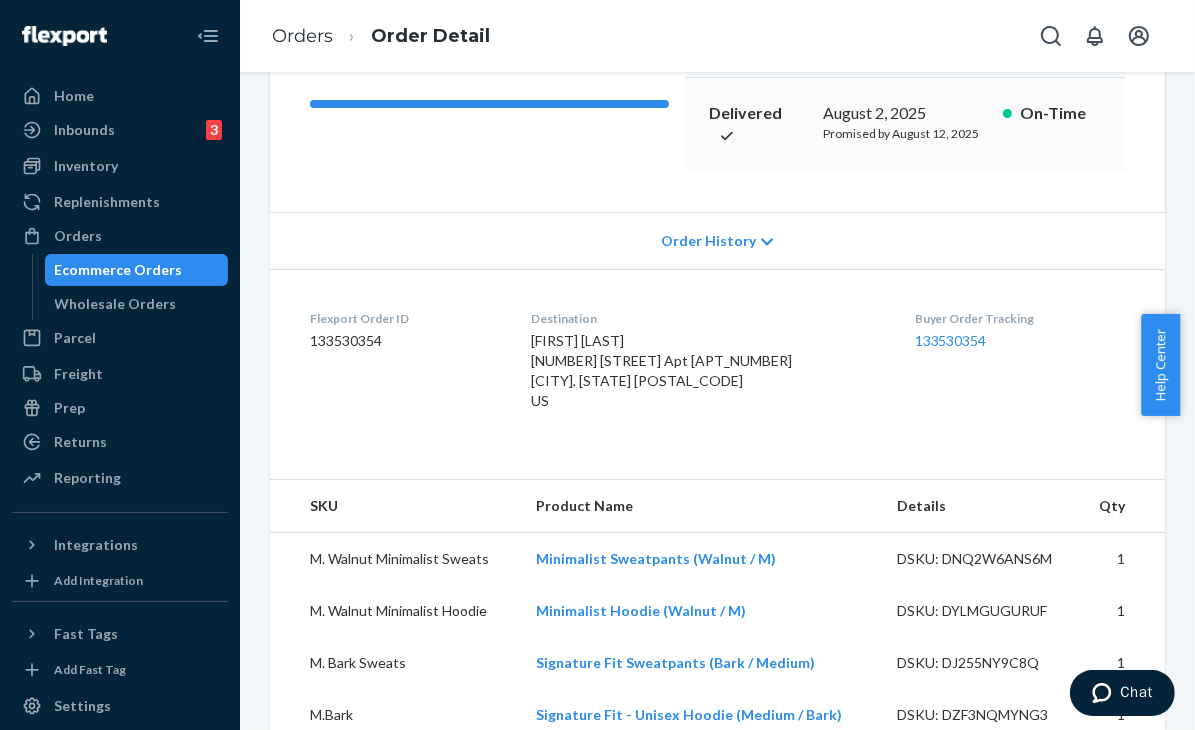 scroll, scrollTop: 400, scrollLeft: 0, axis: vertical 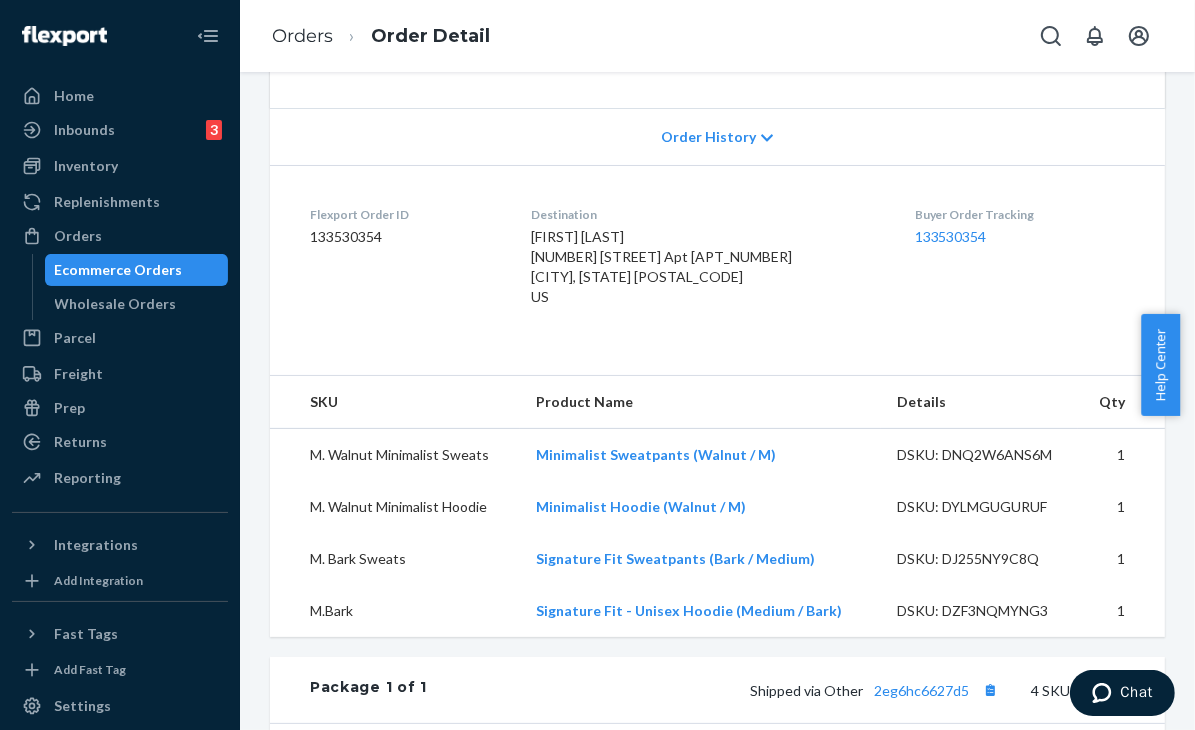 drag, startPoint x: 1190, startPoint y: 331, endPoint x: 1190, endPoint y: 459, distance: 128 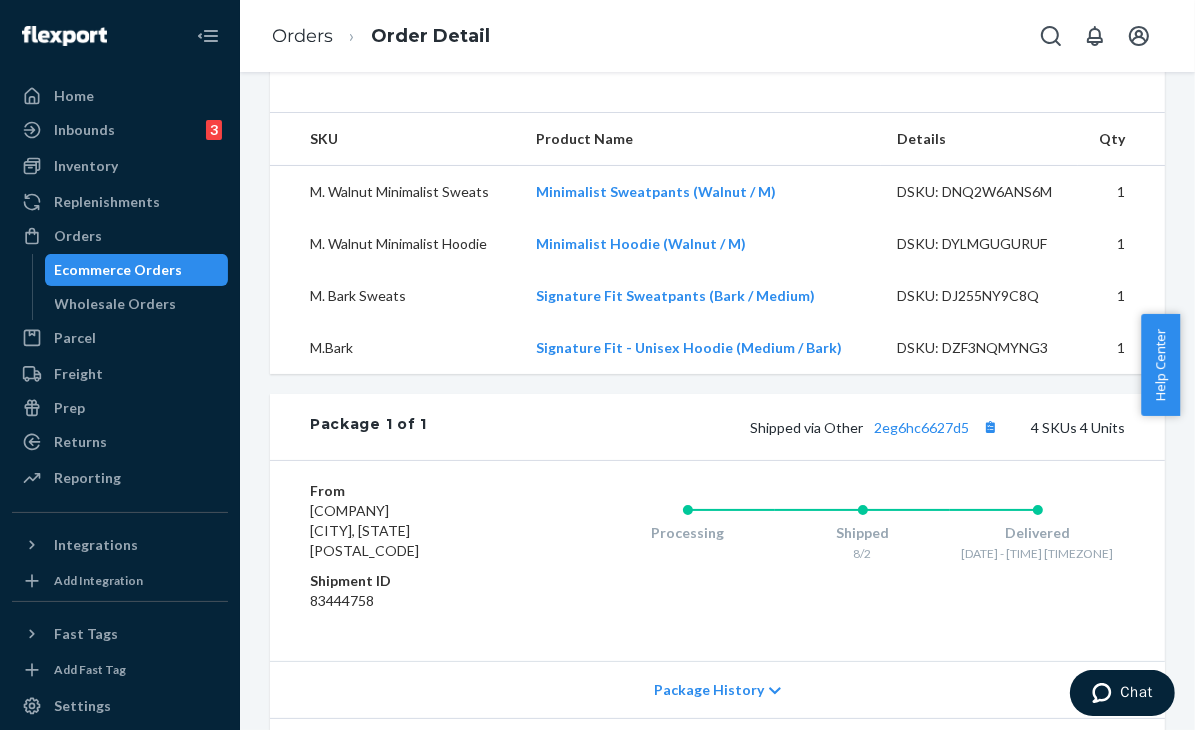 scroll, scrollTop: 700, scrollLeft: 0, axis: vertical 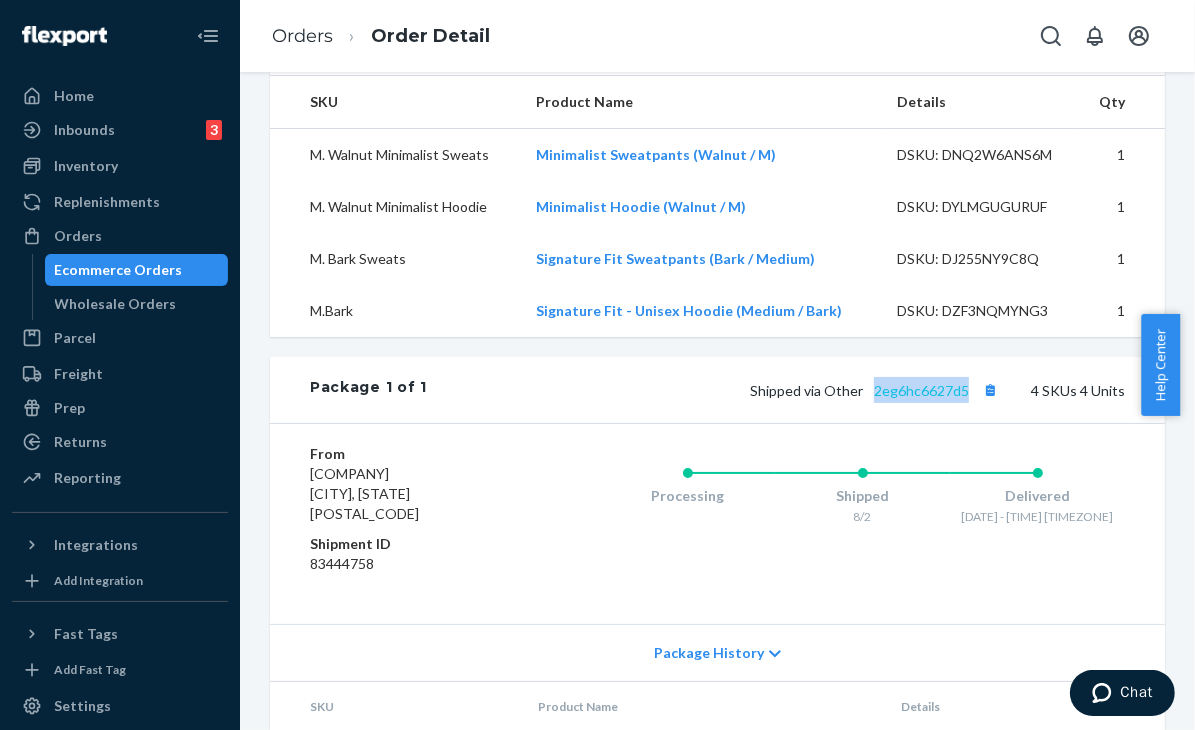 drag, startPoint x: 959, startPoint y: 392, endPoint x: 864, endPoint y: 392, distance: 95 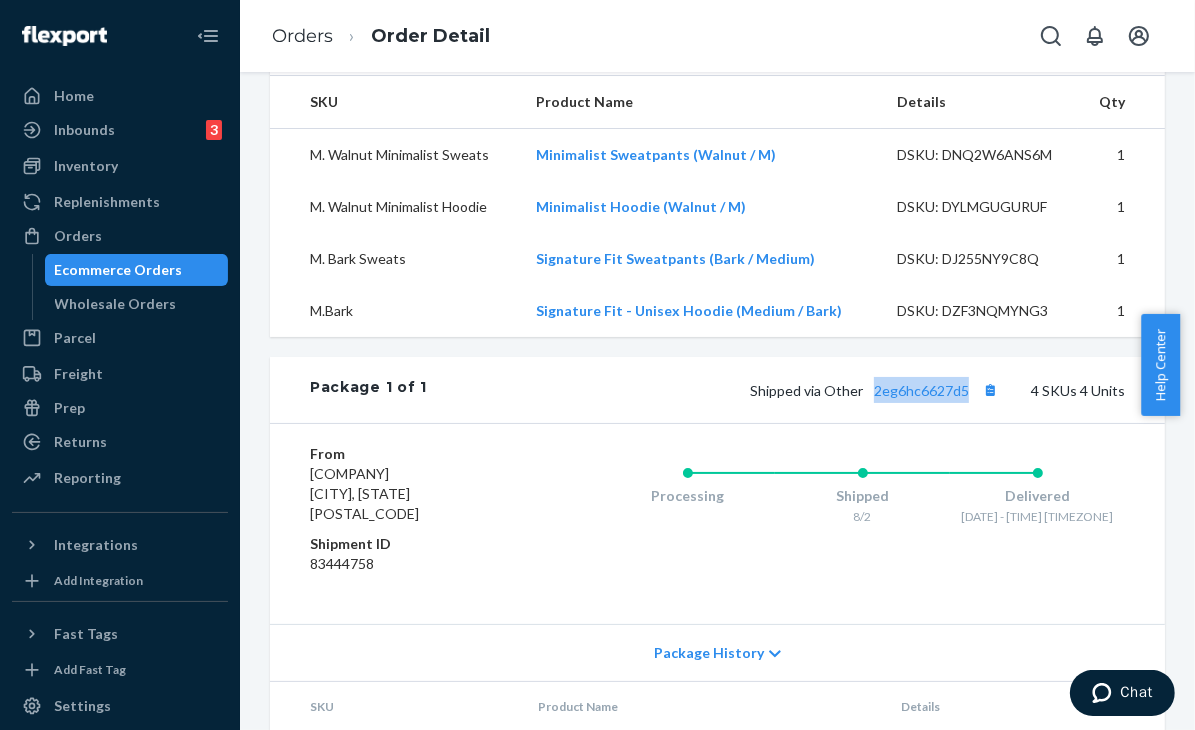 copy on "2eg6hc6627d5" 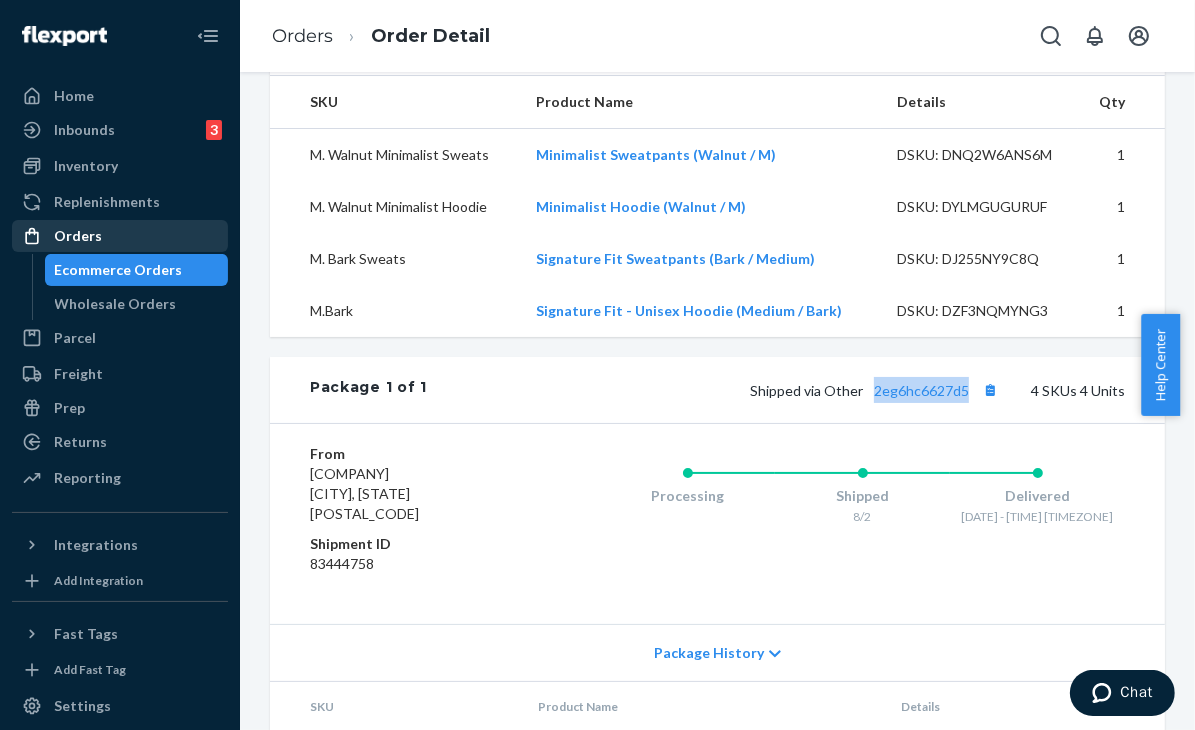 click on "Orders" at bounding box center (120, 236) 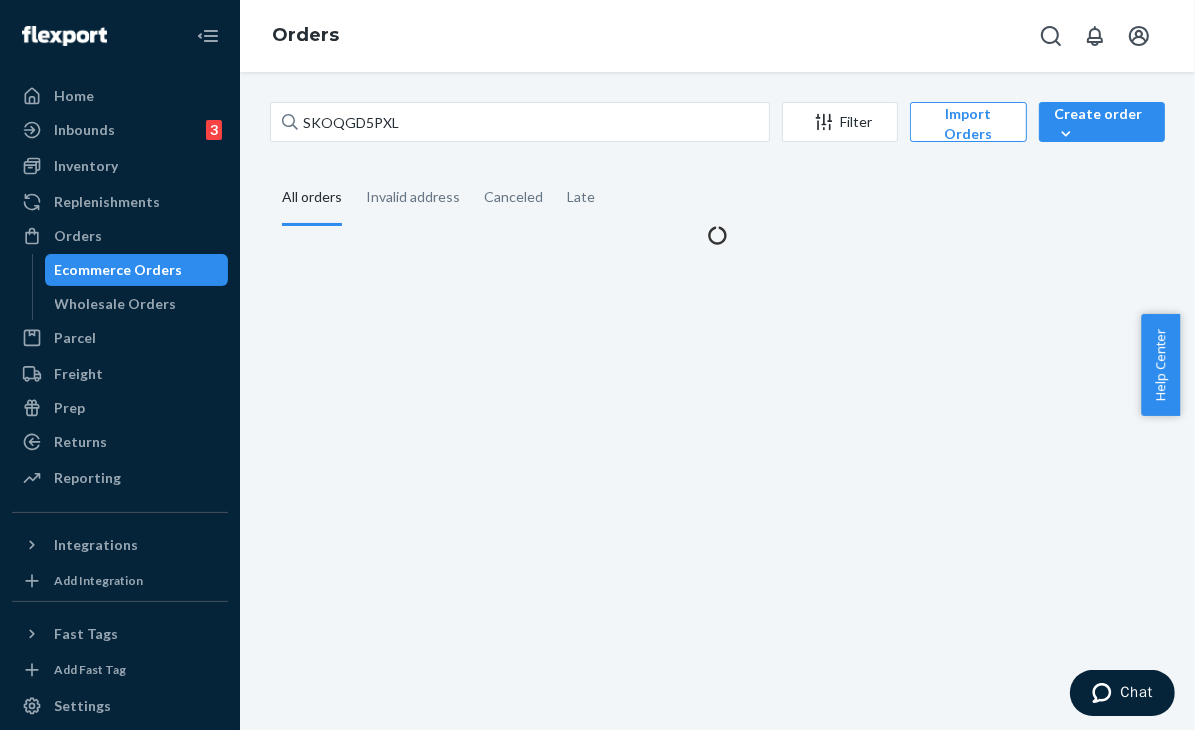 scroll, scrollTop: 0, scrollLeft: 0, axis: both 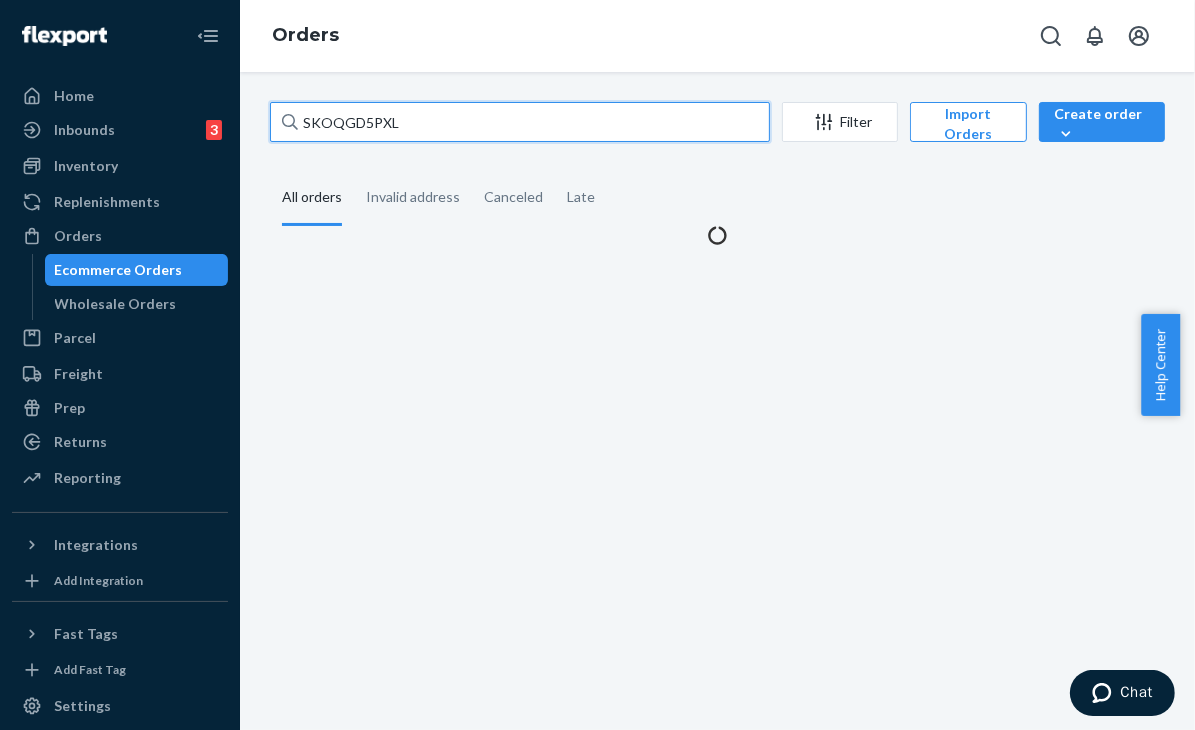 drag, startPoint x: 418, startPoint y: 115, endPoint x: 288, endPoint y: 135, distance: 131.52946 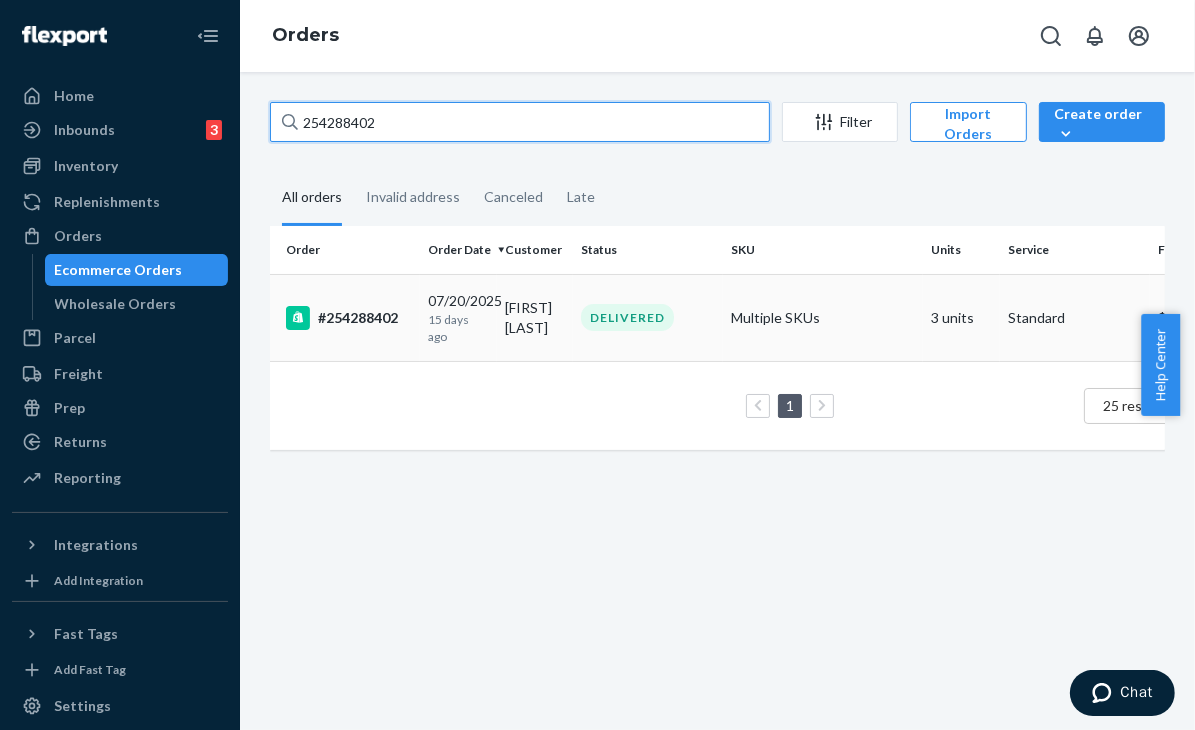 type on "254288402" 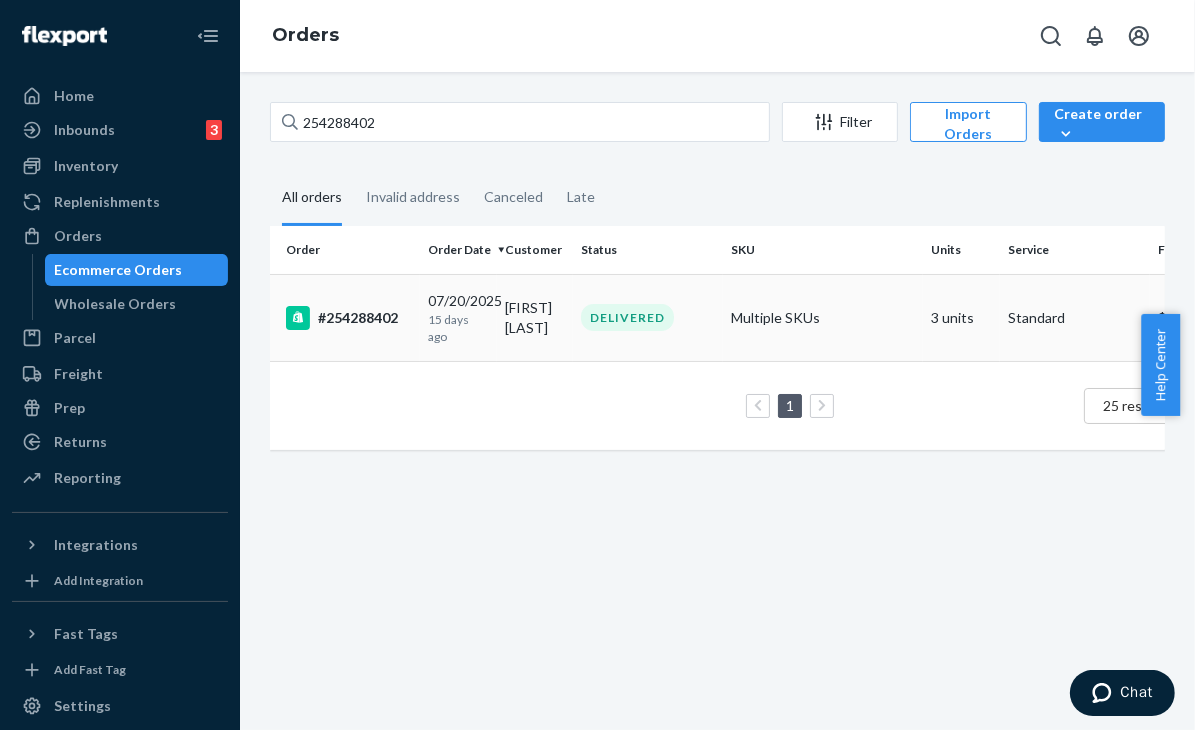 click on "3 units" at bounding box center [961, 317] 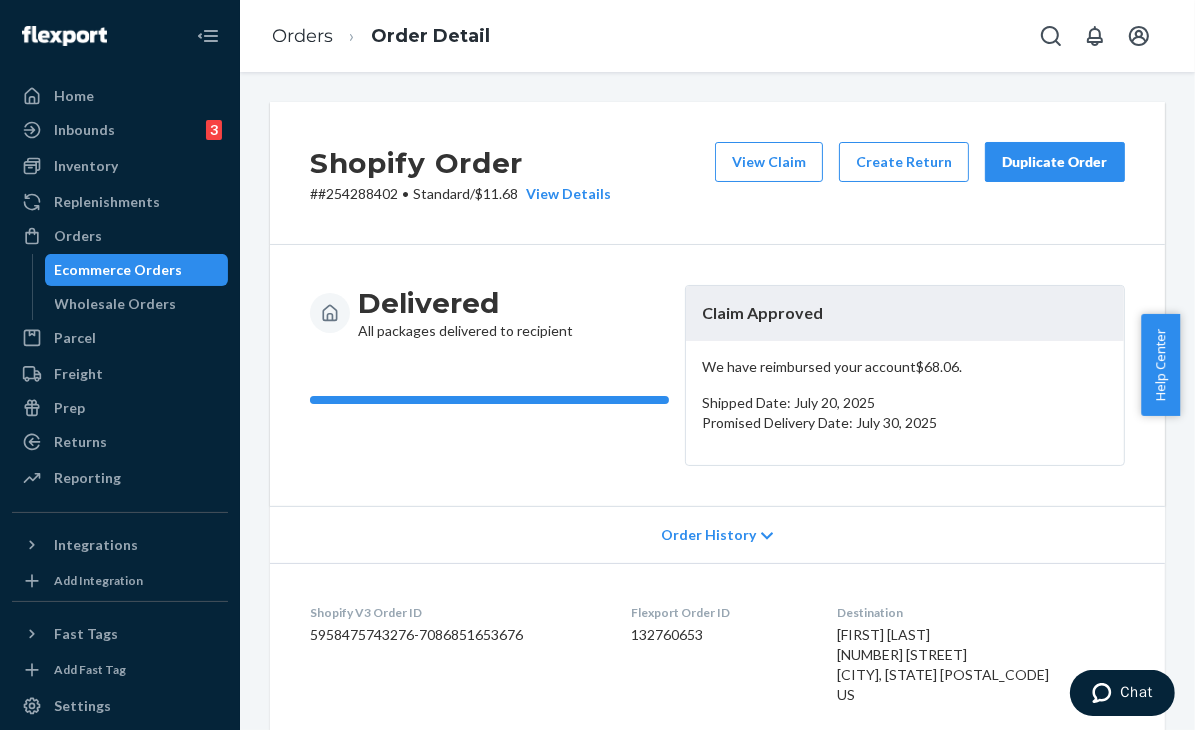 click on "Order History" at bounding box center (717, 534) 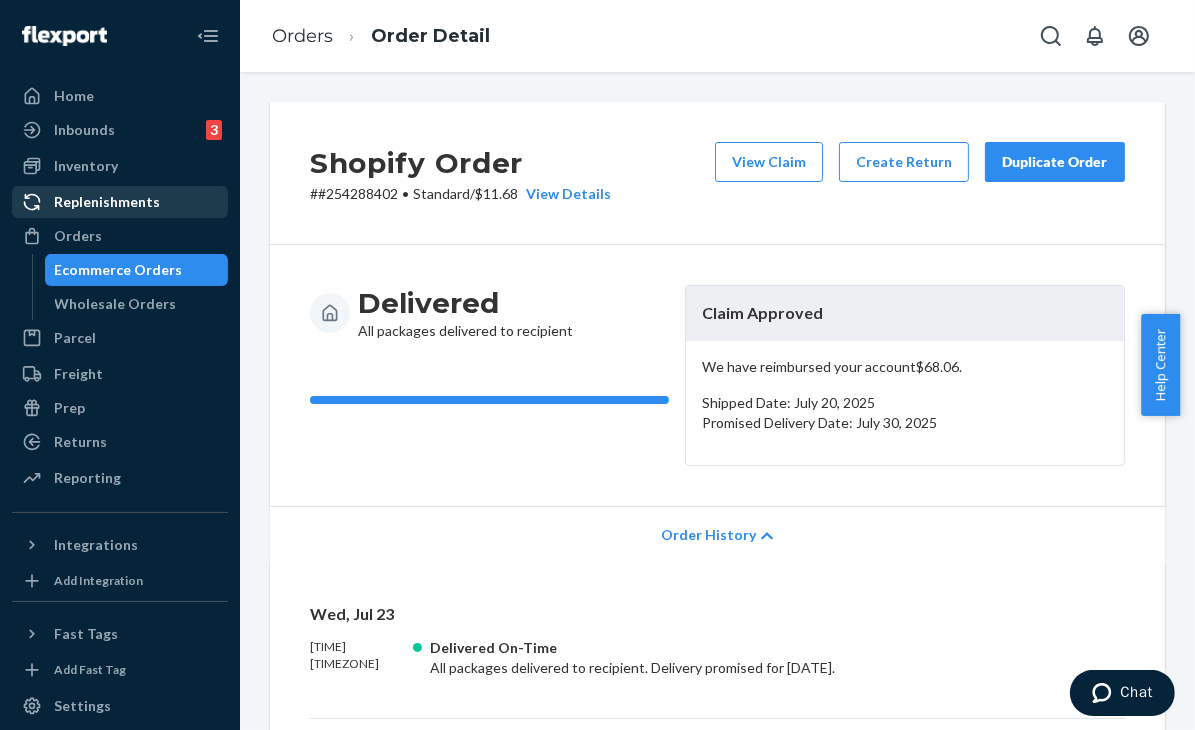 drag, startPoint x: 84, startPoint y: 241, endPoint x: 167, endPoint y: 201, distance: 92.13577 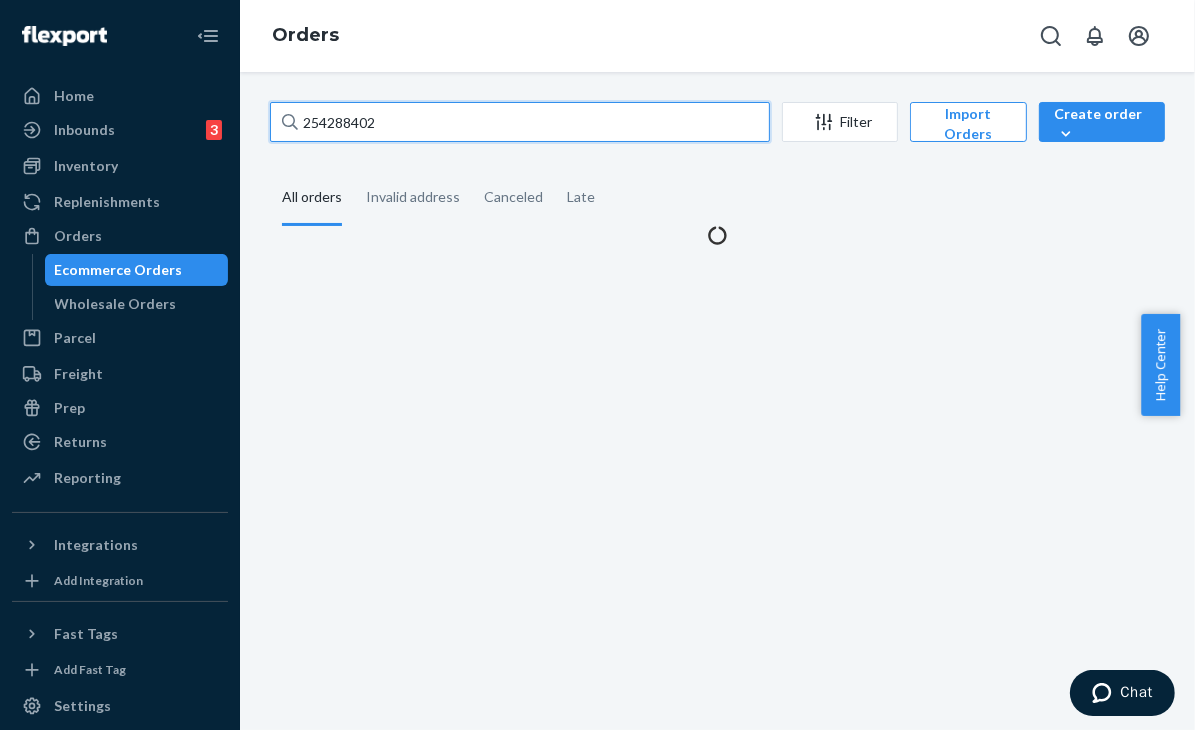 click on "254288402" at bounding box center [520, 122] 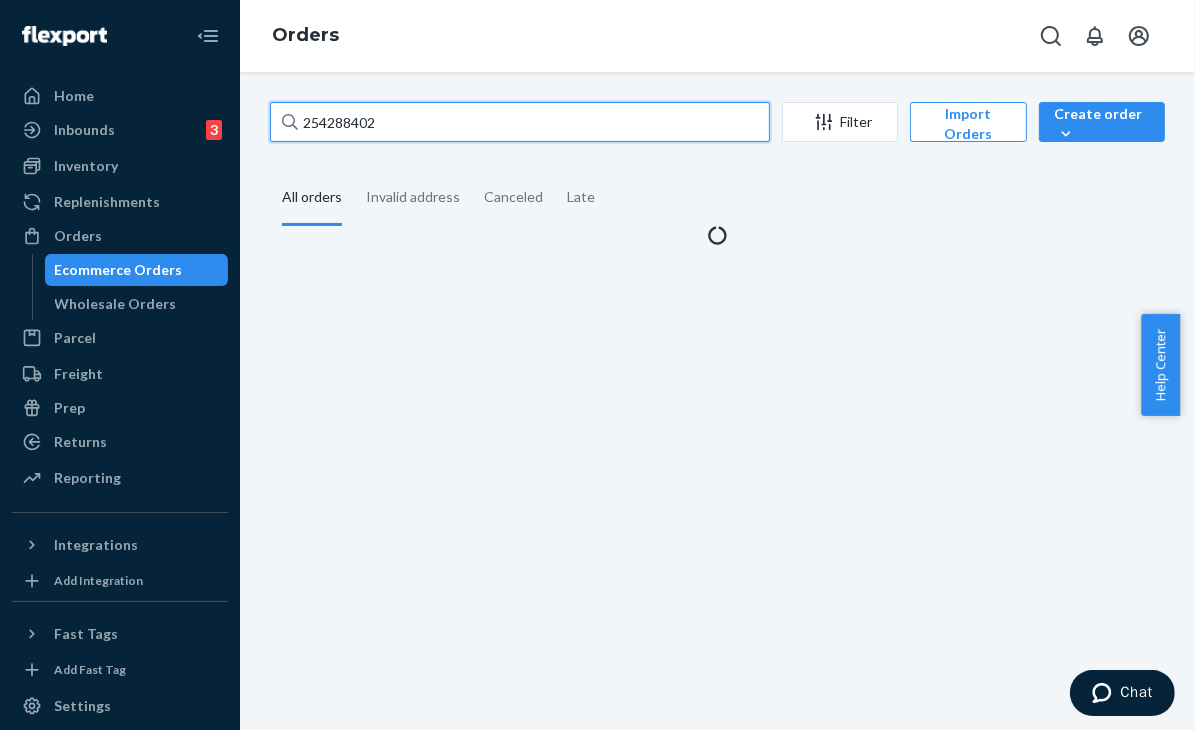 click on "Home Inbounds 3 Shipping Plans Problems 3 Inventory Products Replenishments Orders Ecommerce Orders Wholesale Orders Parcel Parcel orders Integrations Freight Prep Returns All Returns Settings Packages Reporting Reports Analytics Integrations Add Integration Fast Tags Add Fast Tag Settings Talk to Support Help Center Give Feedback Orders 254288402 Filter Import Orders Create order Ecommerce order Removal order All orders Invalid address Canceled Late" at bounding box center [597, 365] 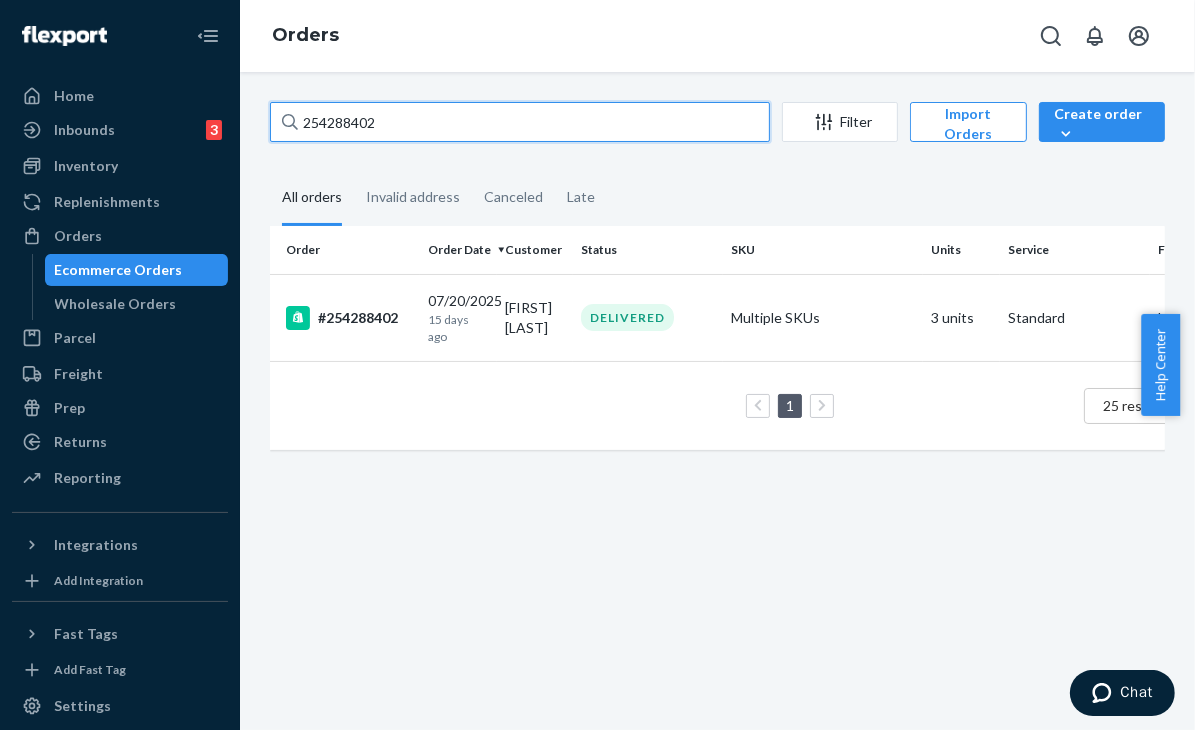 paste on "3534538" 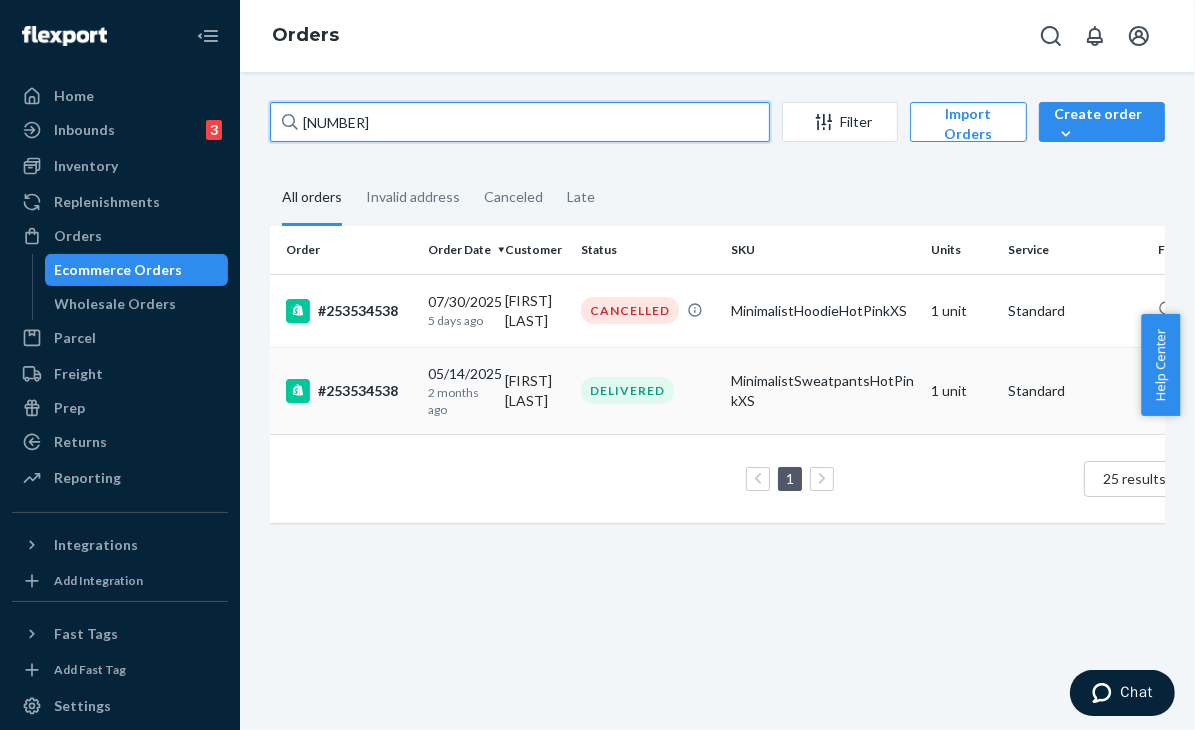 type on "[NUMBER]" 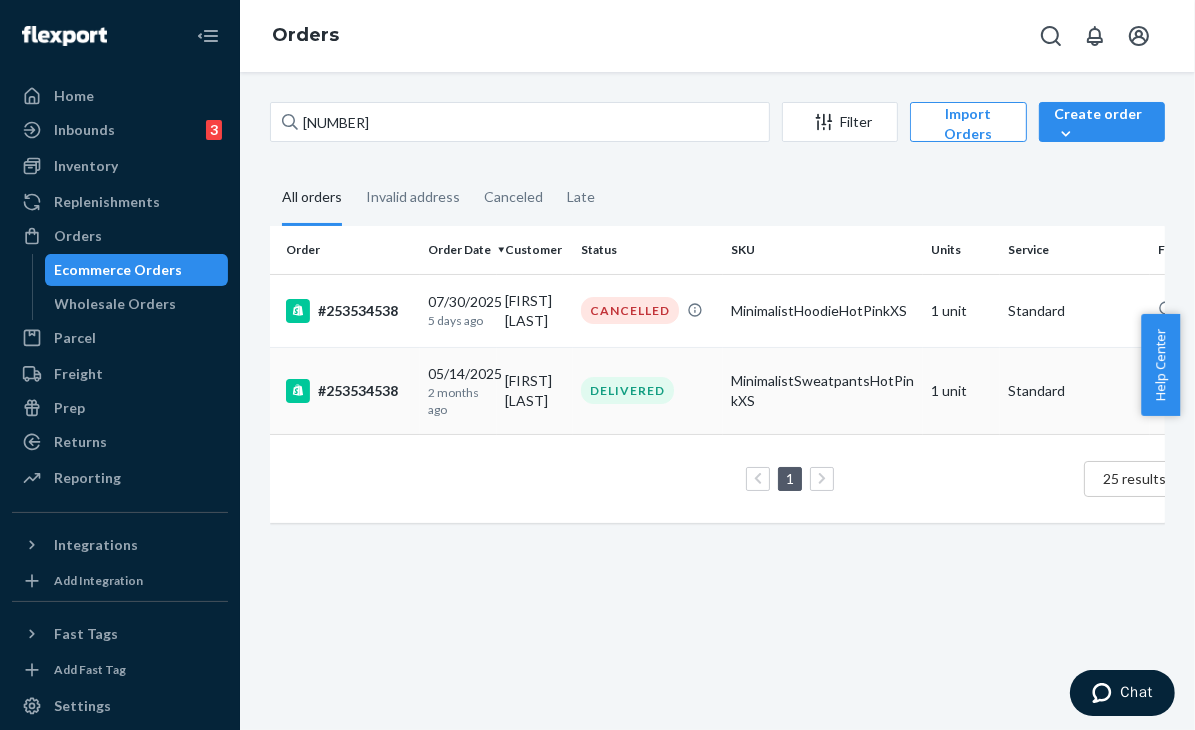 click on "MinimalistSweatpantsHotPinkXS" at bounding box center [823, 391] 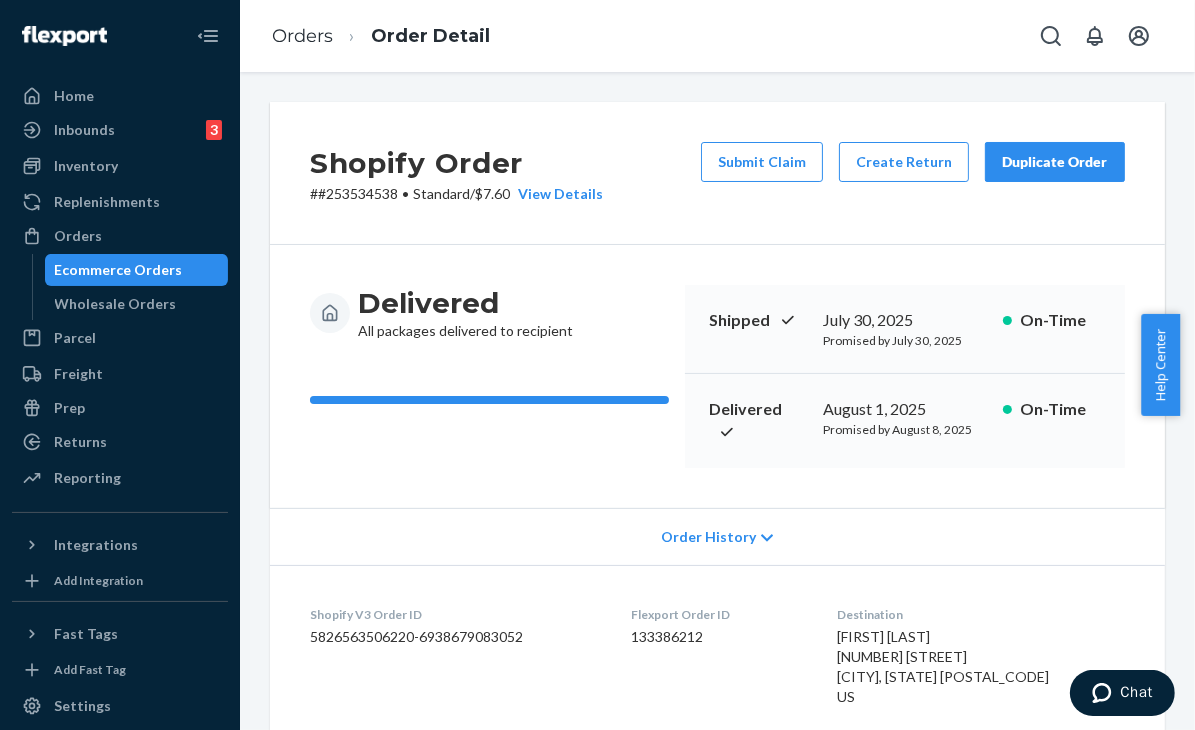 click on "Order History" at bounding box center (717, 536) 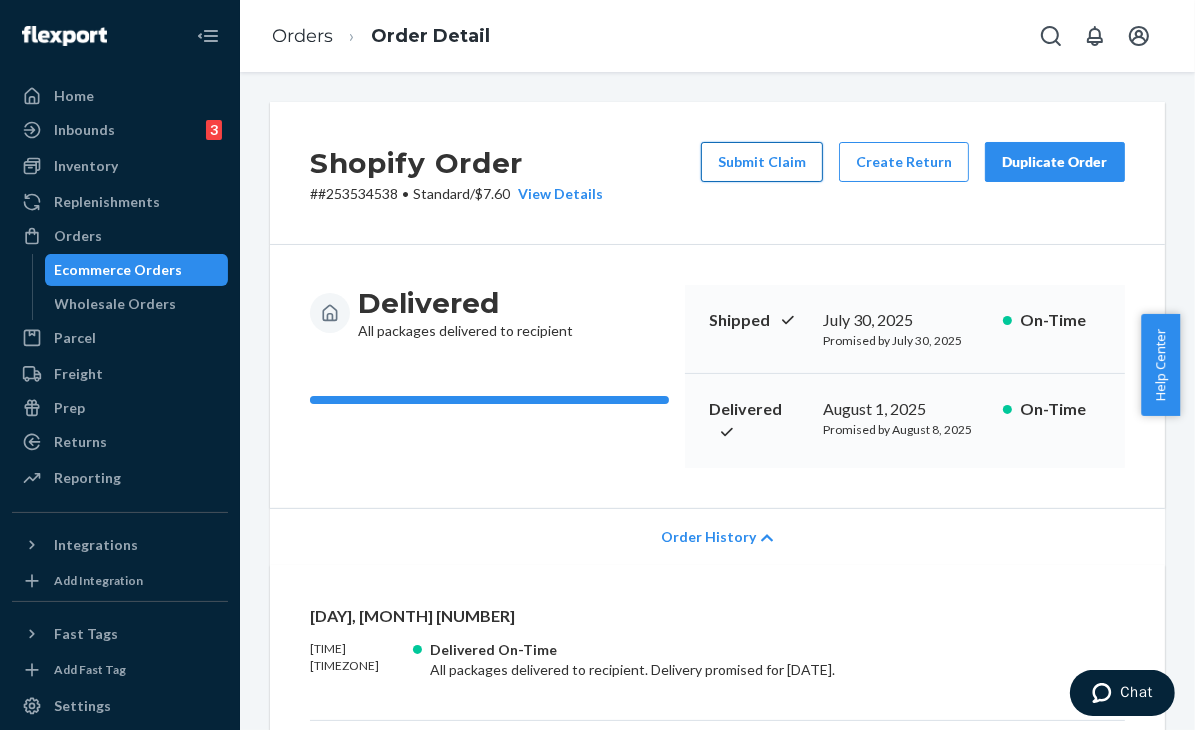 click on "Submit Claim" at bounding box center [762, 162] 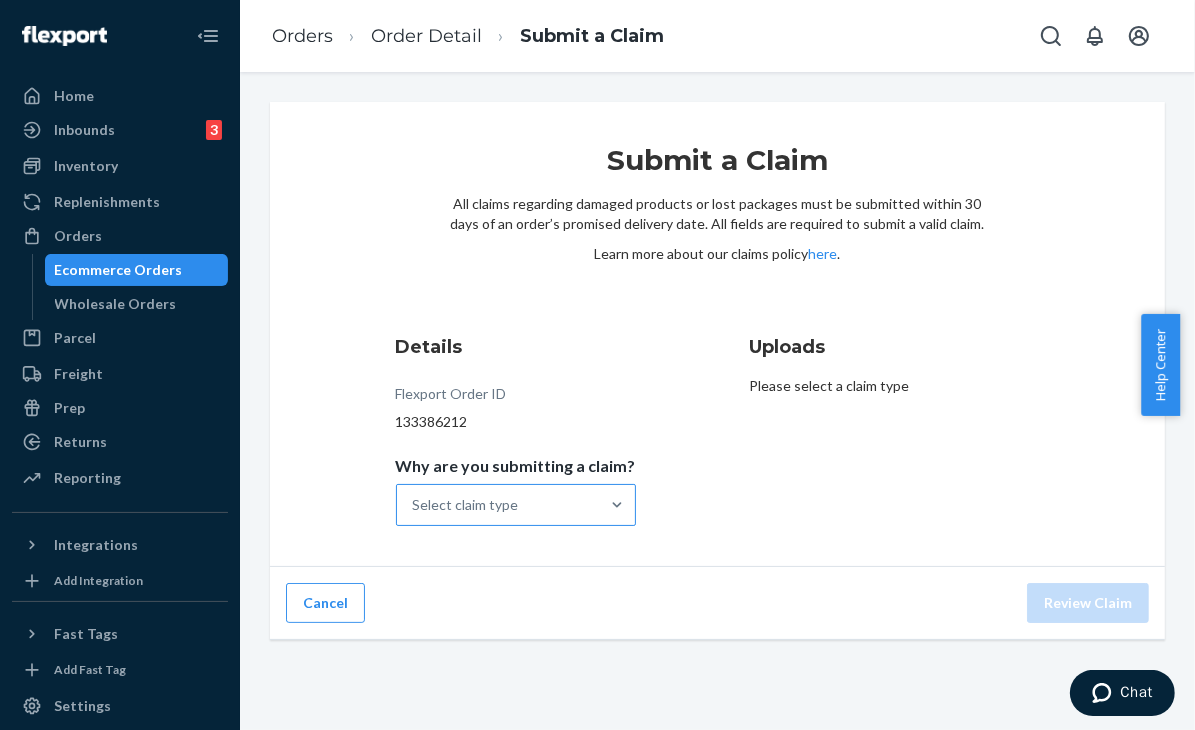 click at bounding box center [617, 505] 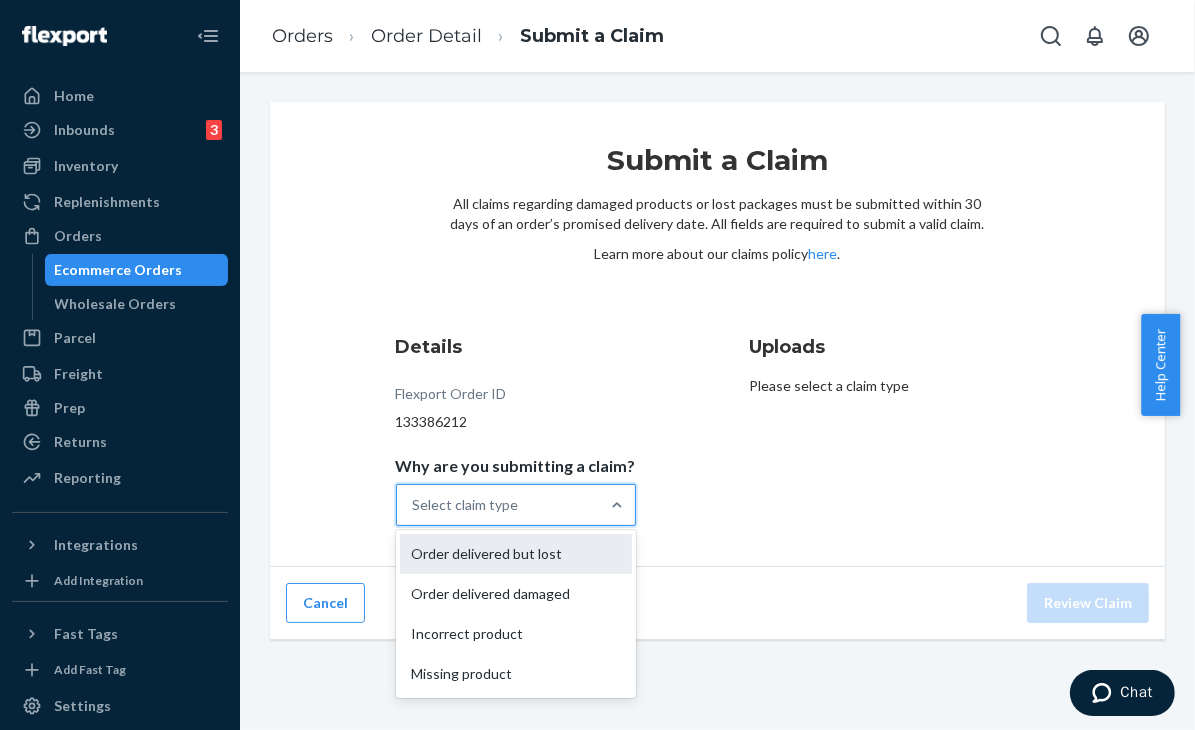 click on "Order delivered but lost" at bounding box center (516, 554) 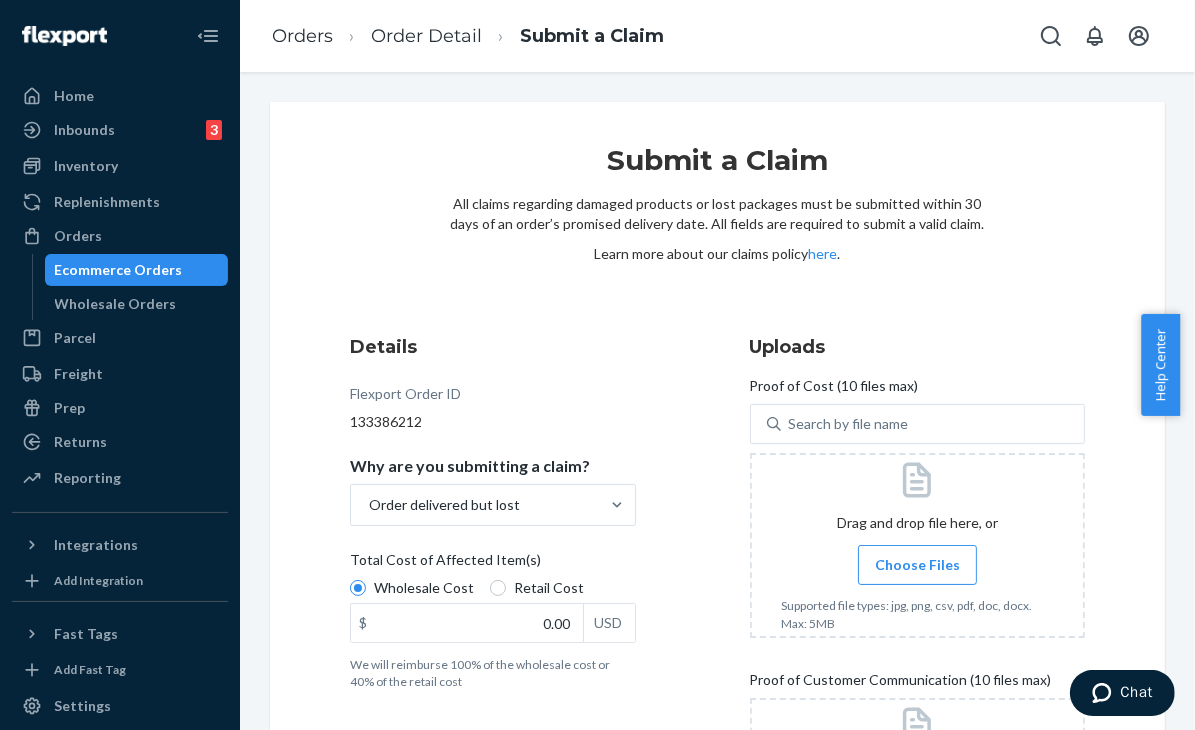 click on "Submit a Claim All claims regarding damaged products or lost packages must be submitted within 30 days of an order’s promised delivery date. All fields are required to submit a valid claim. Learn more about our claims policy  here . Details Flexport Order ID 133386212 Why are you submitting a claim? Order delivered but lost Total Cost of Affected Item(s) Wholesale Cost Retail Cost $ 0.00 USD We will reimburse 100% of the wholesale cost or 40% of the retail cost Uploads Proof of Cost (10 files max) Search by file name Drag and drop file here, or Choose Files Supported file types: jpg, png, csv, pdf, doc, docx.  Max: 5MB Proof of Customer Communication (10 files max) Drag and drop file here, or Choose Files Supported file types: jpg, png, csv, pdf, doc, docx.  Max: 5MB" at bounding box center [717, 521] 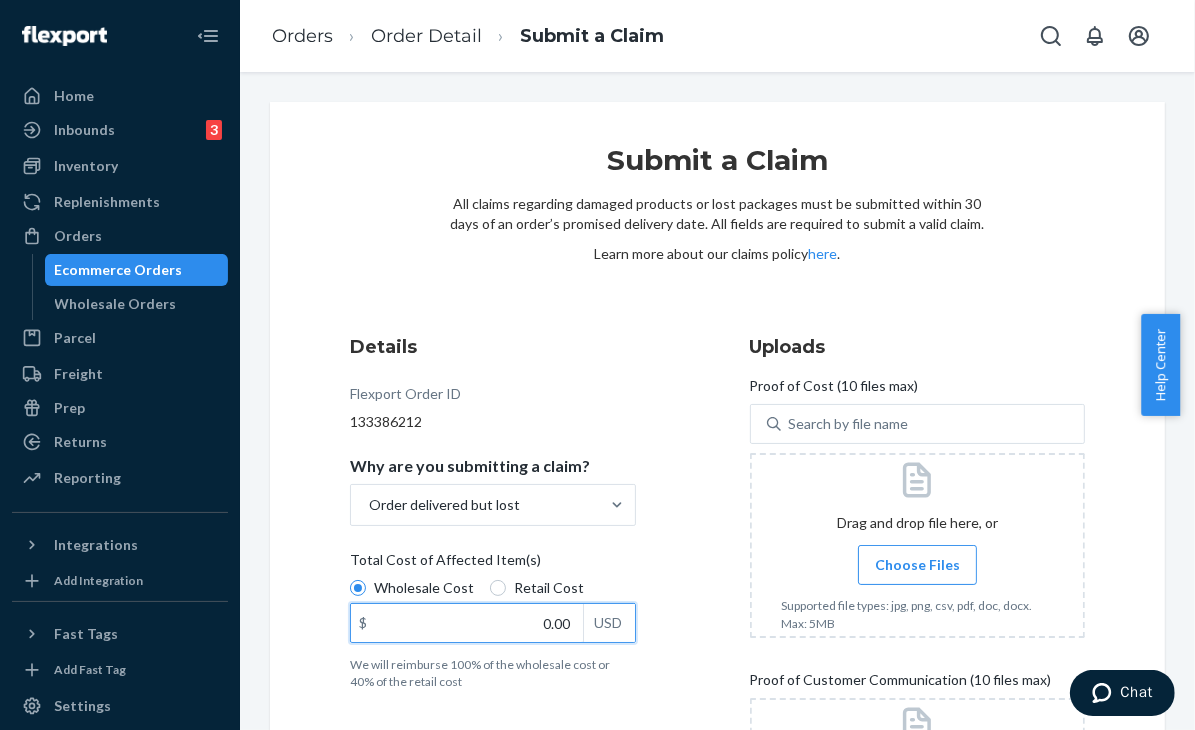 click on "0.00" at bounding box center (467, 623) 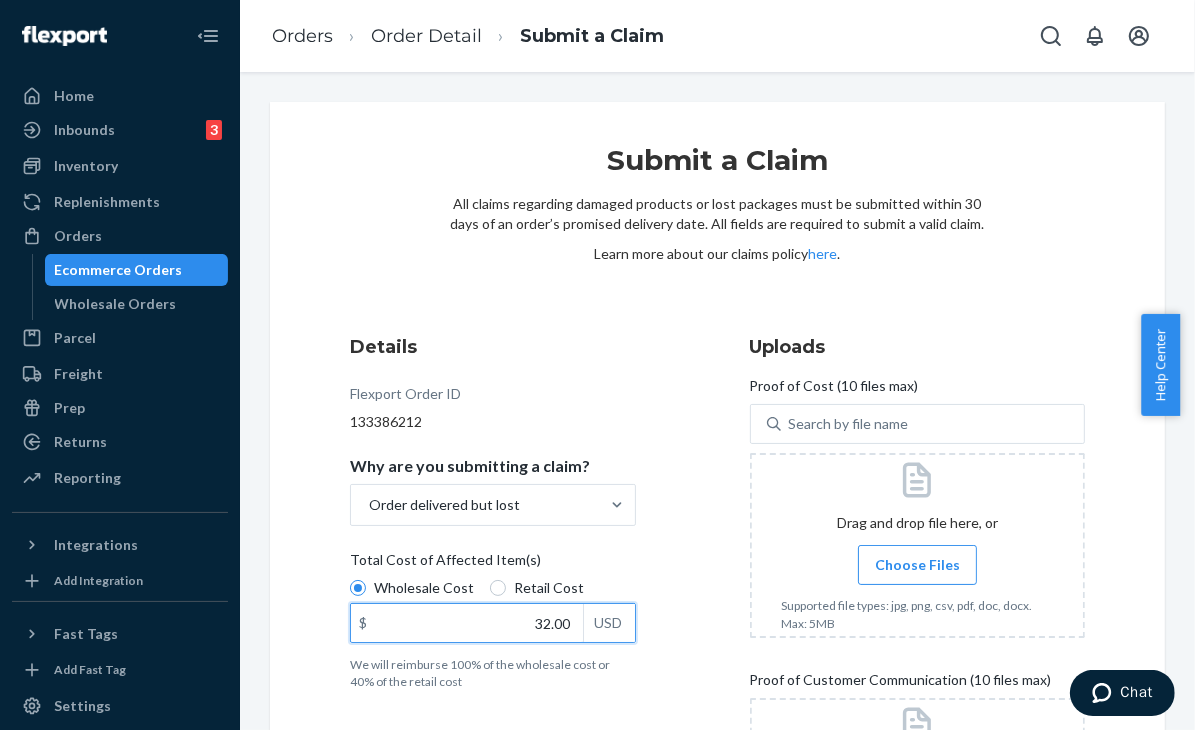 type on "32.00" 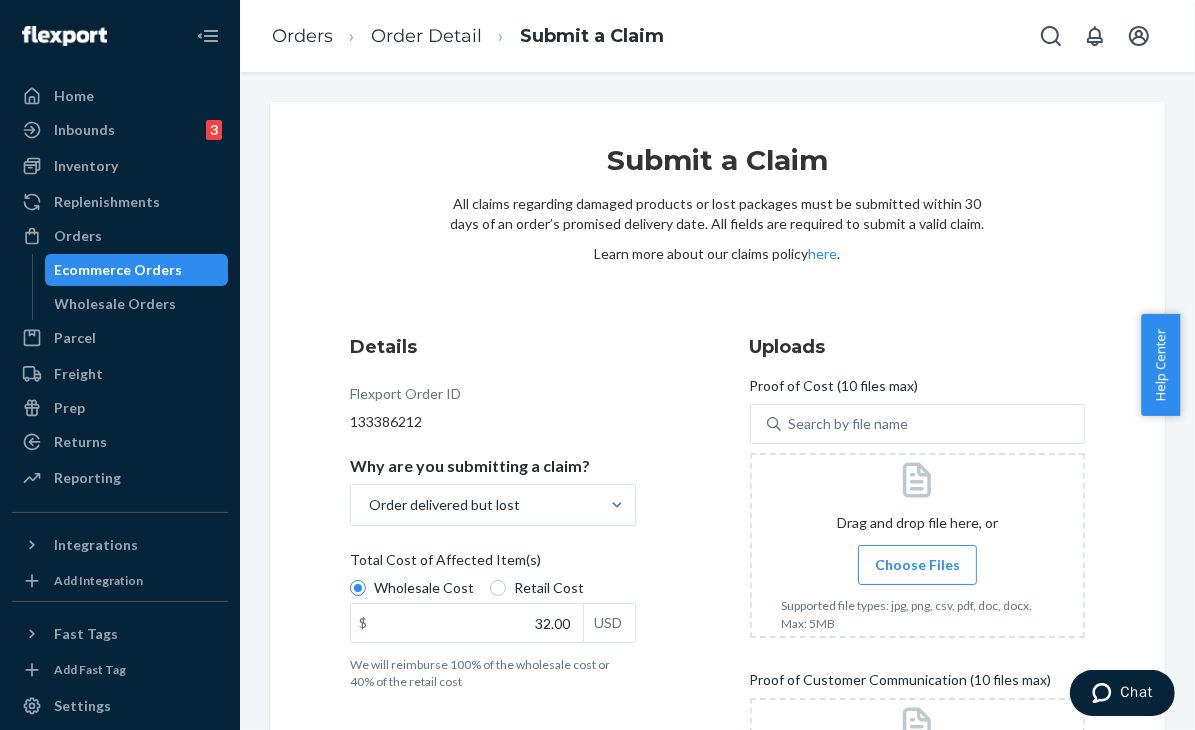 click on "Details Flexport Order ID 133386212 Why are you submitting a claim? Order delivered but lost Total Cost of Affected Item(s) Wholesale Cost Retail Cost $ 32.00 USD We will reimburse 100% of the wholesale cost or 40% of the retail cost" at bounding box center (518, 616) 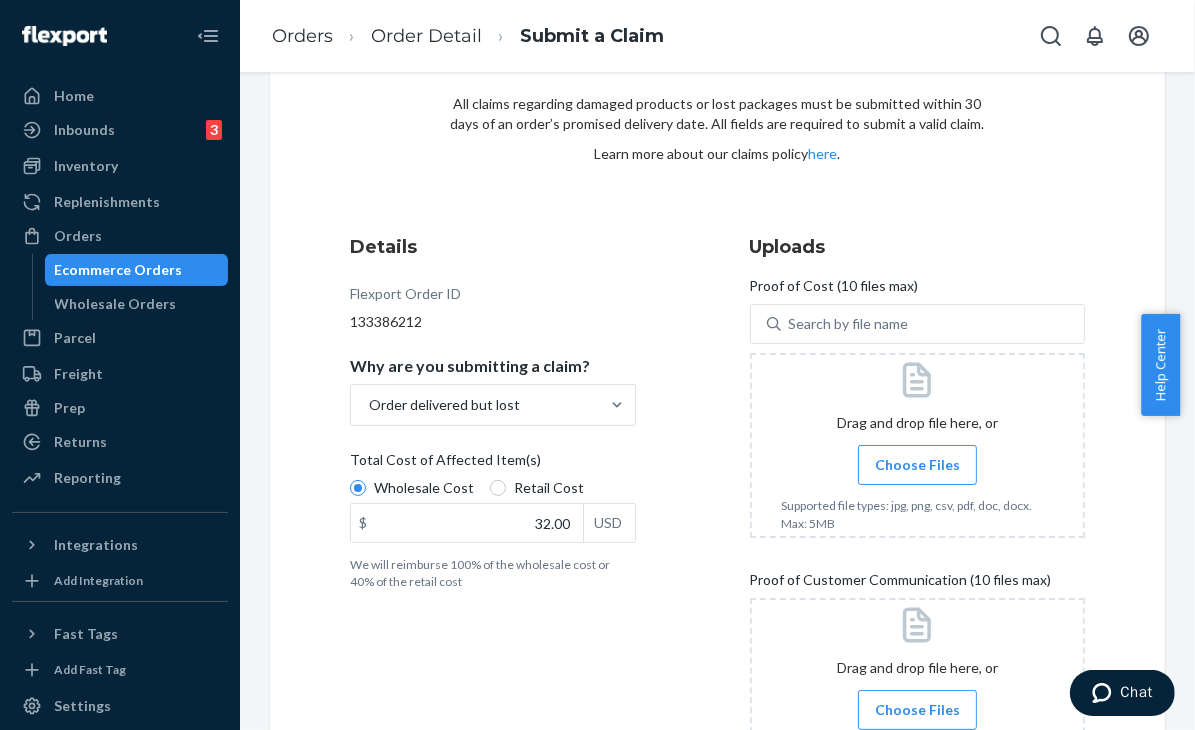 click on "Choose Files" at bounding box center (917, 465) 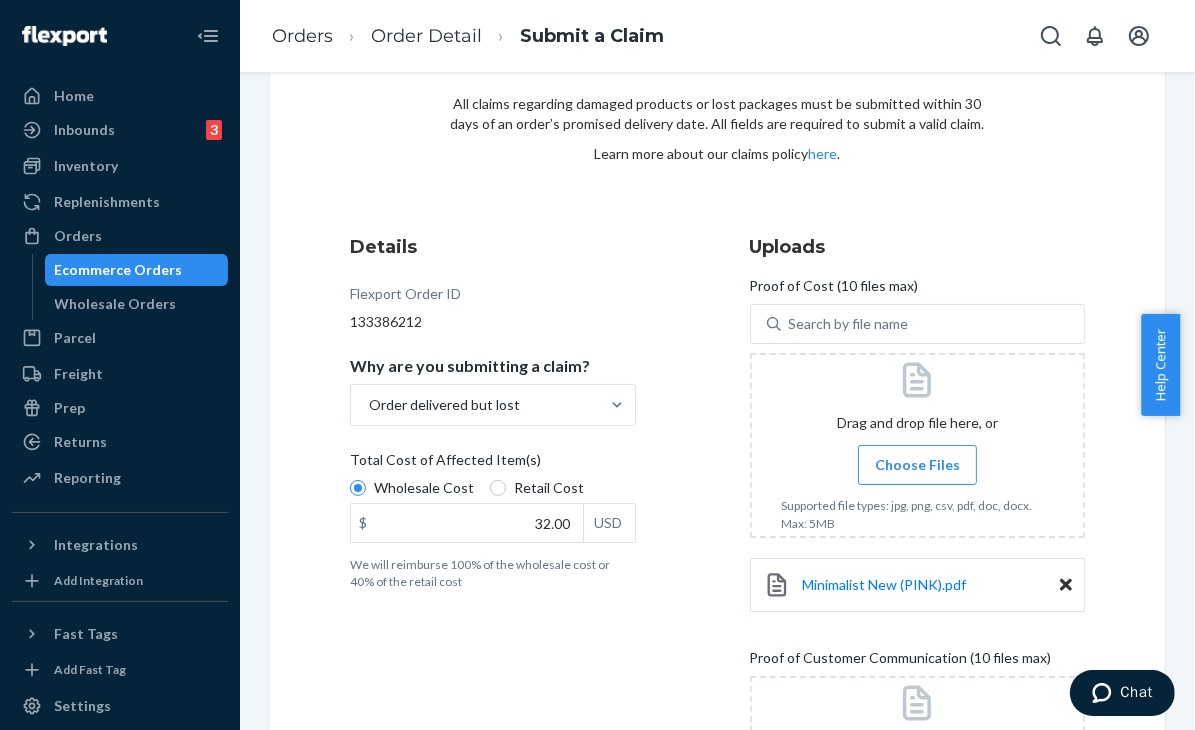 click on "Submit a Claim All claims regarding damaged products or lost packages must be submitted within 30 days of an order’s promised delivery date. All fields are required to submit a valid claim. Learn more about our claims policy  here . Details Flexport Order ID 133386212 Why are you submitting a claim? Order delivered but lost Total Cost of Affected Item(s) Wholesale Cost Retail Cost $ 32.00 USD We will reimburse 100% of the wholesale cost or 40% of the retail cost Uploads Proof of Cost (10 files max) Search by file name Drag and drop file here, or Choose Files Supported file types: jpg, png, csv, pdf, doc, docx.  Max: 5MB Minimalist New (PINK).pdf Proof of Customer Communication (10 files max) Drag and drop file here, or Choose Files Supported file types: jpg, png, csv, pdf, doc, docx.  Max: 5MB" at bounding box center (717, 460) 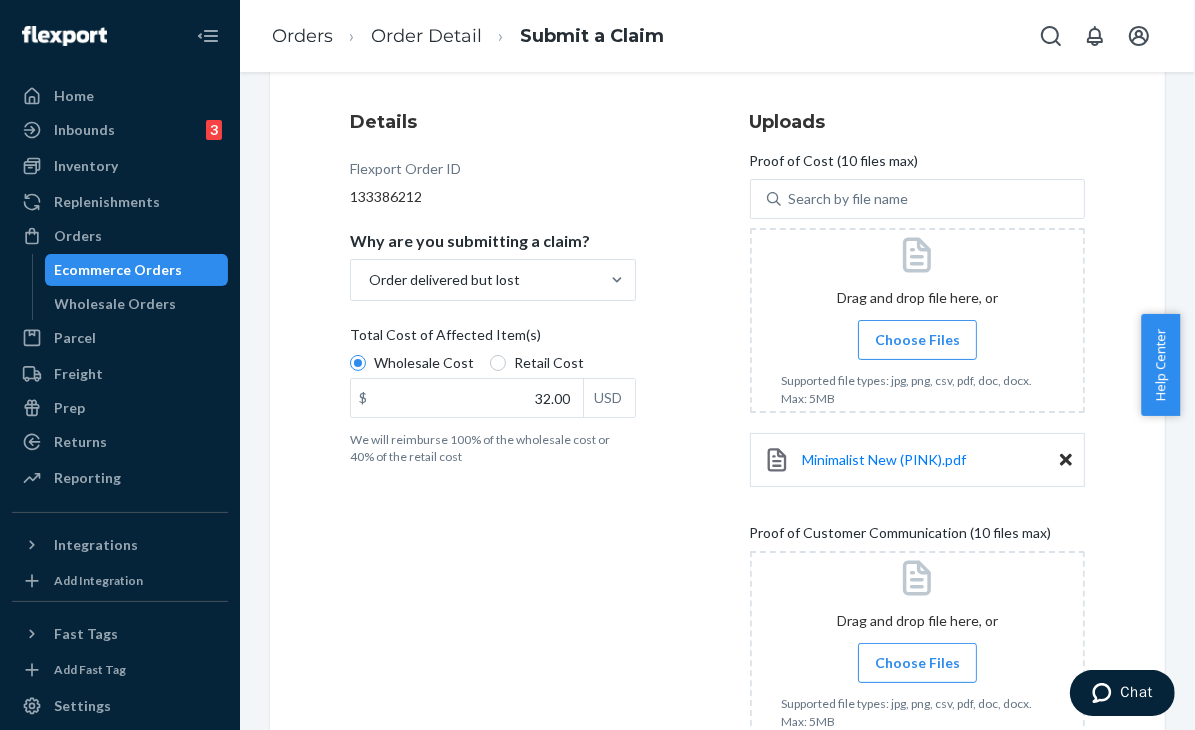 scroll, scrollTop: 260, scrollLeft: 0, axis: vertical 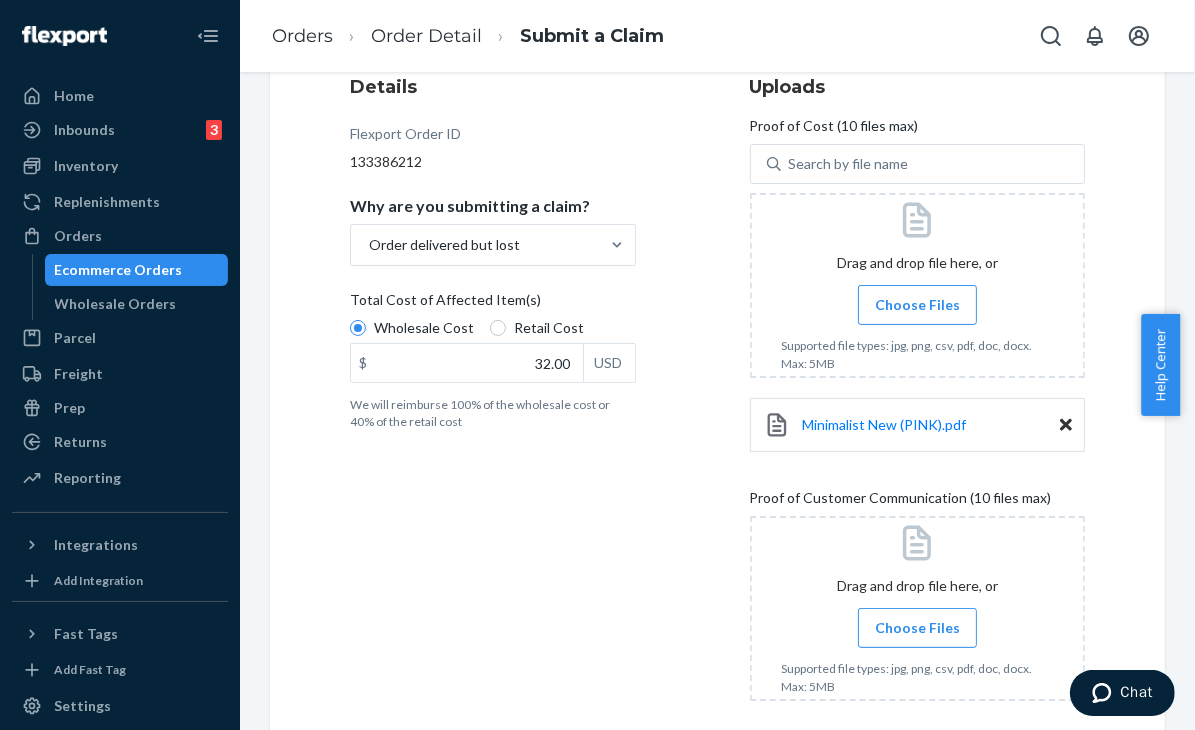click on "Choose Files" at bounding box center (917, 628) 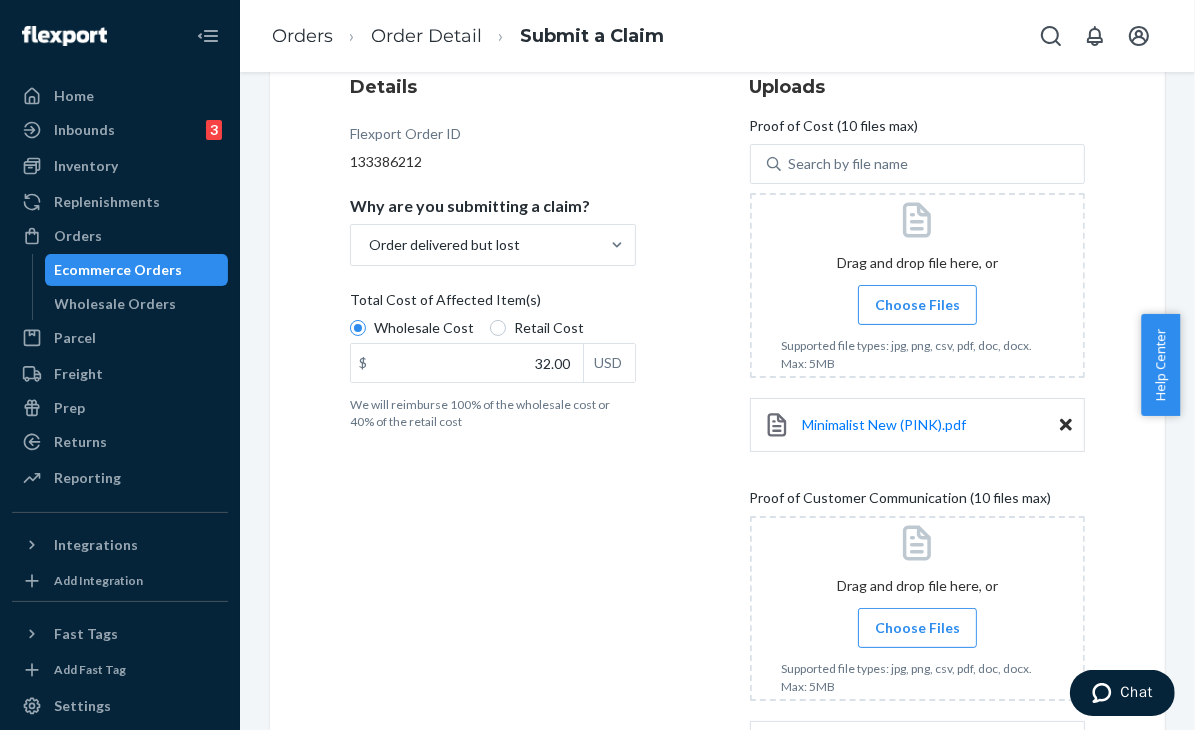drag, startPoint x: 1122, startPoint y: 585, endPoint x: 1068, endPoint y: 591, distance: 54.33231 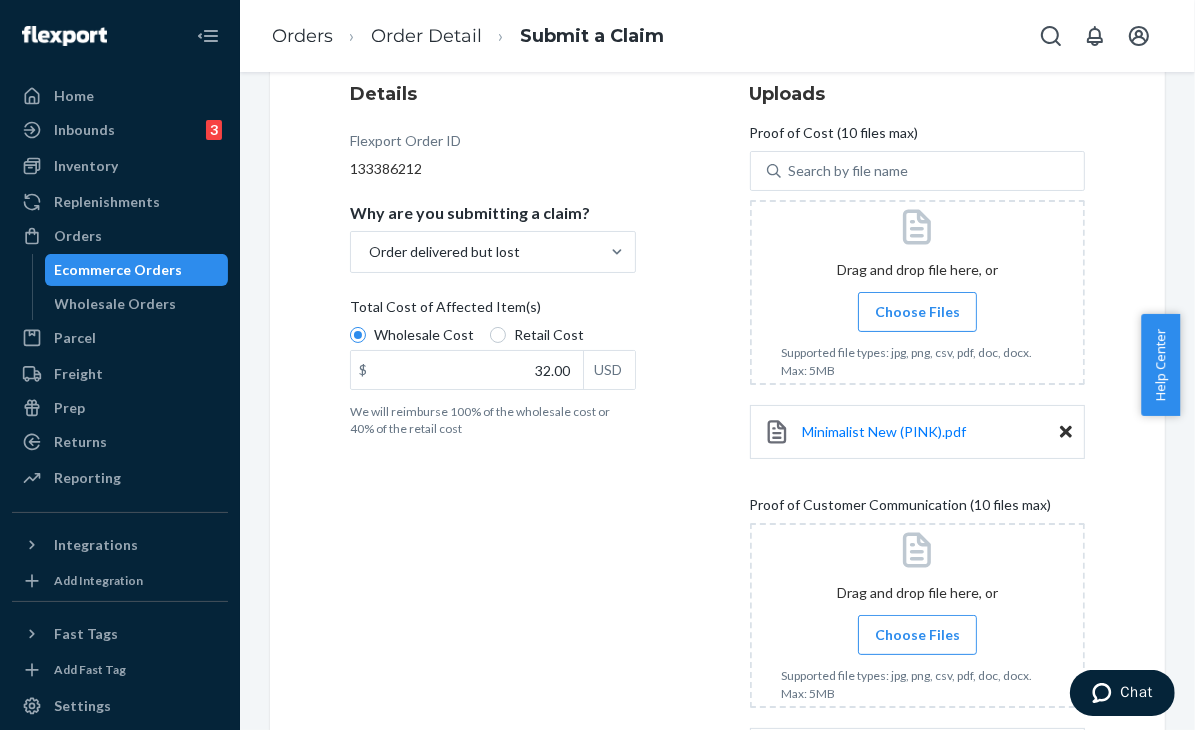 scroll, scrollTop: 237, scrollLeft: 0, axis: vertical 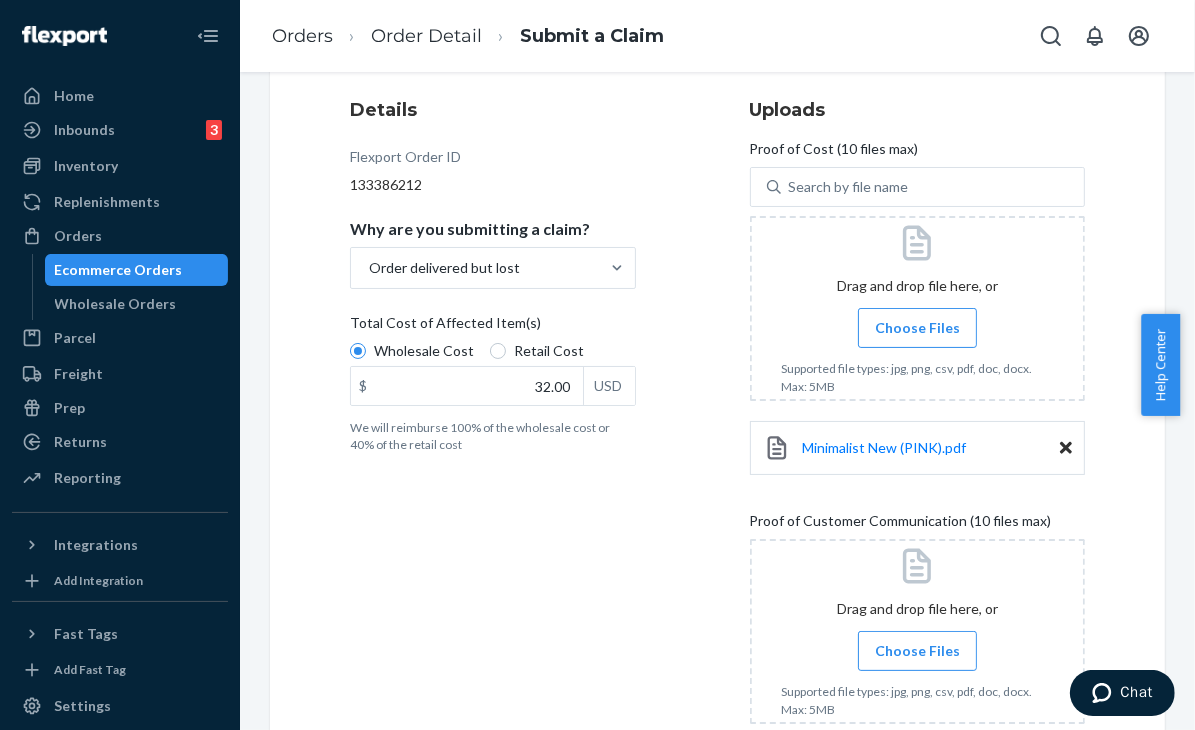 click on "Choose Files" at bounding box center (917, 651) 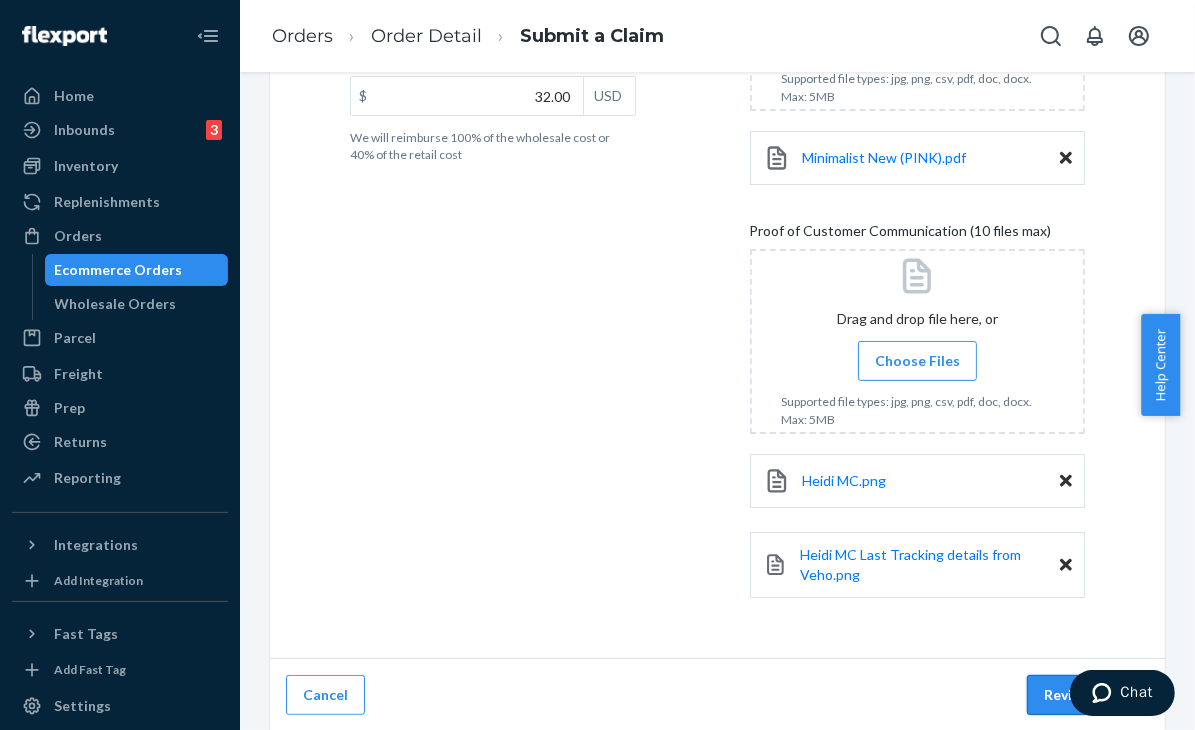 click on "Review Claim" at bounding box center [1088, 695] 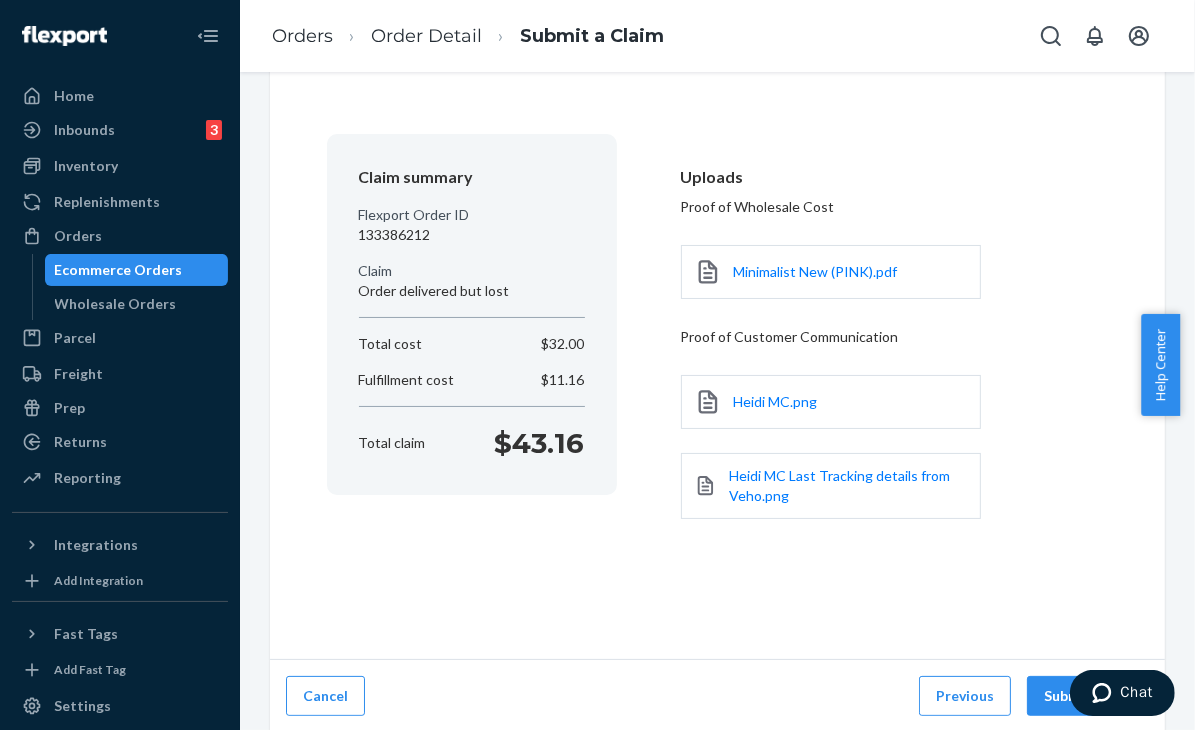 click on "Heidi MC.png Heidi MC Last Tracking details from Veho.png" at bounding box center [879, 447] 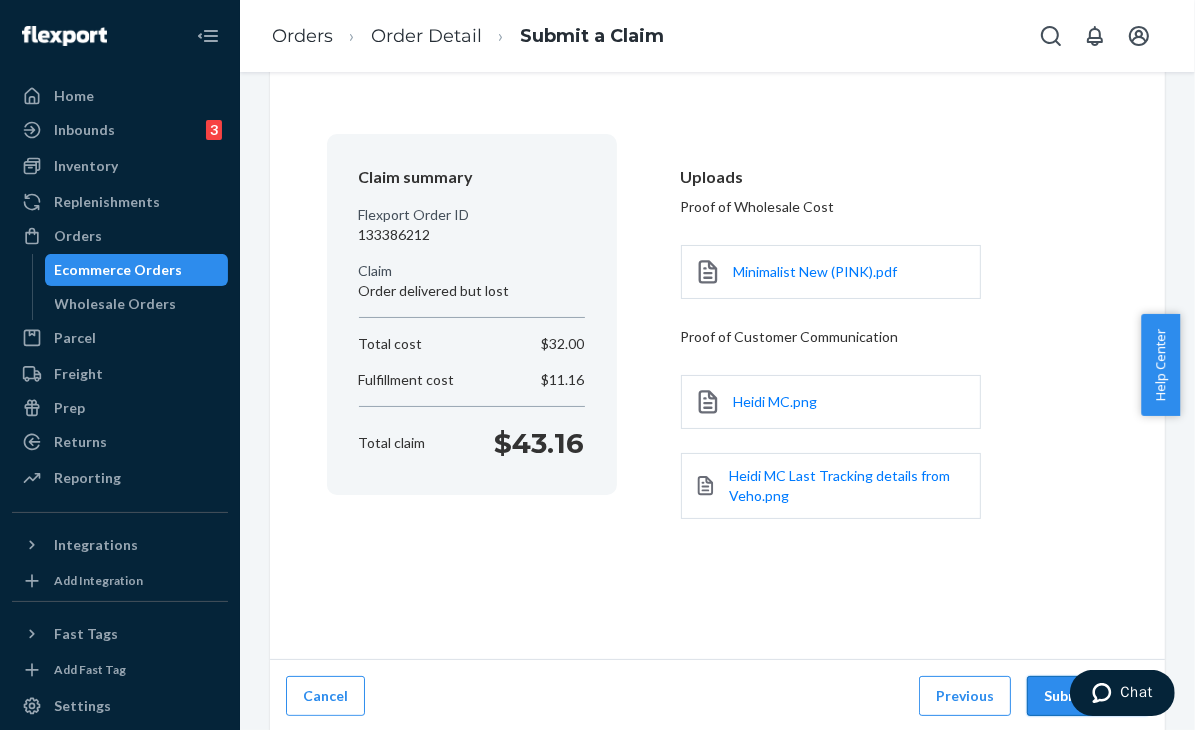 click on "Submit Claim" at bounding box center [1088, 696] 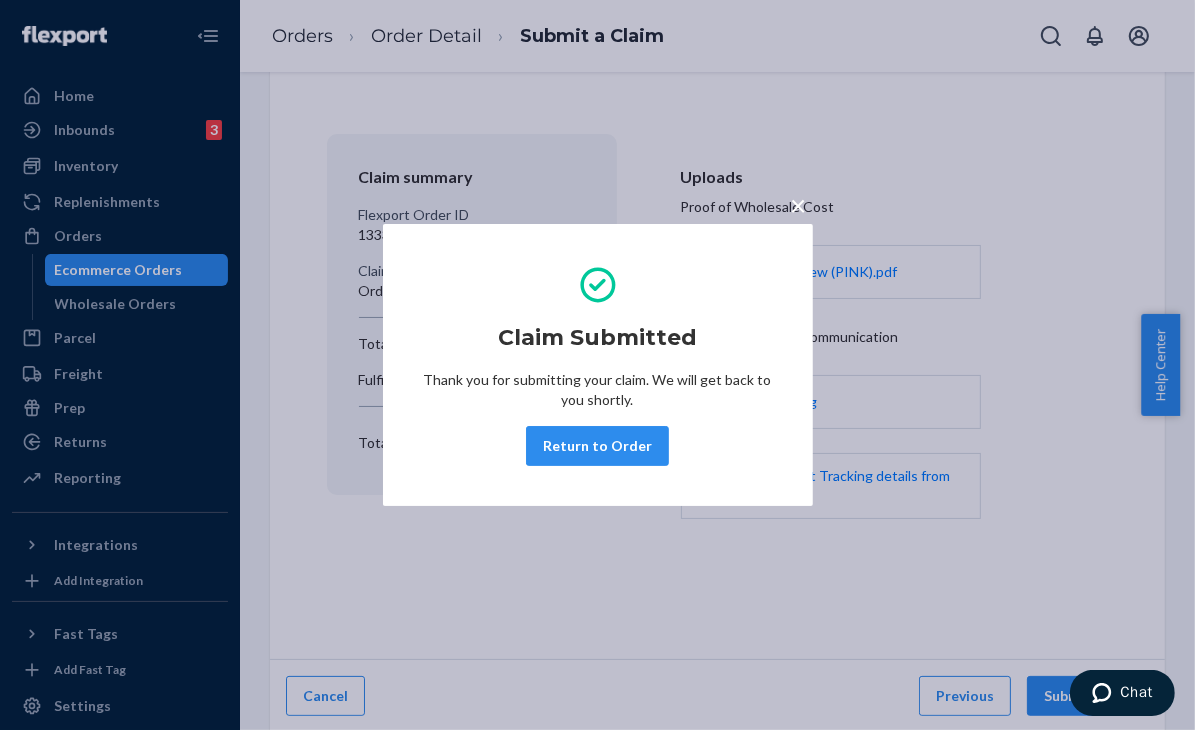 drag, startPoint x: 1074, startPoint y: 362, endPoint x: 636, endPoint y: 356, distance: 438.0411 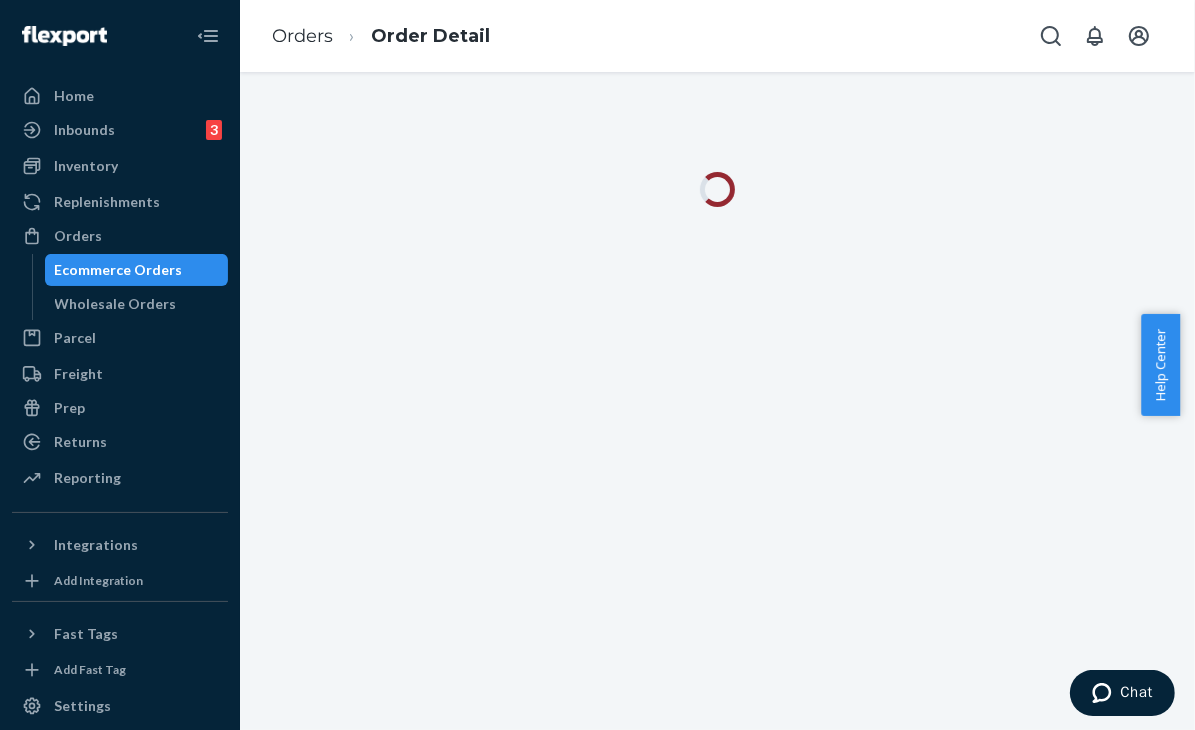 scroll, scrollTop: 0, scrollLeft: 0, axis: both 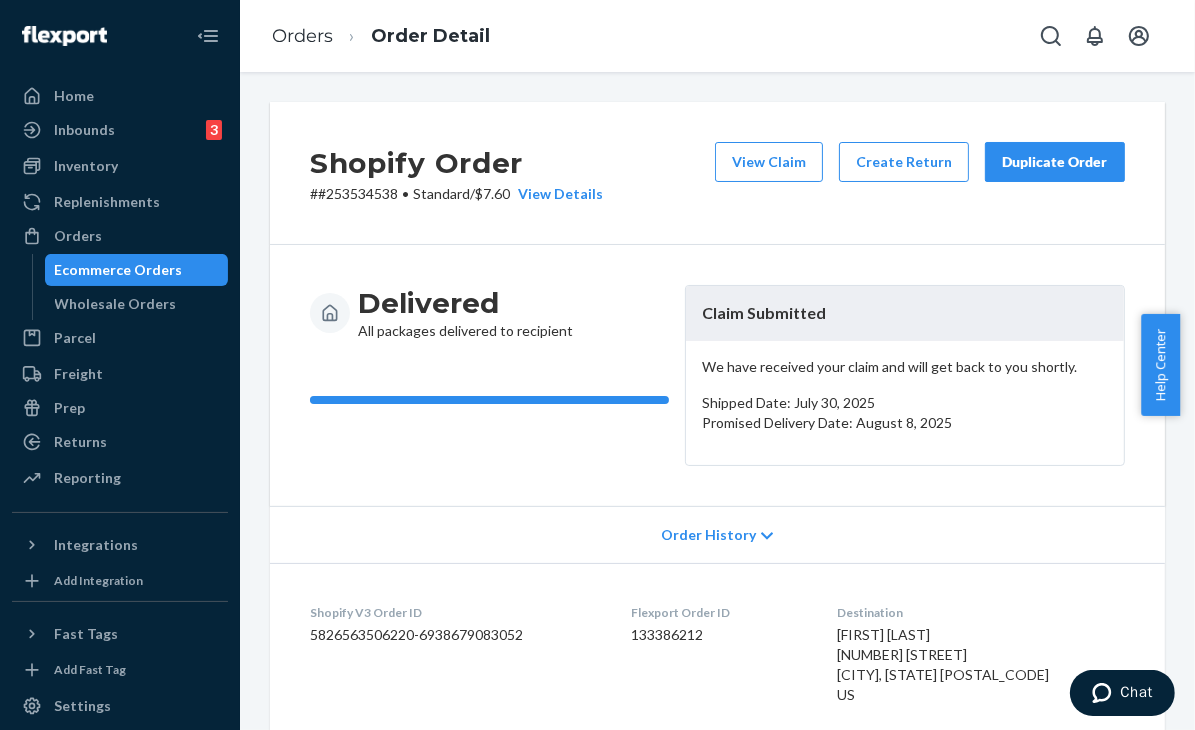 click on "#254380391DELIVERRSPLIT7089112875052" at bounding box center (456, 194) 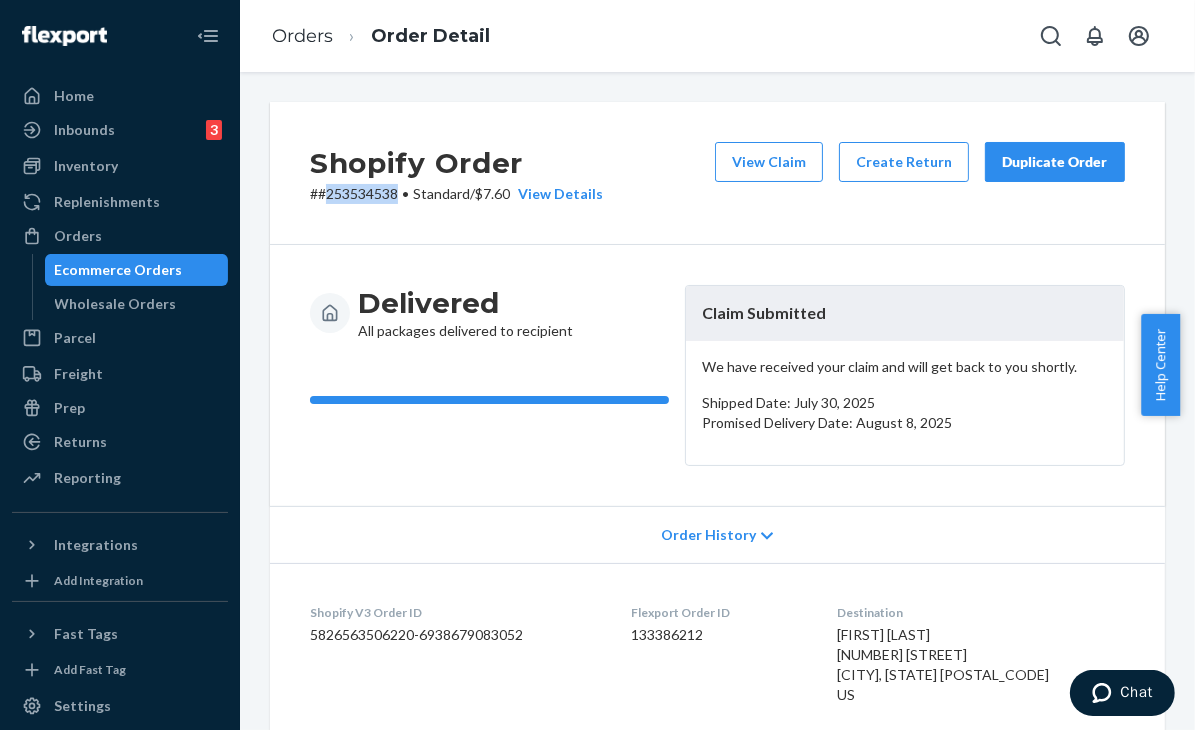 click on "#254380391DELIVERRSPLIT7089112875052" at bounding box center [456, 194] 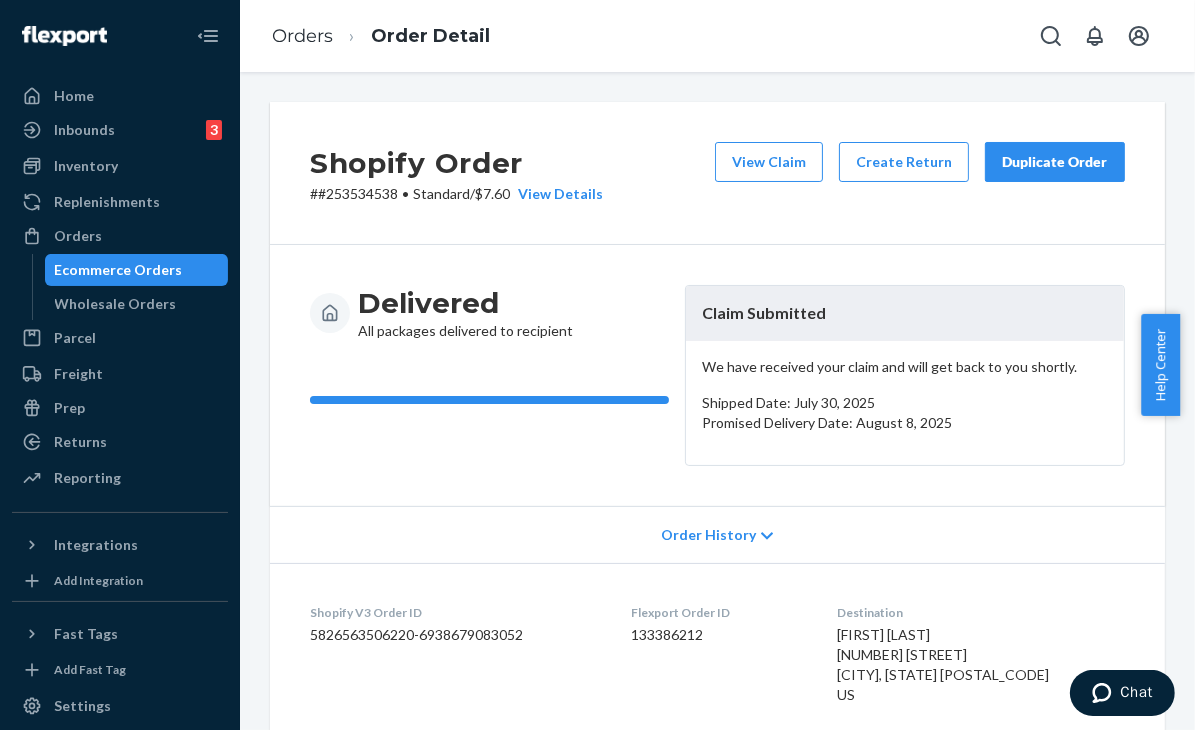 drag, startPoint x: 639, startPoint y: 503, endPoint x: 684, endPoint y: 500, distance: 45.099888 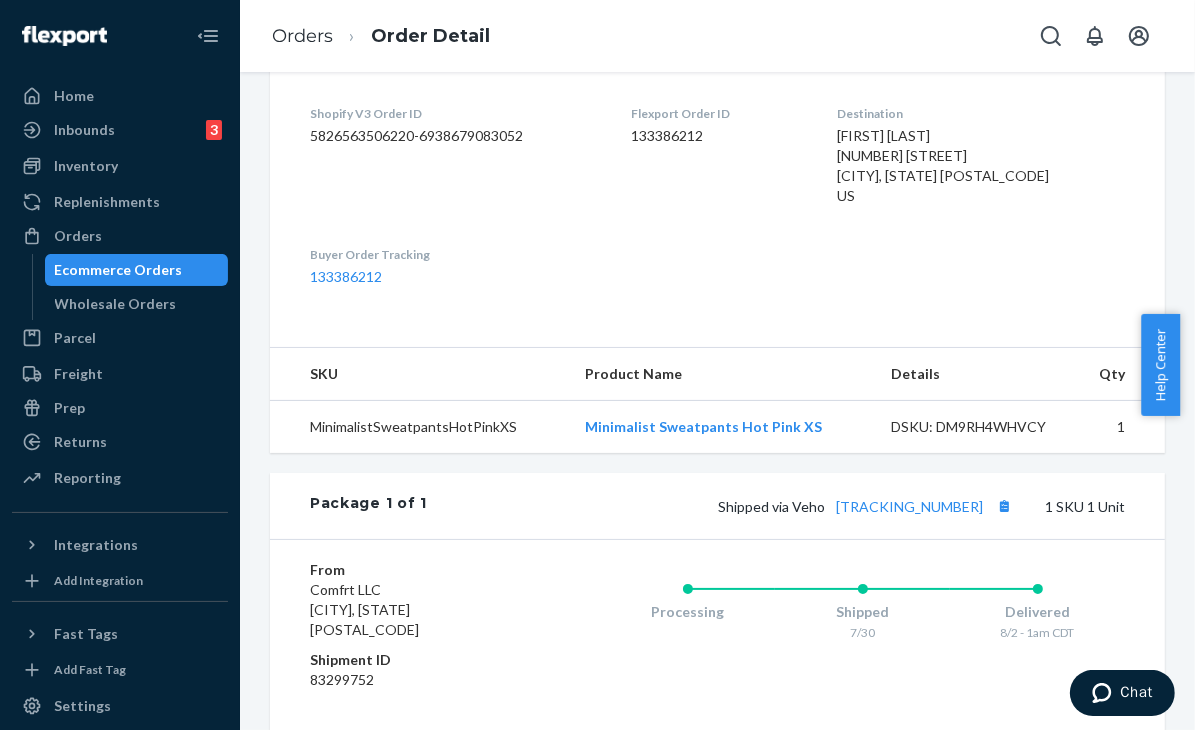 scroll, scrollTop: 500, scrollLeft: 0, axis: vertical 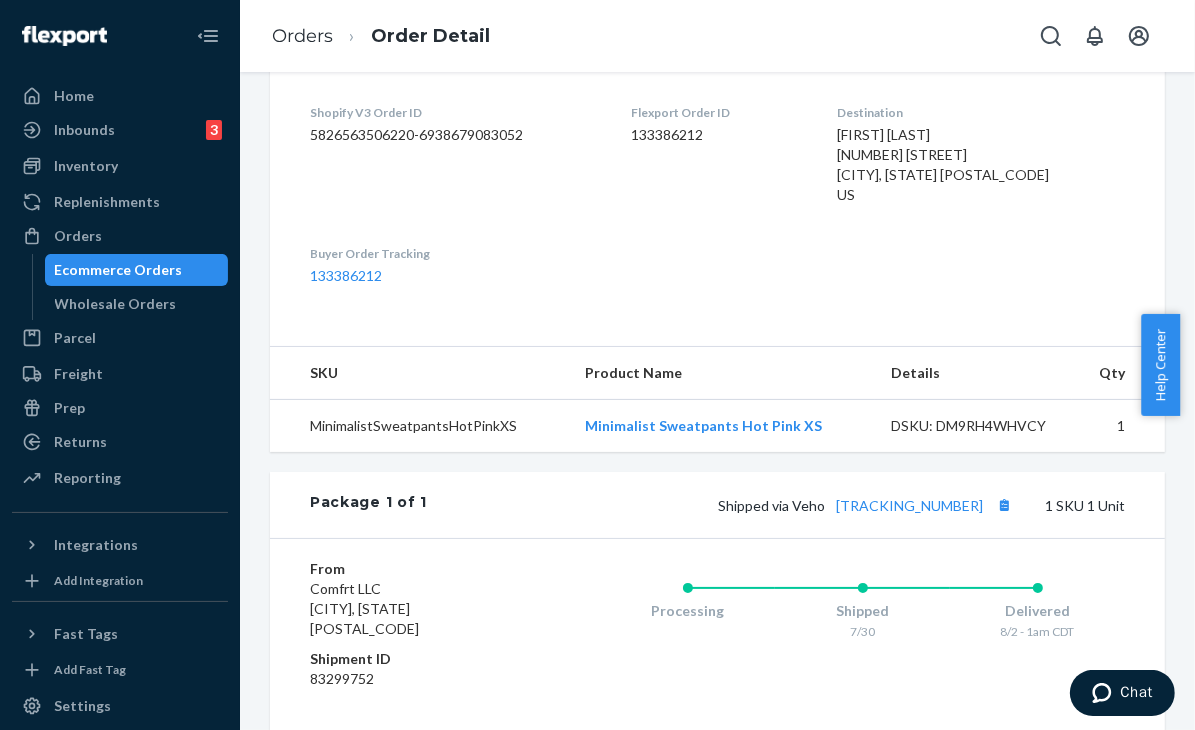 click on "Shipped via Veho   [TRACKING_NUMBER]" at bounding box center [867, 505] 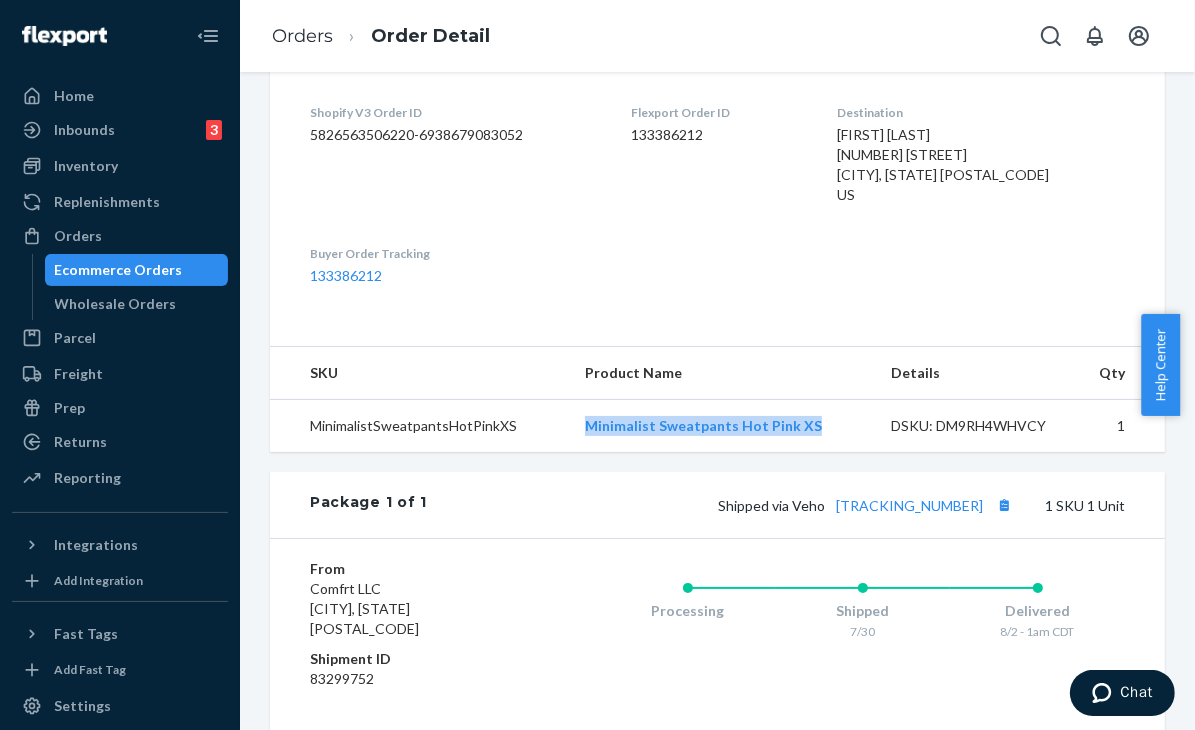 drag, startPoint x: 810, startPoint y: 426, endPoint x: 578, endPoint y: 429, distance: 232.0194 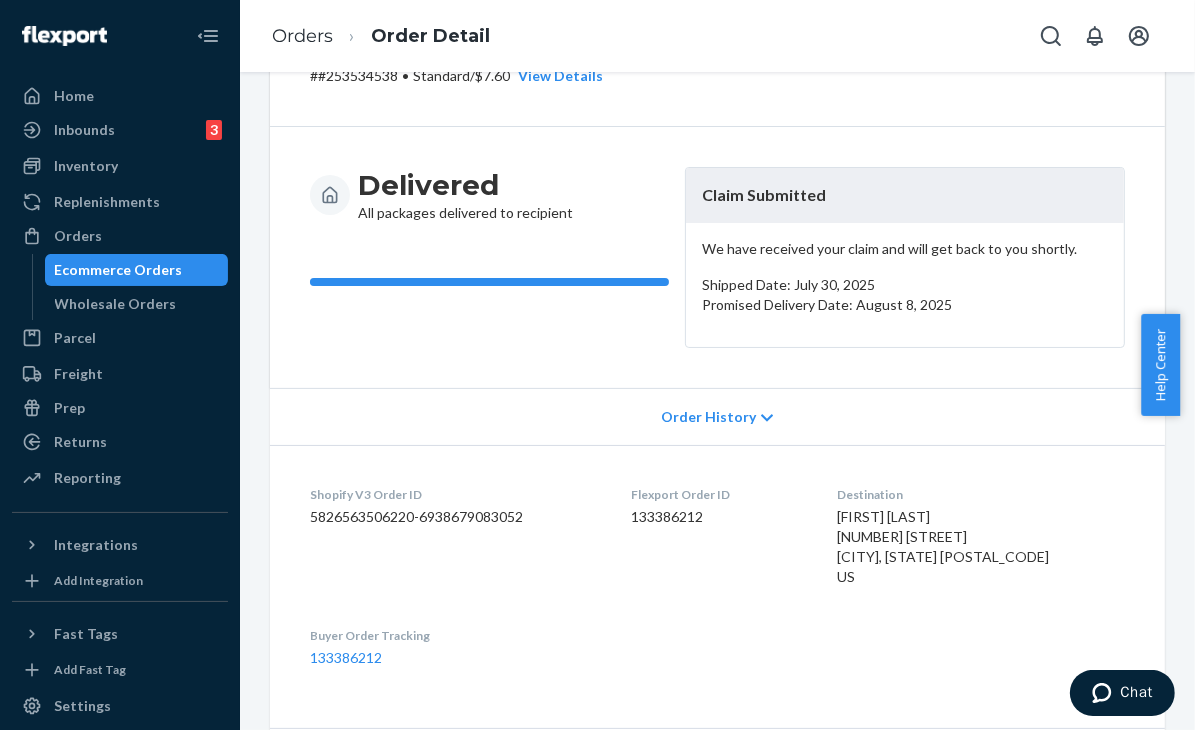 scroll, scrollTop: 0, scrollLeft: 0, axis: both 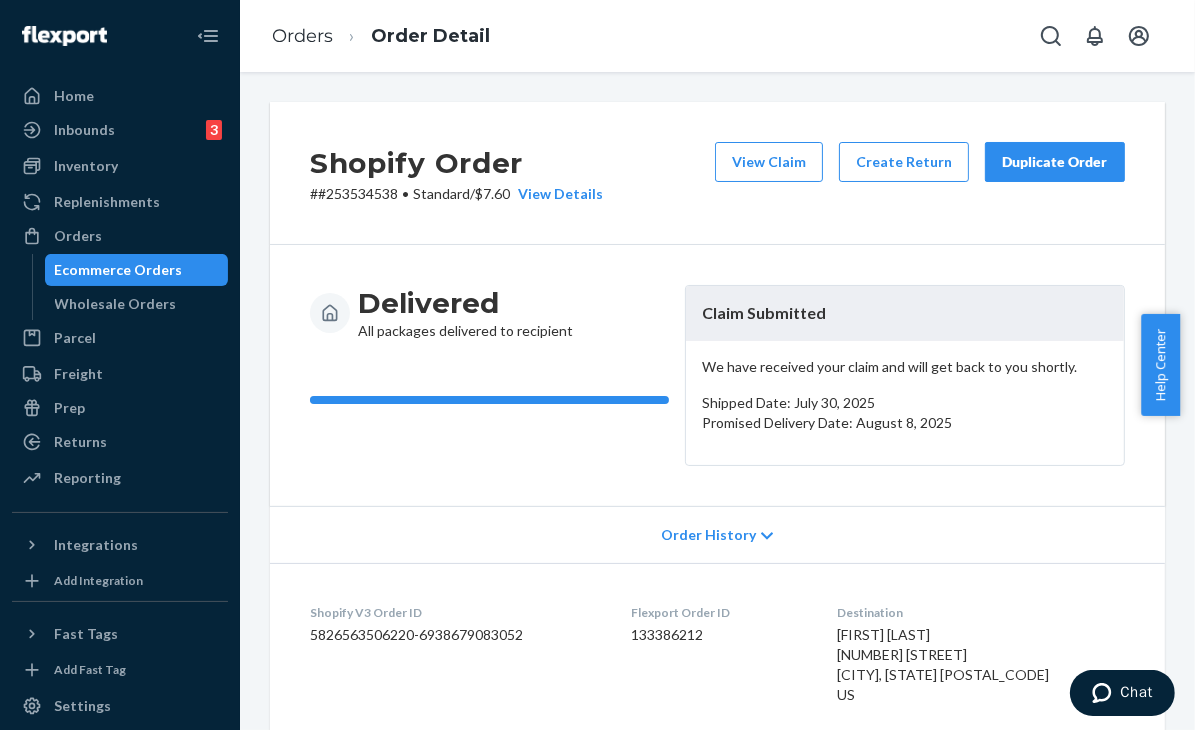 drag, startPoint x: 1185, startPoint y: 373, endPoint x: 1188, endPoint y: 44, distance: 329.01367 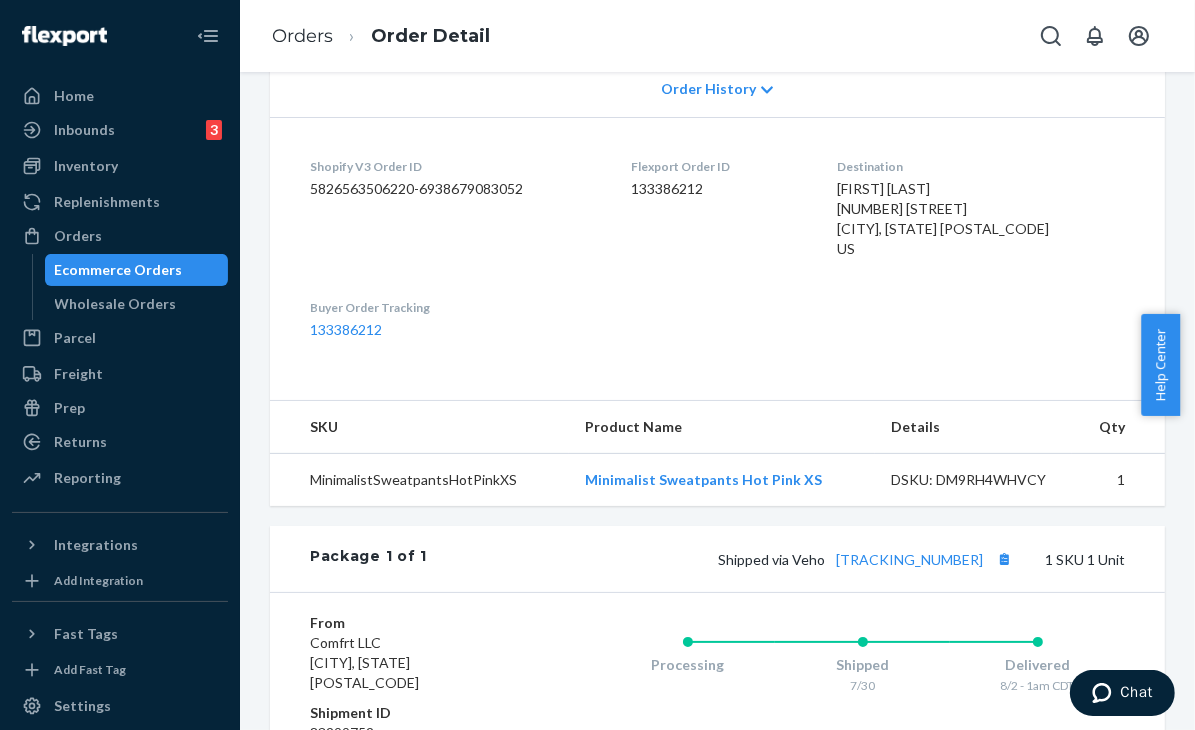 scroll, scrollTop: 605, scrollLeft: 0, axis: vertical 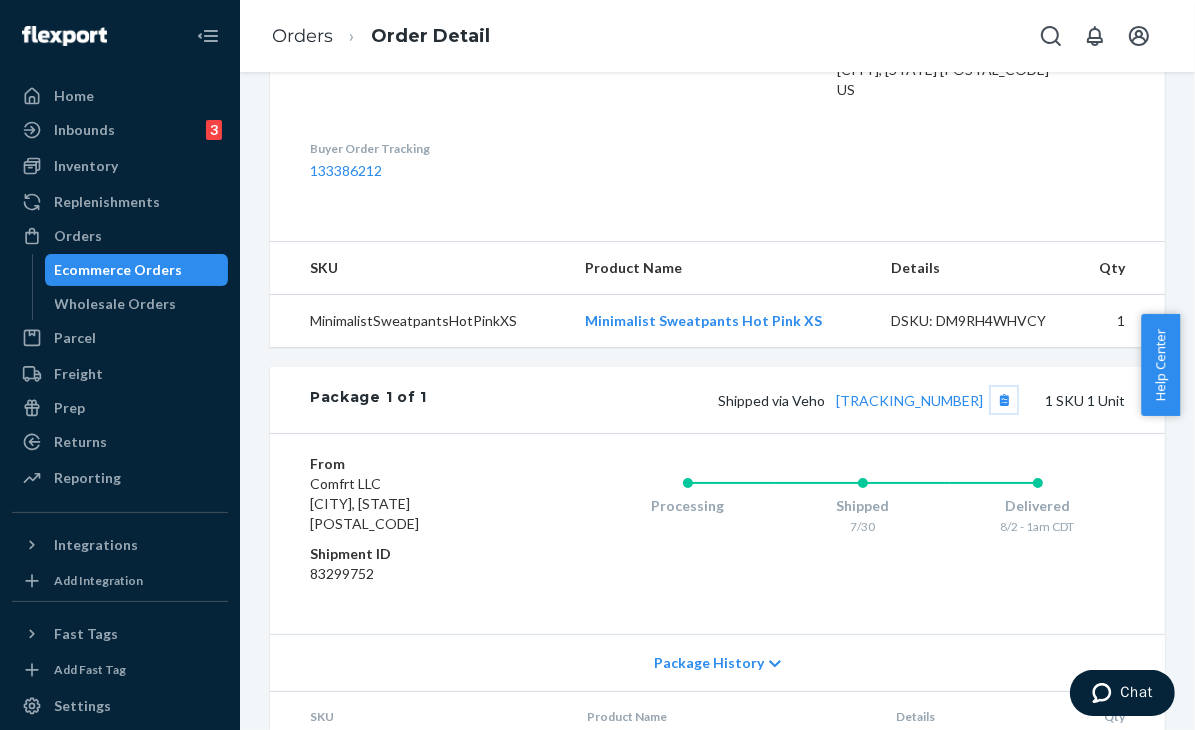 drag, startPoint x: 942, startPoint y: 404, endPoint x: 839, endPoint y: 412, distance: 103.31021 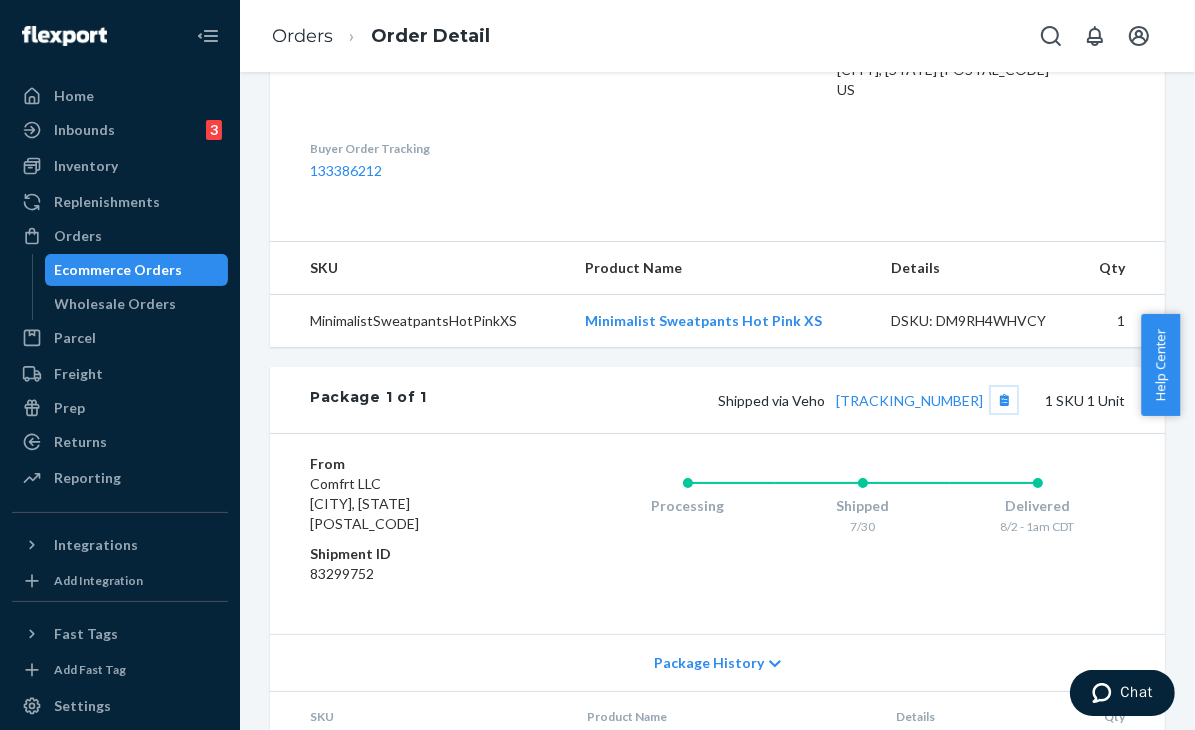 click on "Package 1 of 1 Shipped via Veho   [TRACKING_NUMBER] 1   SKU   1   Unit" at bounding box center (717, 400) 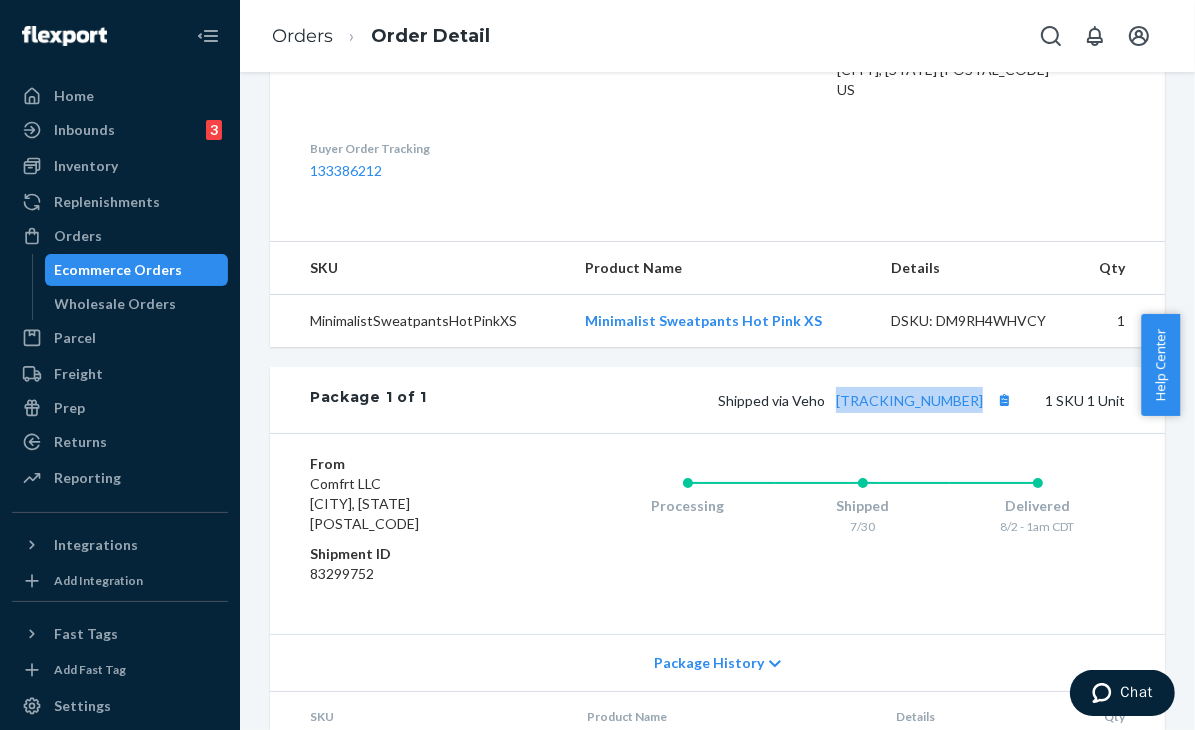 drag, startPoint x: 838, startPoint y: 402, endPoint x: 1010, endPoint y: 410, distance: 172.18594 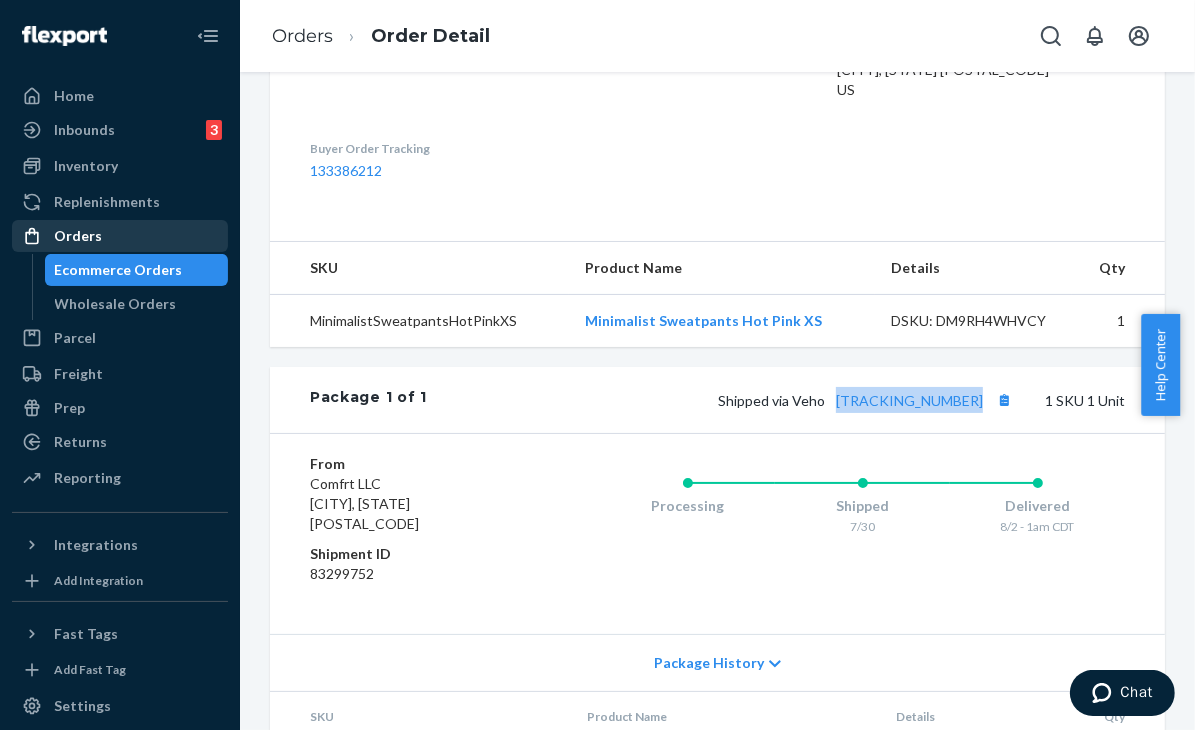 click on "Orders" at bounding box center (120, 236) 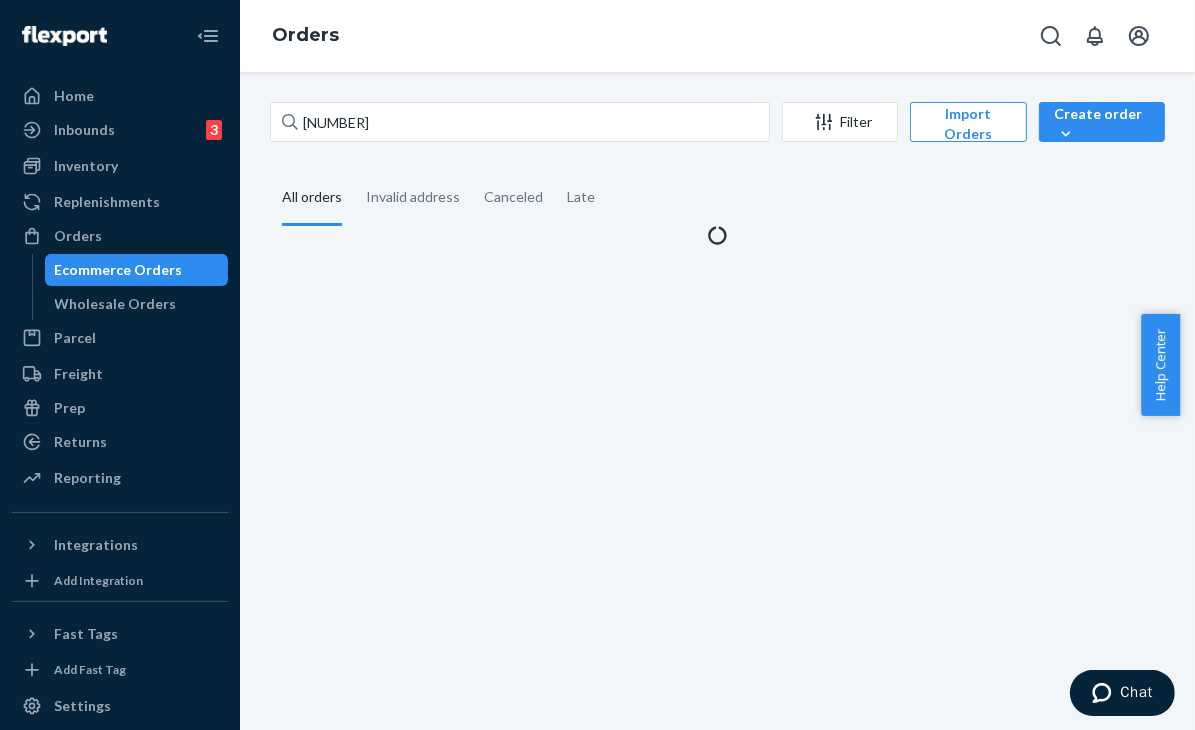 scroll, scrollTop: 0, scrollLeft: 0, axis: both 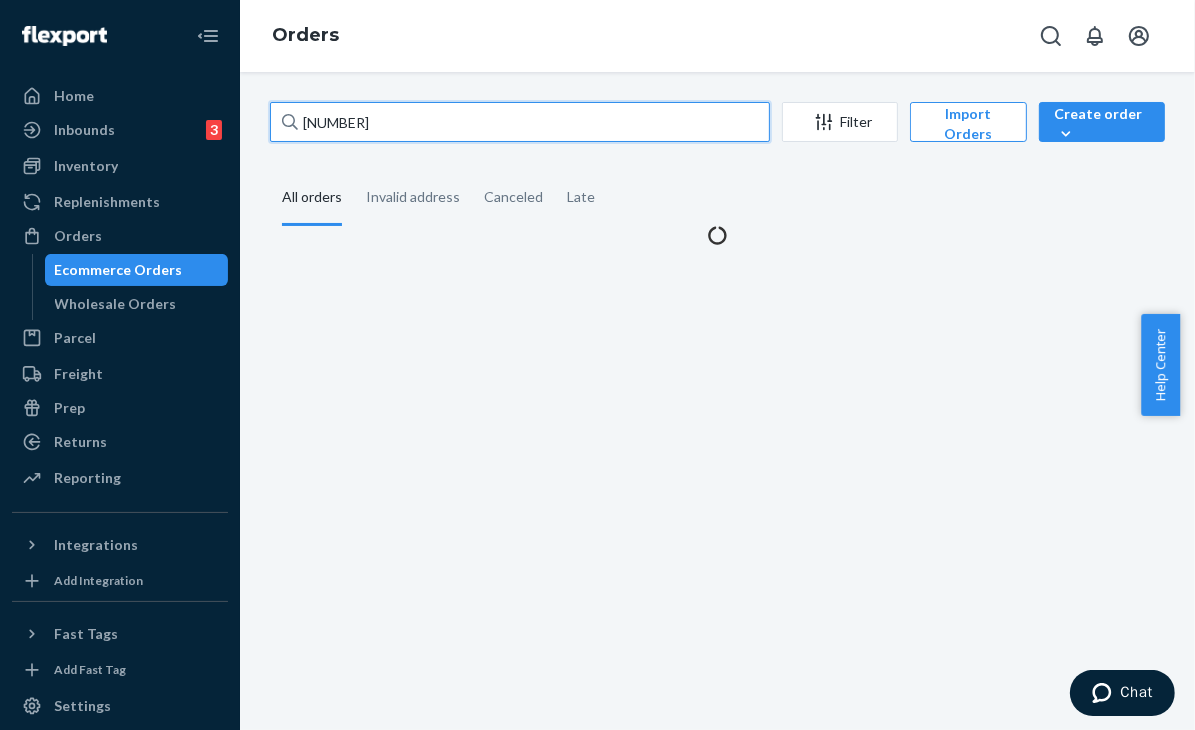 drag, startPoint x: 417, startPoint y: 115, endPoint x: 288, endPoint y: 124, distance: 129.31357 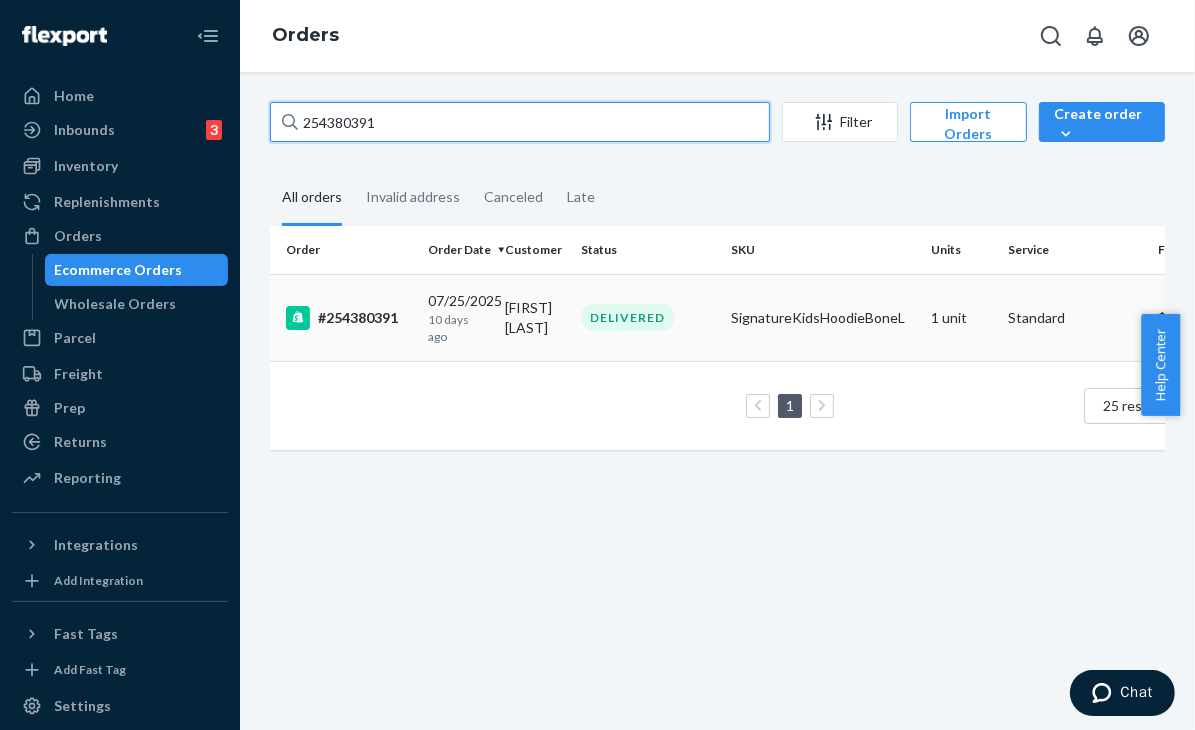 type on "254380391" 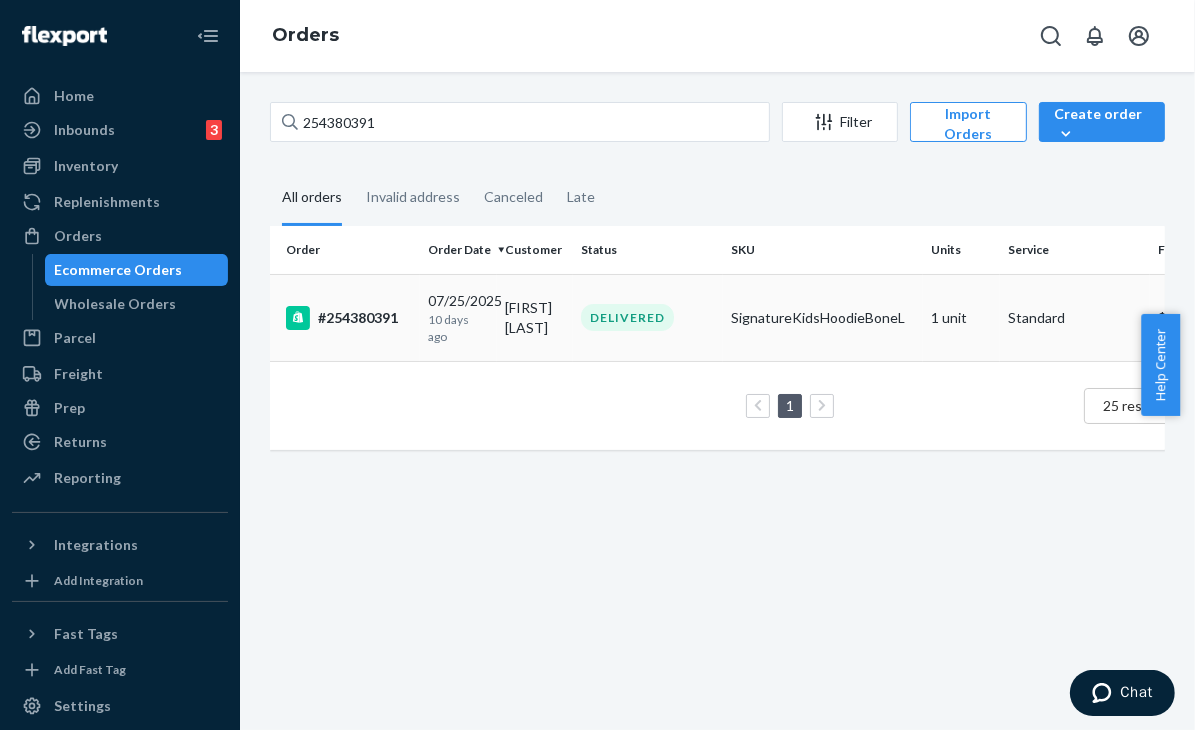 click on "1 unit" at bounding box center [961, 317] 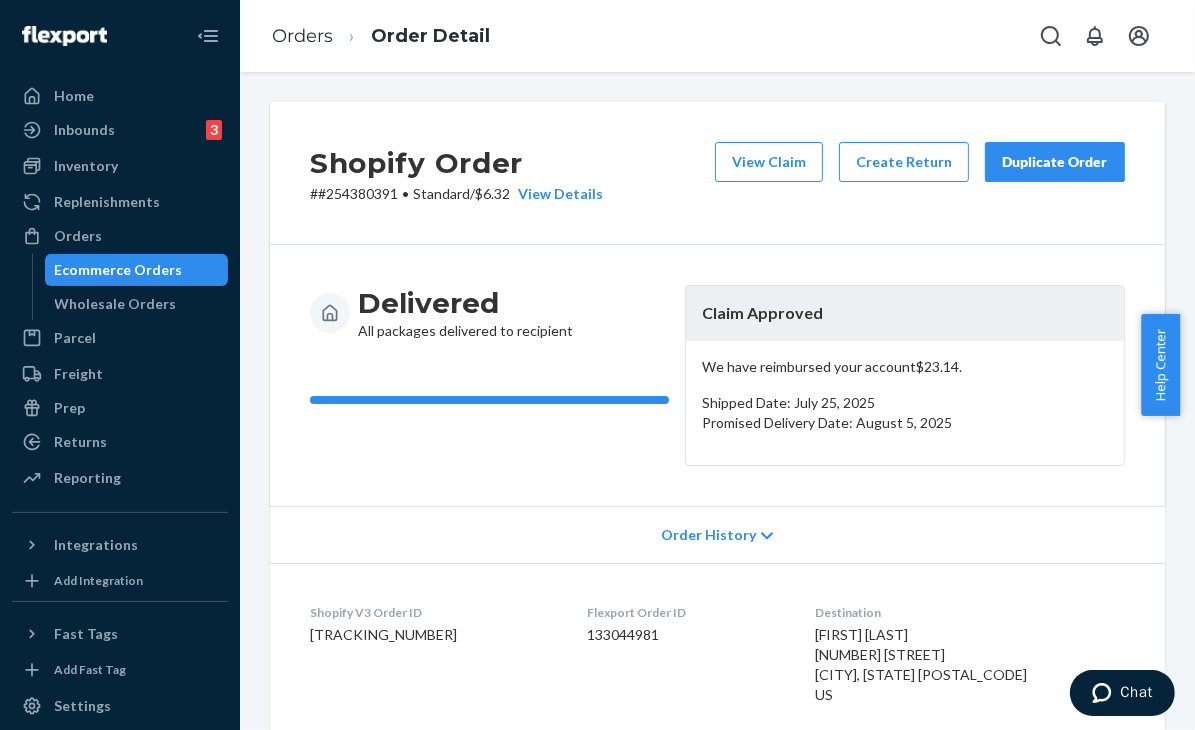 click on "Shopify Order # #254380391 • Standard  /  $6.32 View Details View Claim Create Return Duplicate Order" at bounding box center [717, 173] 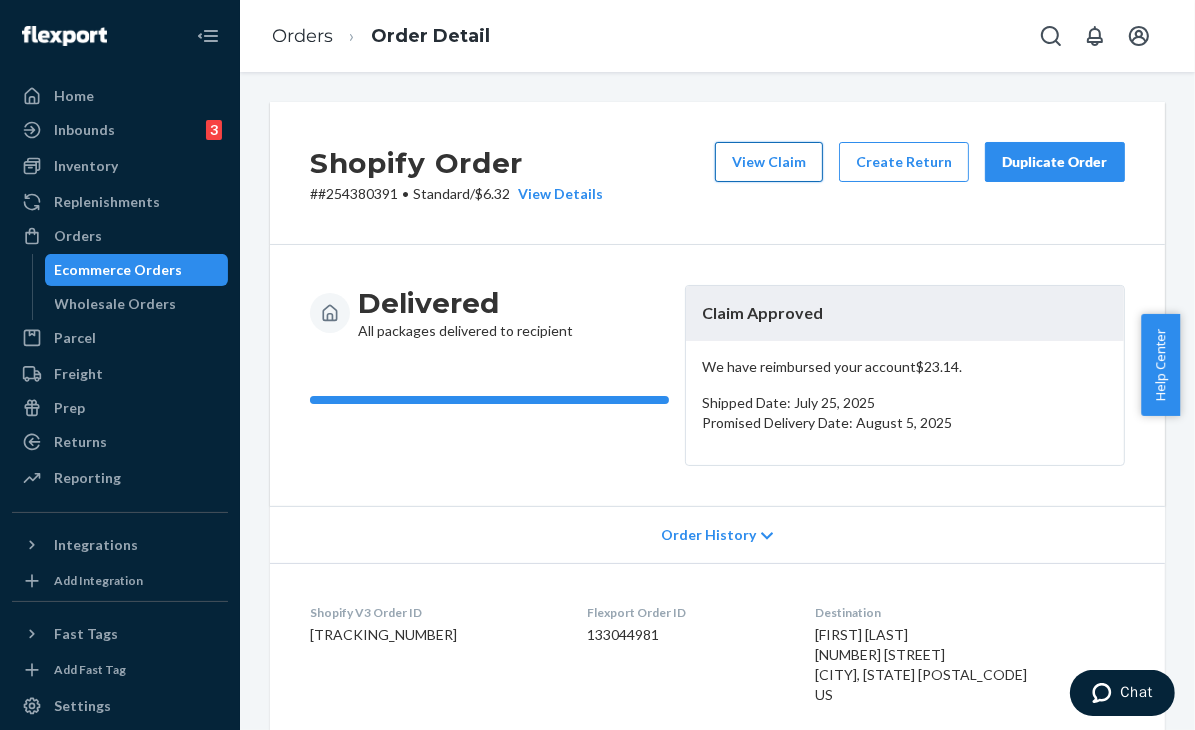 click on "View Claim" at bounding box center (769, 162) 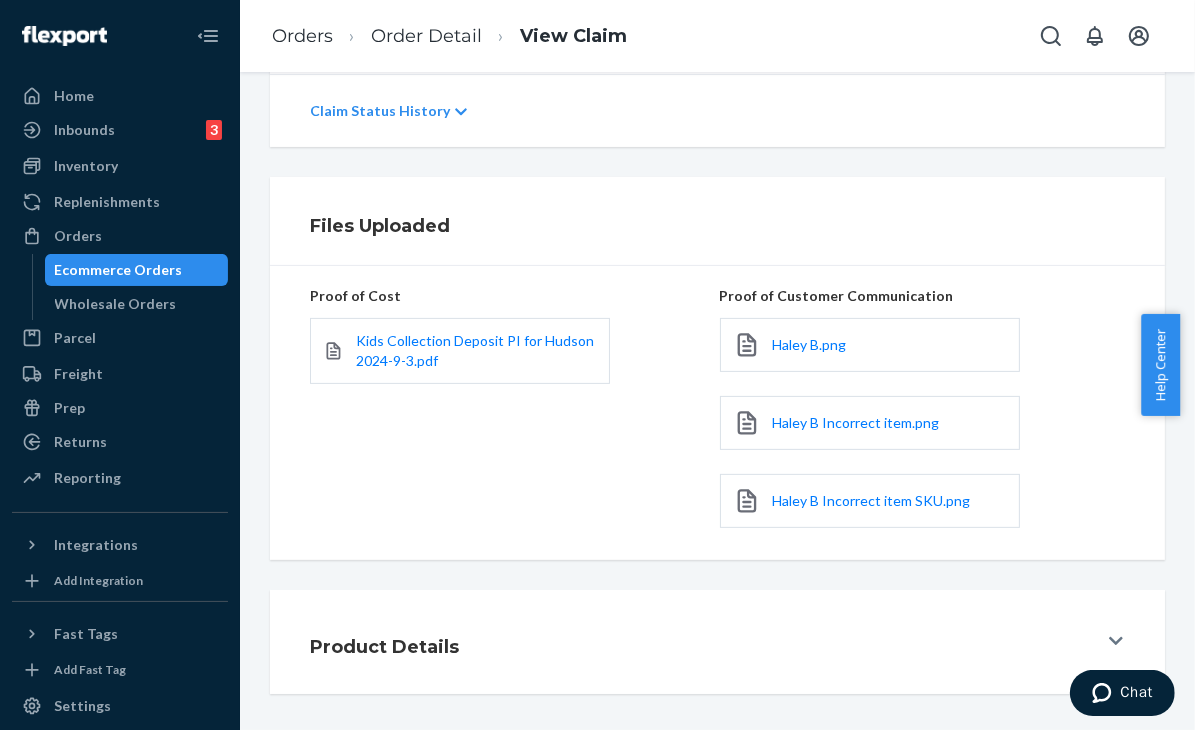 scroll, scrollTop: 409, scrollLeft: 0, axis: vertical 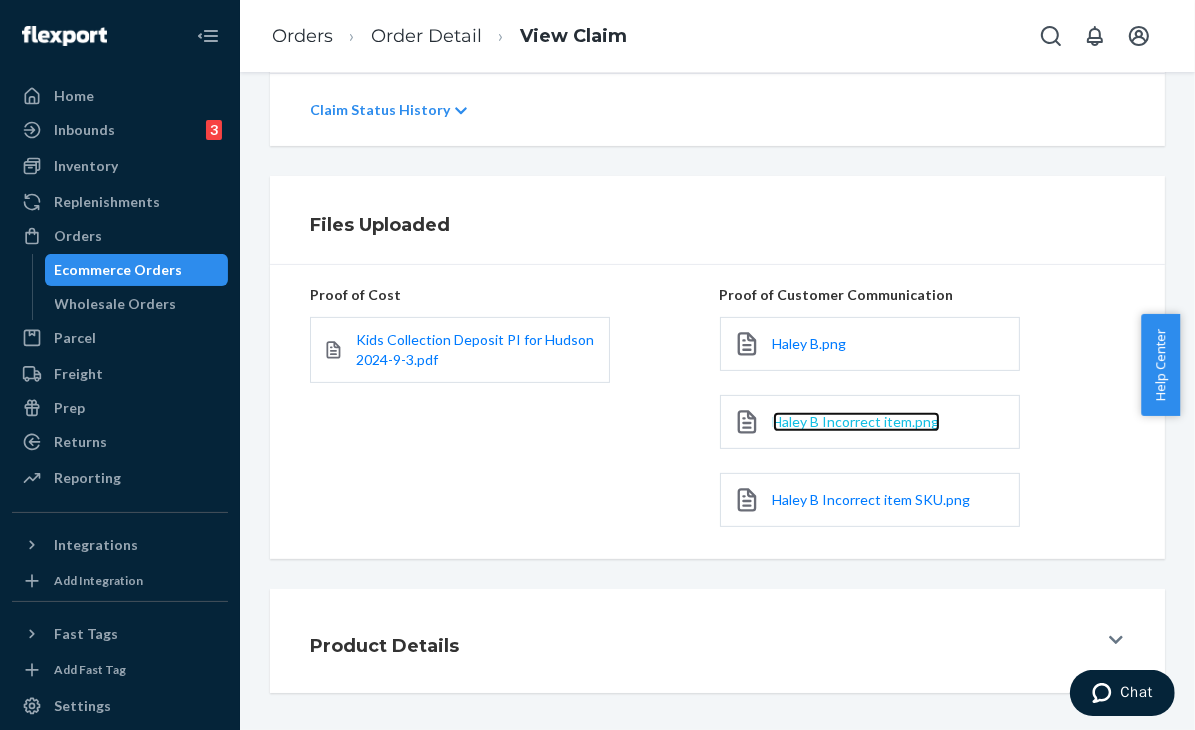 click on "Haley B Incorrect item.png" at bounding box center [856, 421] 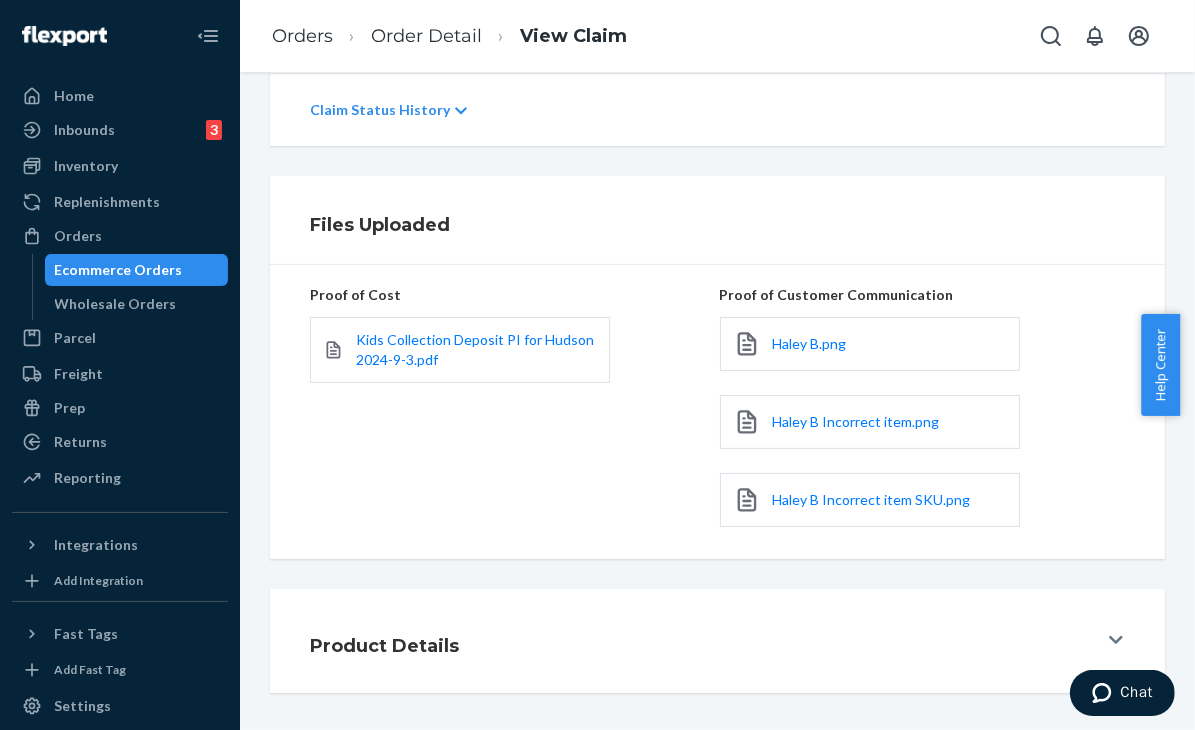 drag, startPoint x: 1061, startPoint y: 461, endPoint x: 1087, endPoint y: 457, distance: 26.305893 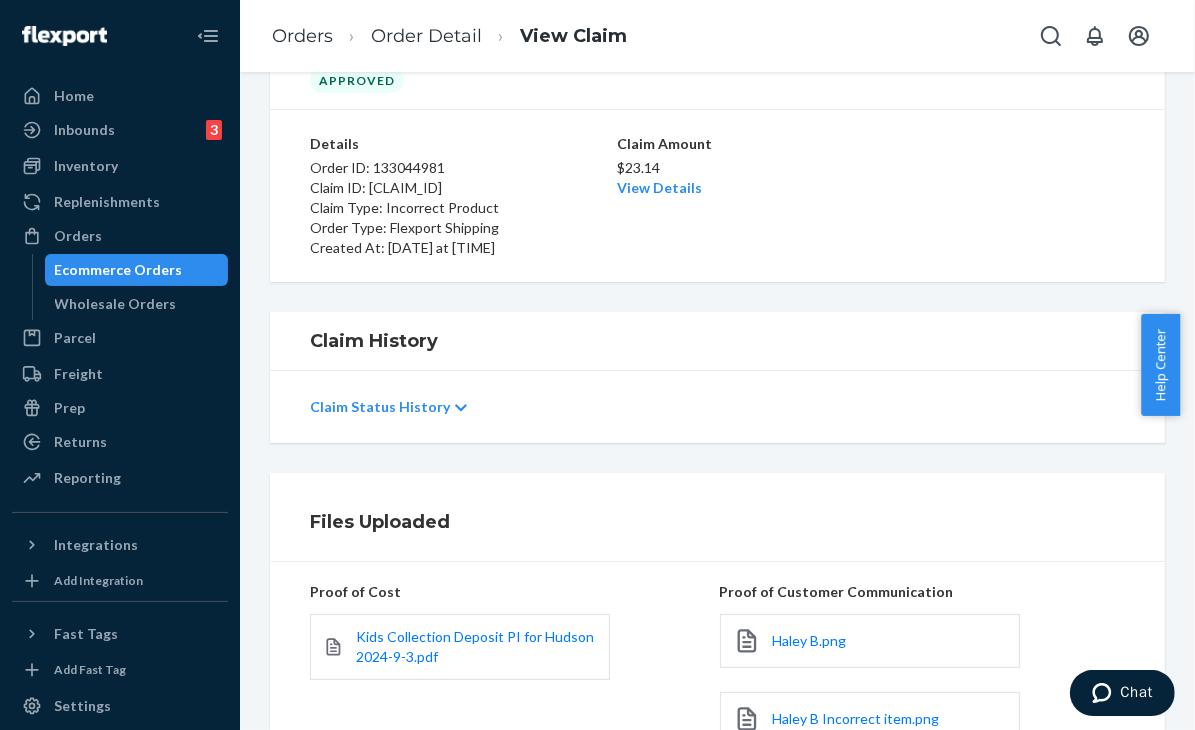 scroll, scrollTop: 0, scrollLeft: 0, axis: both 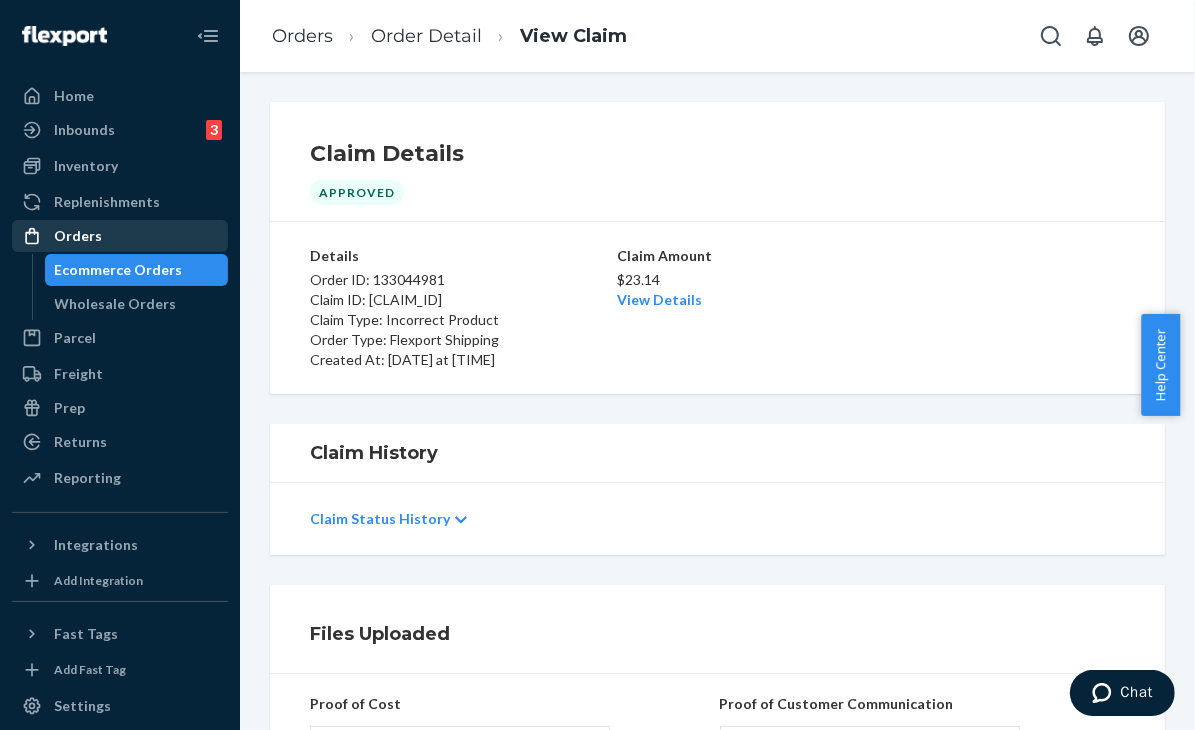 click on "Orders" at bounding box center (120, 236) 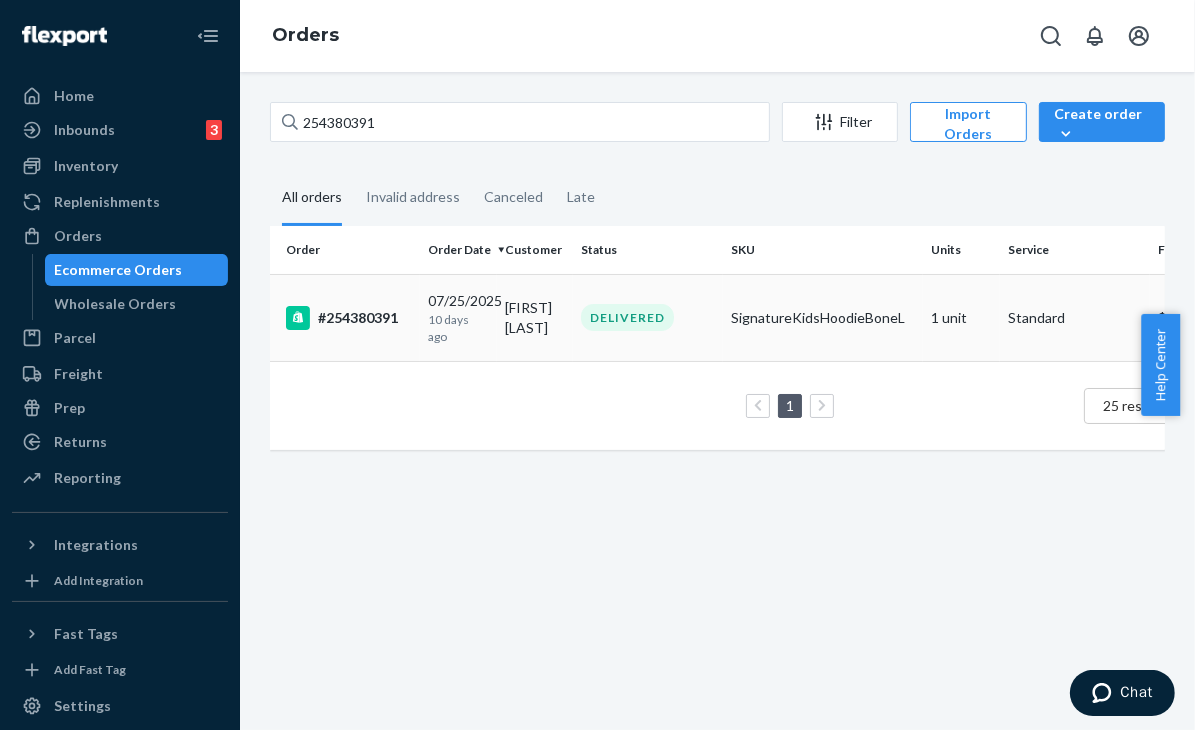 click on "[FIRST] [LAST]" at bounding box center [535, 317] 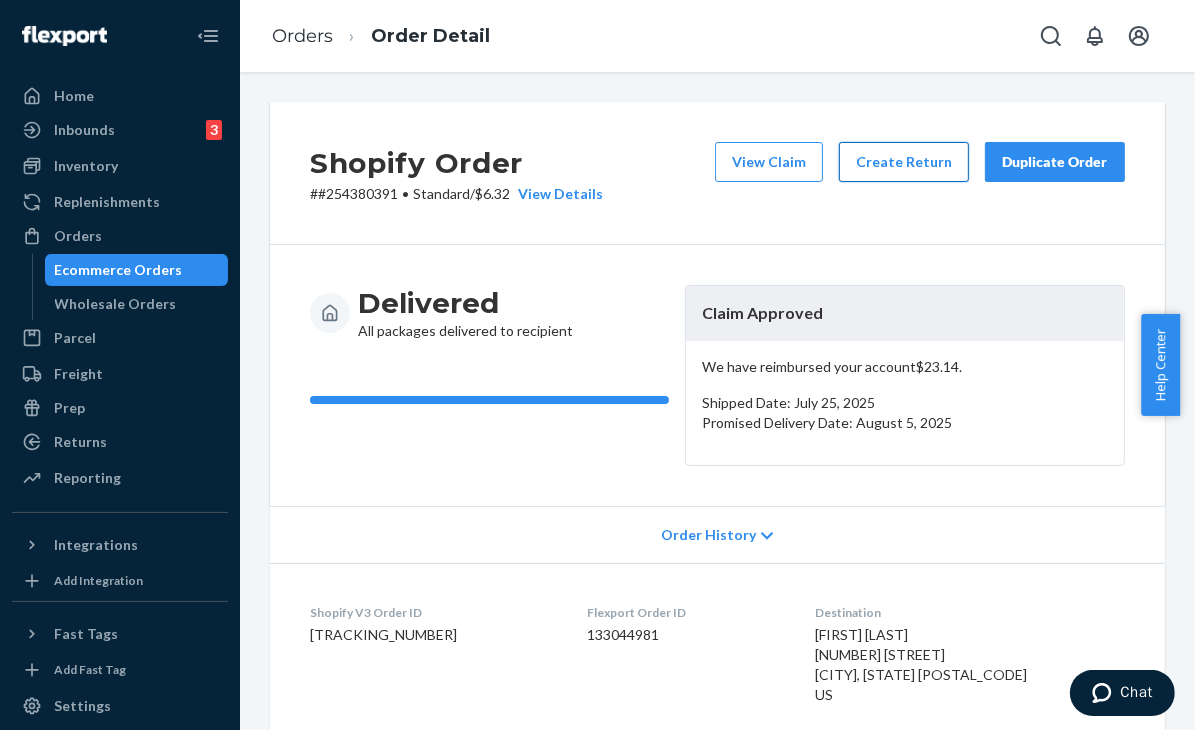click on "Create Return" at bounding box center [904, 162] 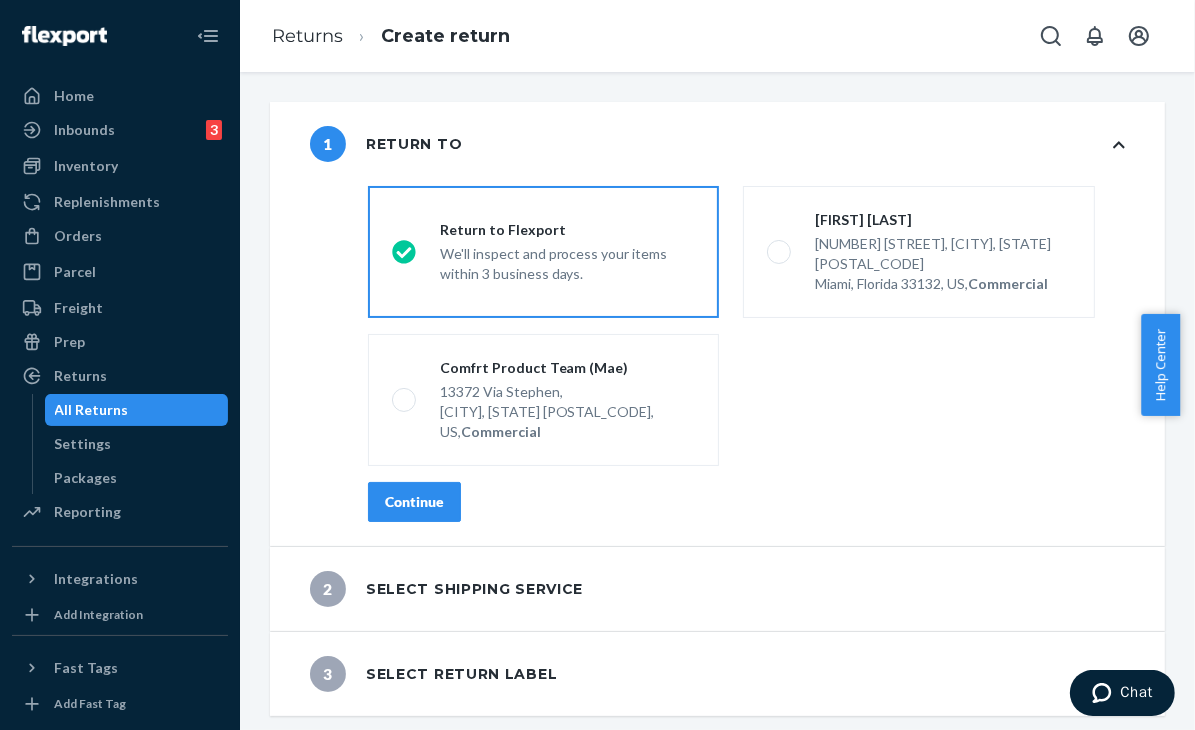 click on "Return to Flexport We'll inspect and process your items within 3 business days." at bounding box center [544, 252] 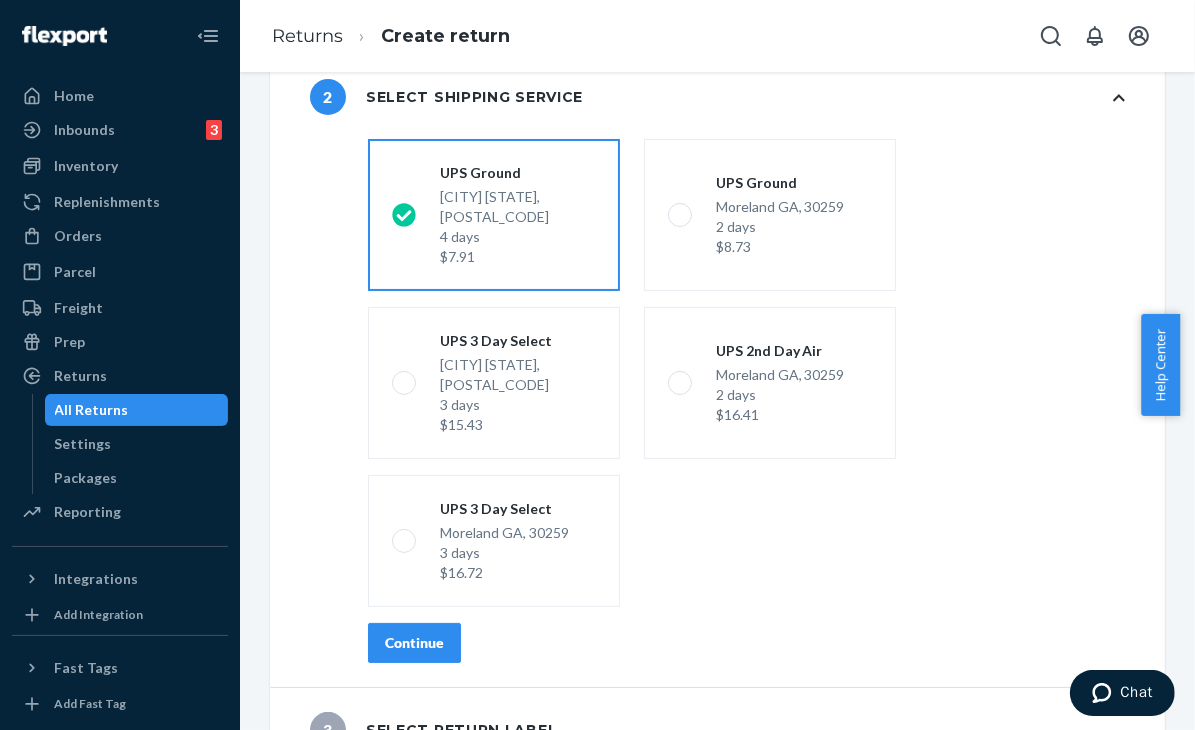 scroll, scrollTop: 132, scrollLeft: 0, axis: vertical 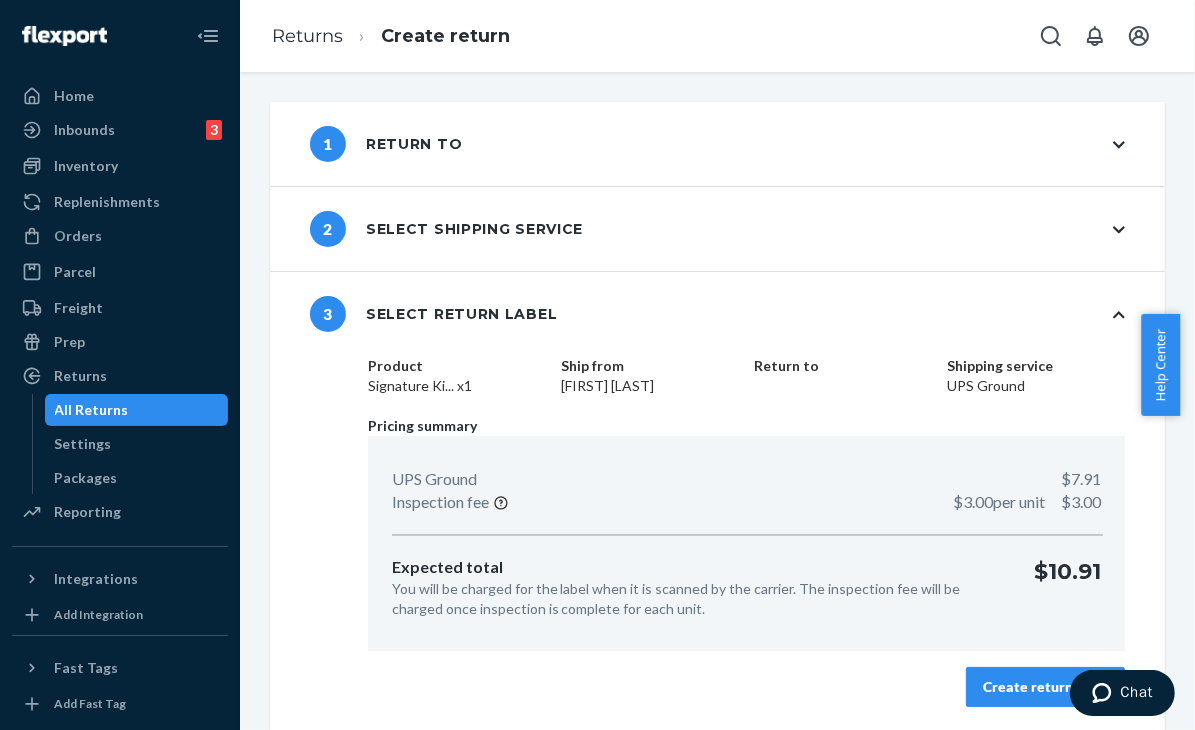 click on "Create return label" at bounding box center (1045, 687) 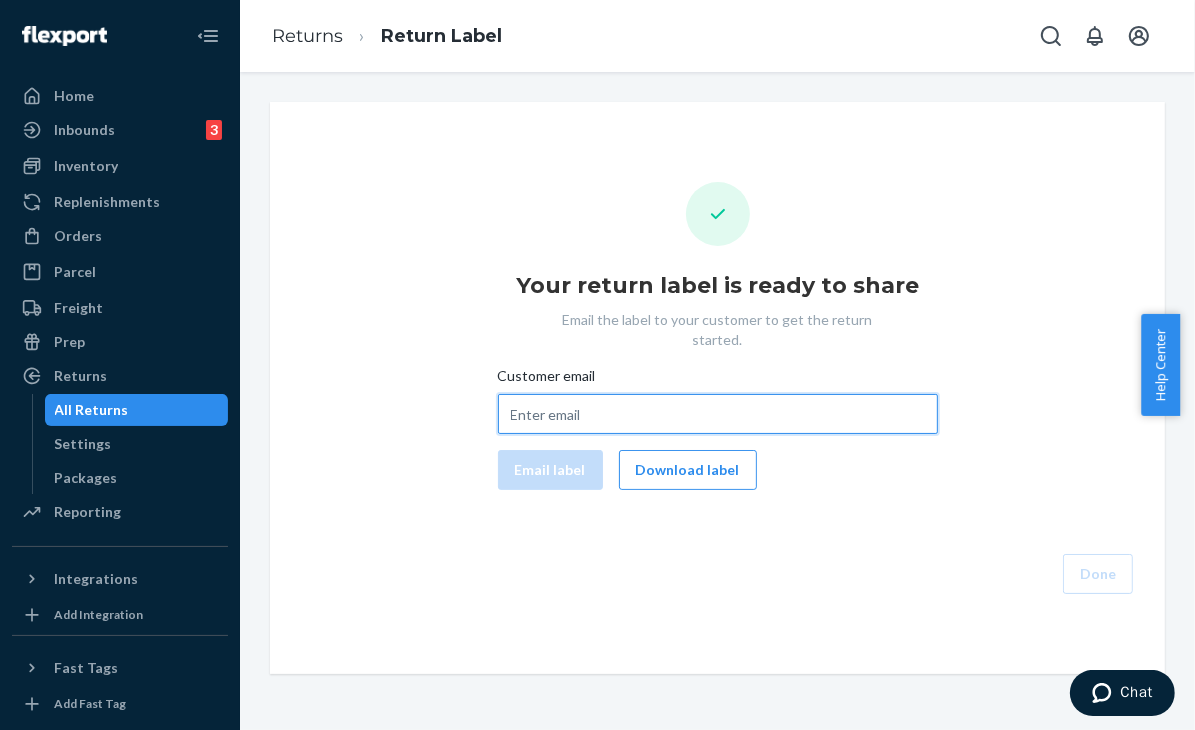 click on "Customer email" at bounding box center (718, 414) 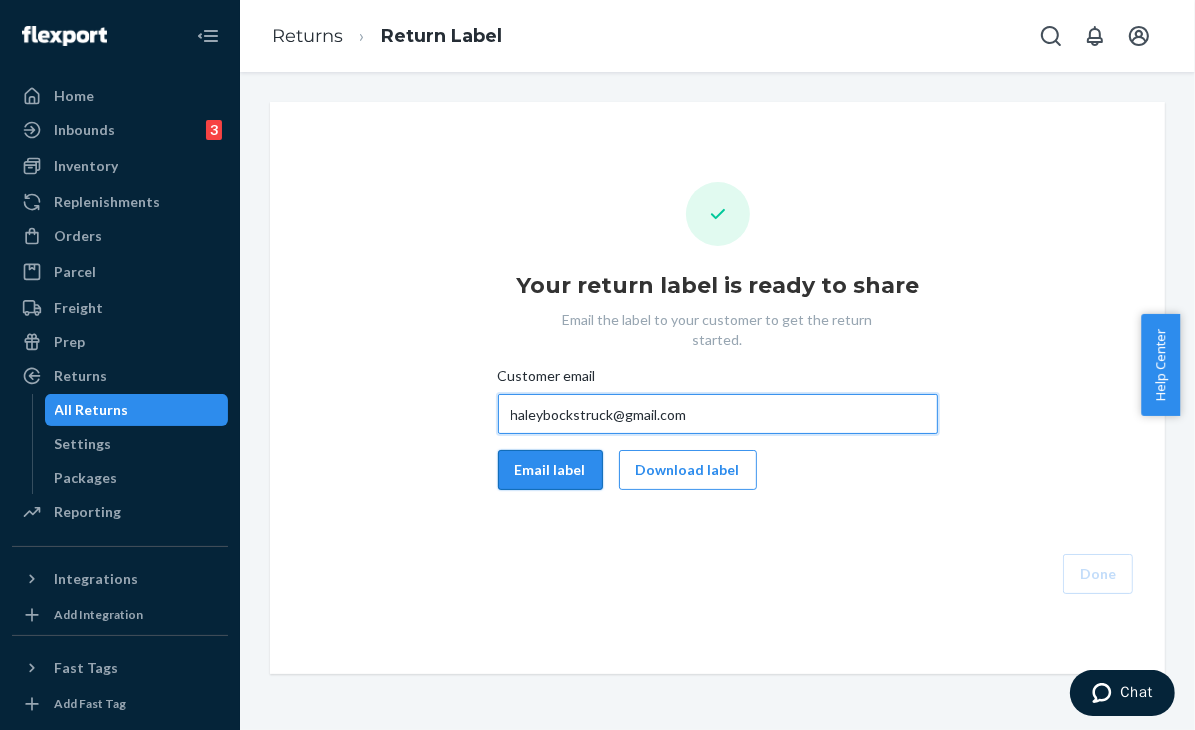 type on "haleybockstruck@gmail.com" 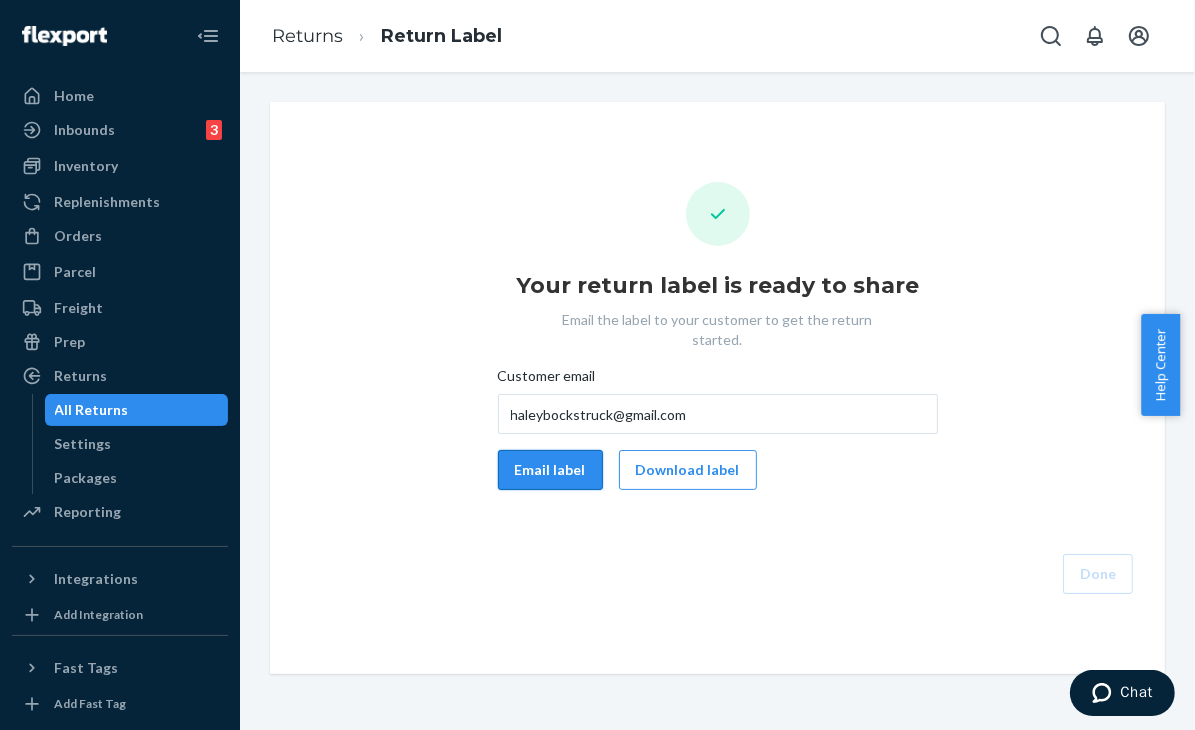 click on "Email label" at bounding box center [550, 470] 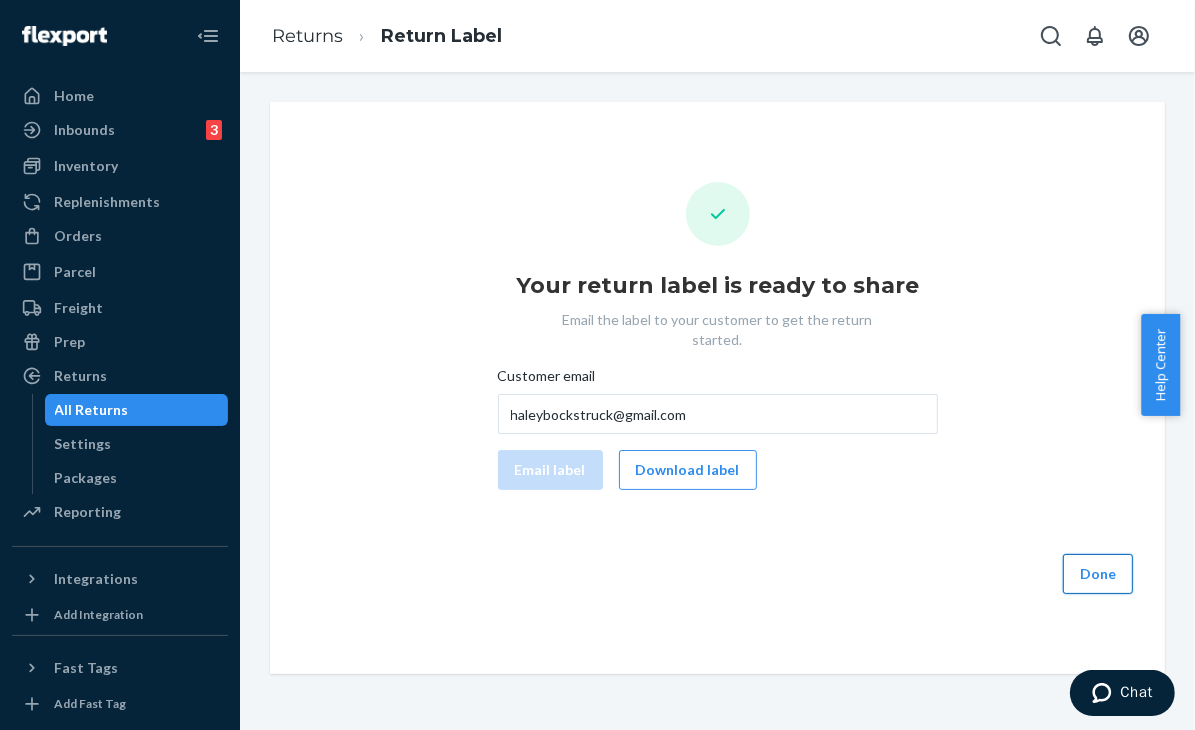 click on "Done" at bounding box center (1098, 574) 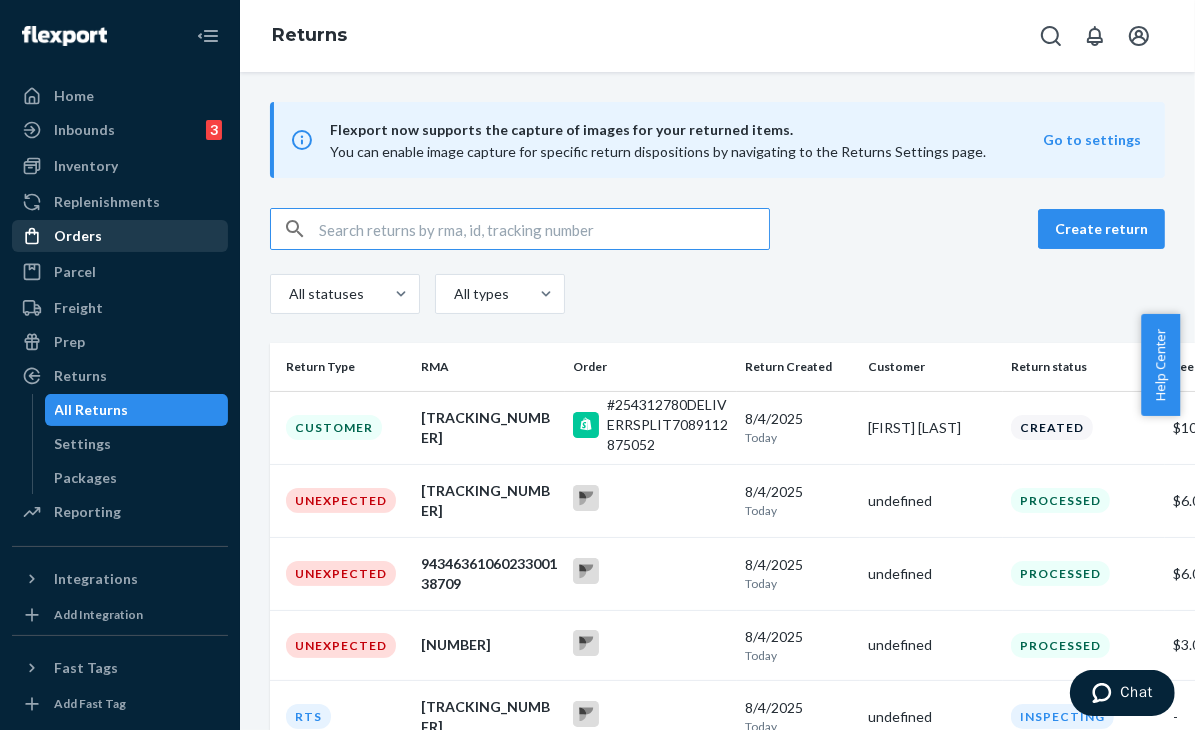 click on "Orders" at bounding box center [120, 236] 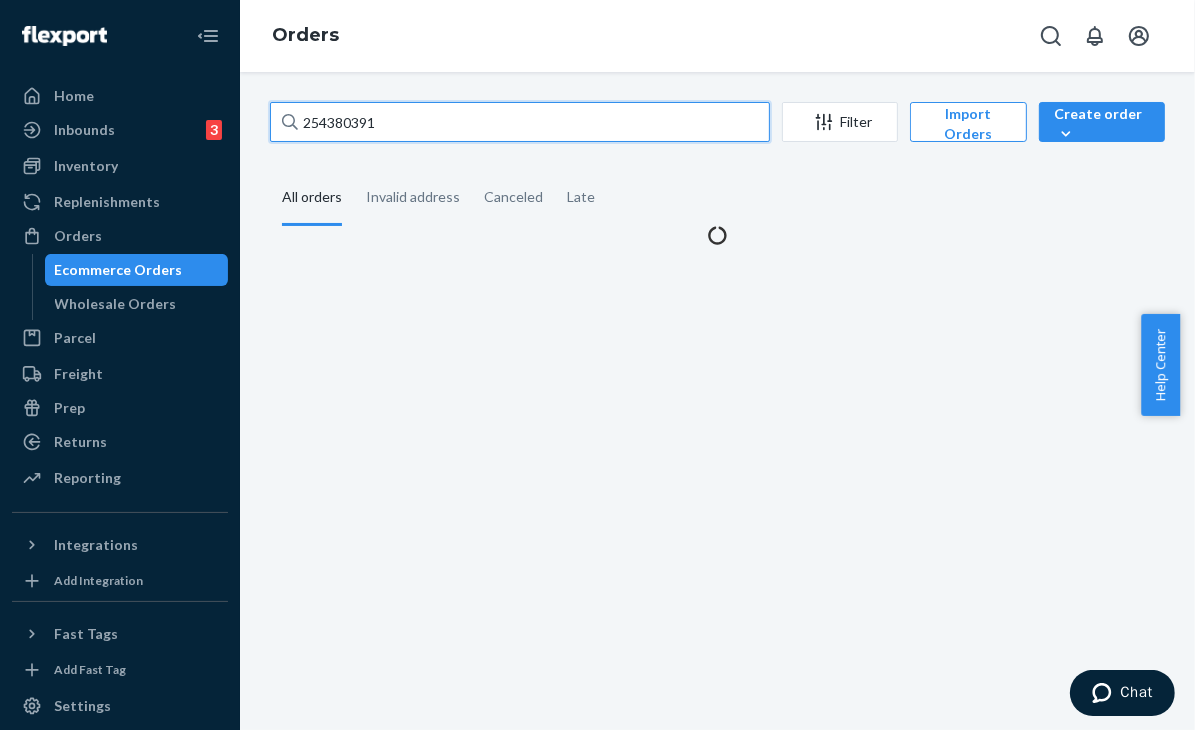 drag, startPoint x: 394, startPoint y: 121, endPoint x: 281, endPoint y: 117, distance: 113.07078 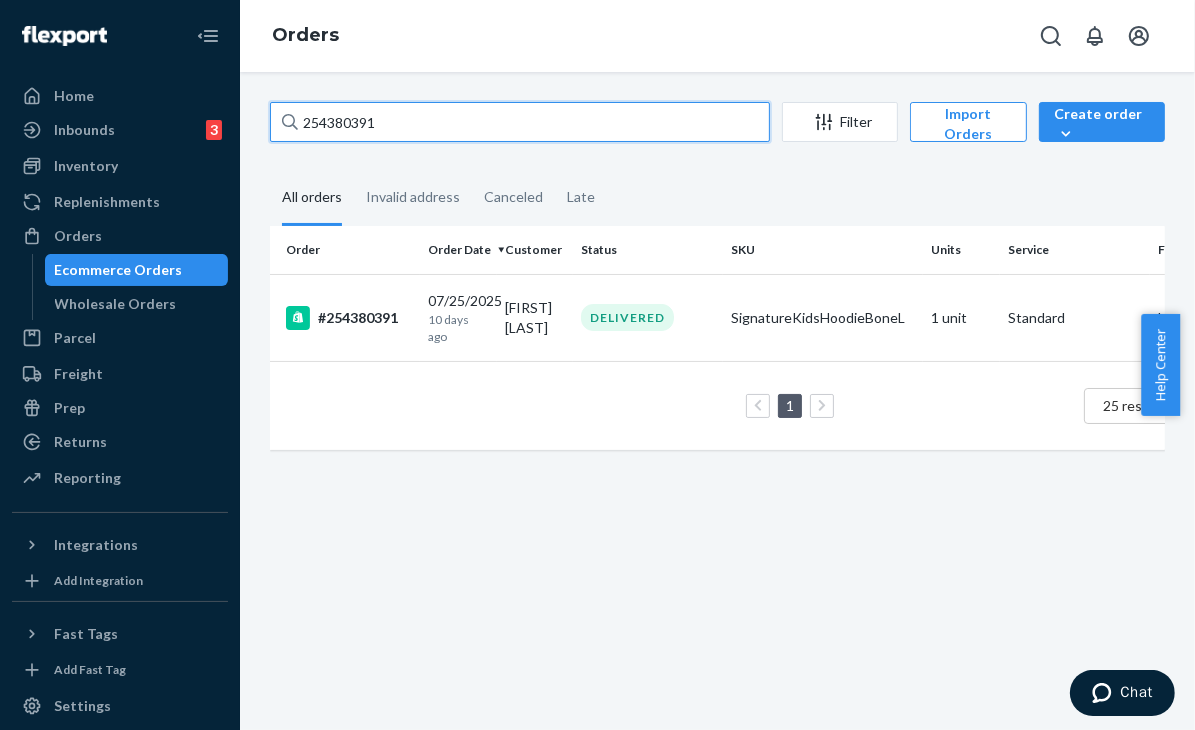 paste on "SJIG83SWEG" 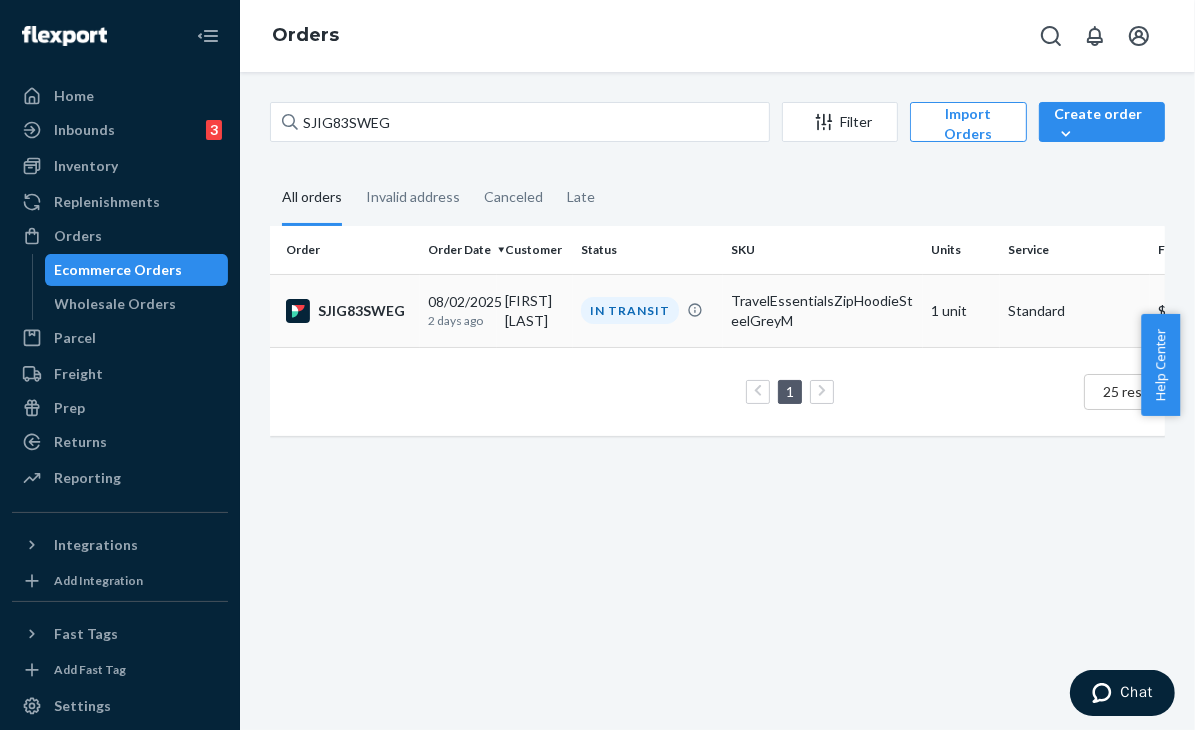 click on "TravelEssentialsZipHoodieSteelGreyM" at bounding box center (823, 311) 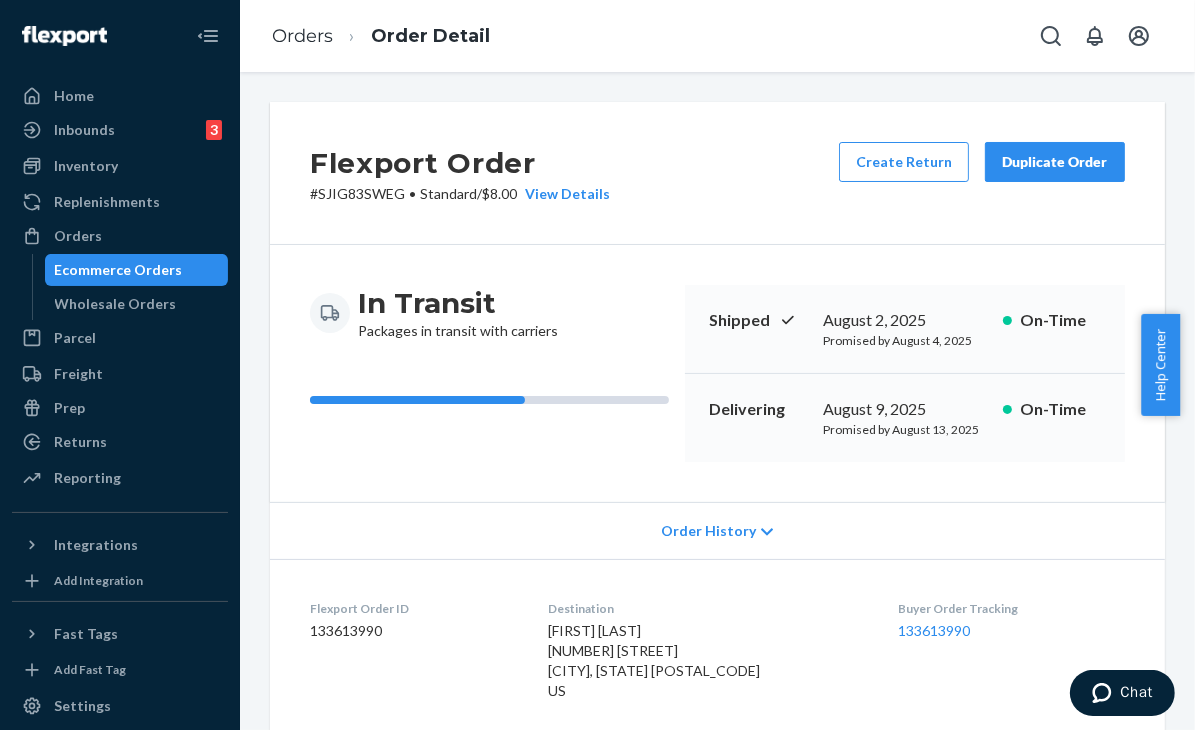 click on "Flexport Order ID 133613990 Destination Amy Ellgass
1737 High St
Erie, PA 16509-1965
US Buyer Order Tracking 133613990" at bounding box center (717, 654) 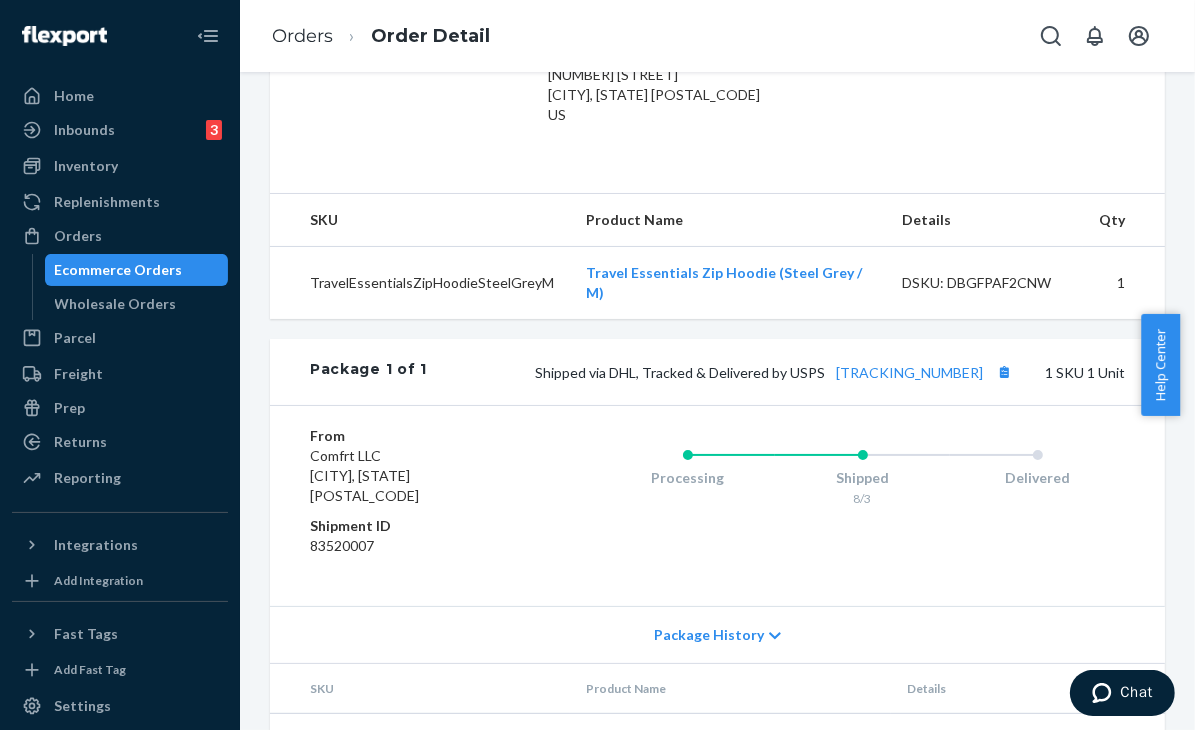 scroll, scrollTop: 593, scrollLeft: 0, axis: vertical 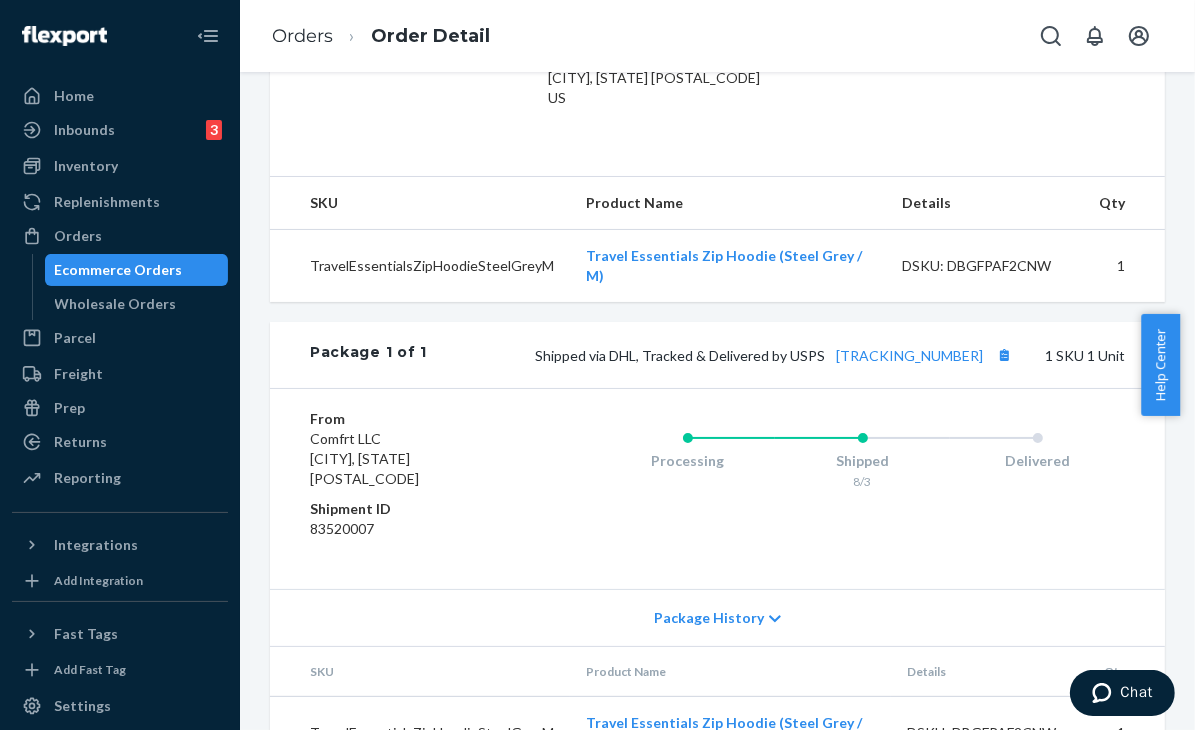 click on "Shipped via DHL, Tracked & Delivered by USPS   [TRACKING_NUMBER]" at bounding box center [776, 355] 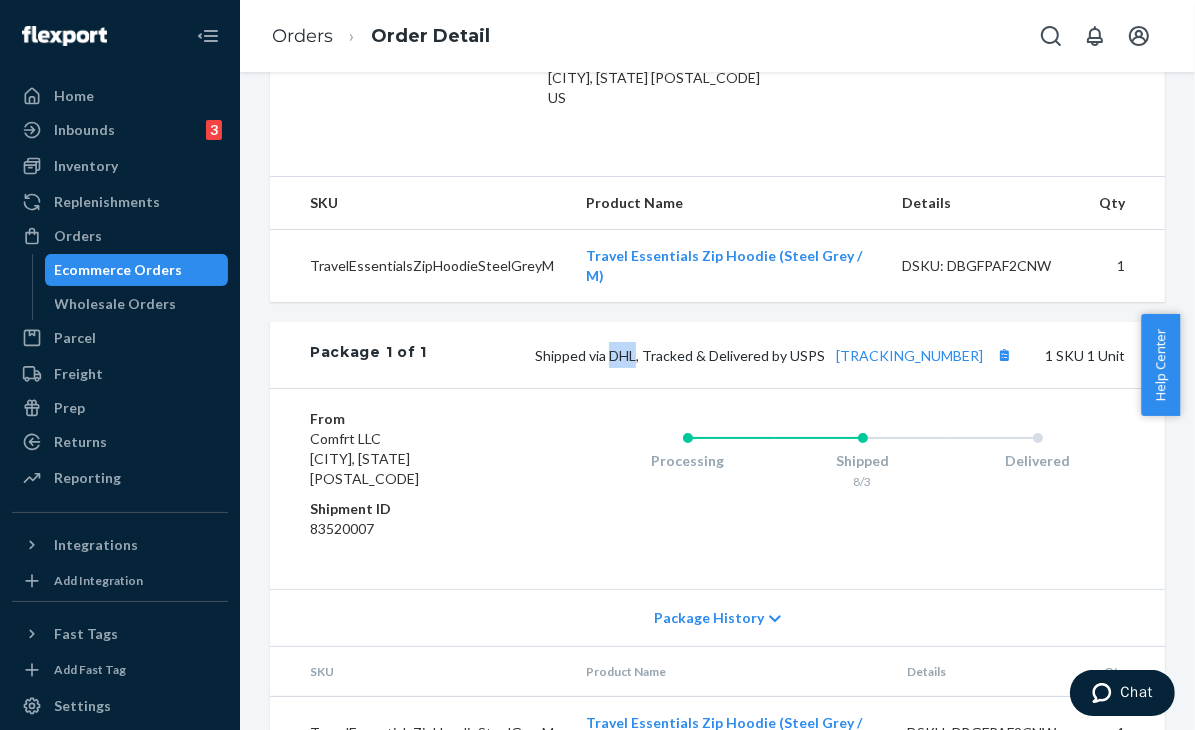 click on "Shipped via DHL, Tracked & Delivered by USPS   [TRACKING_NUMBER]" at bounding box center (776, 355) 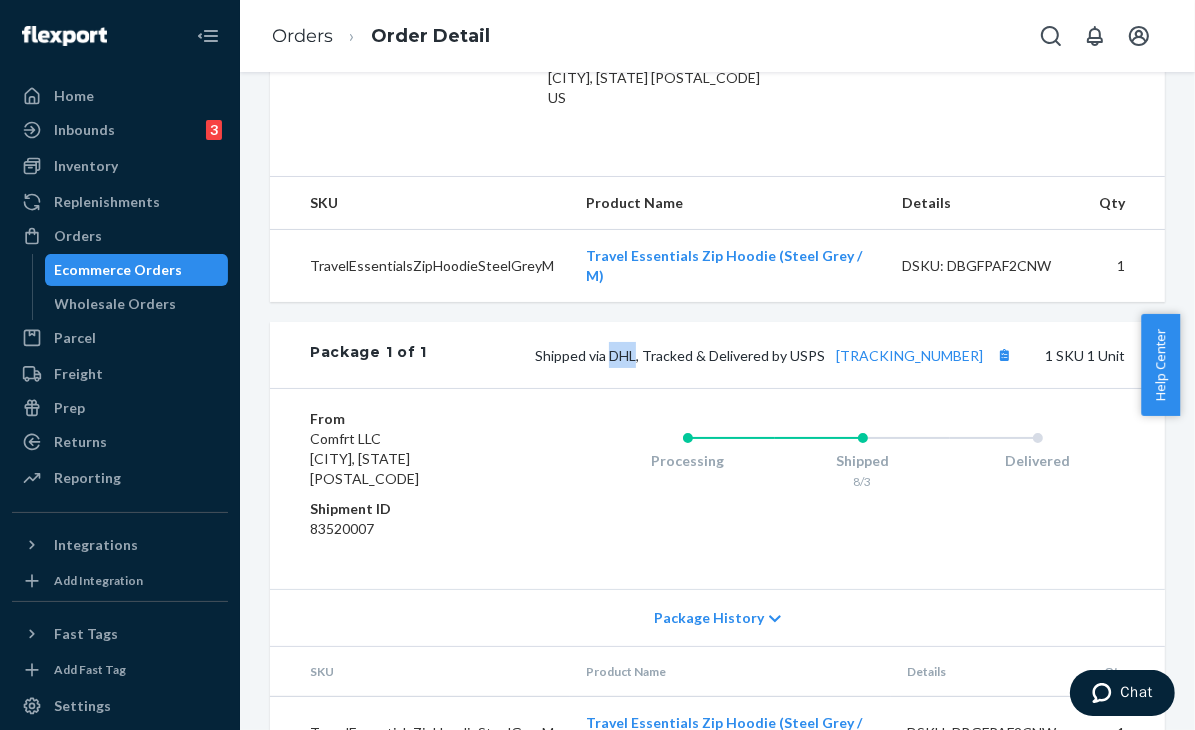 copy on "DHL" 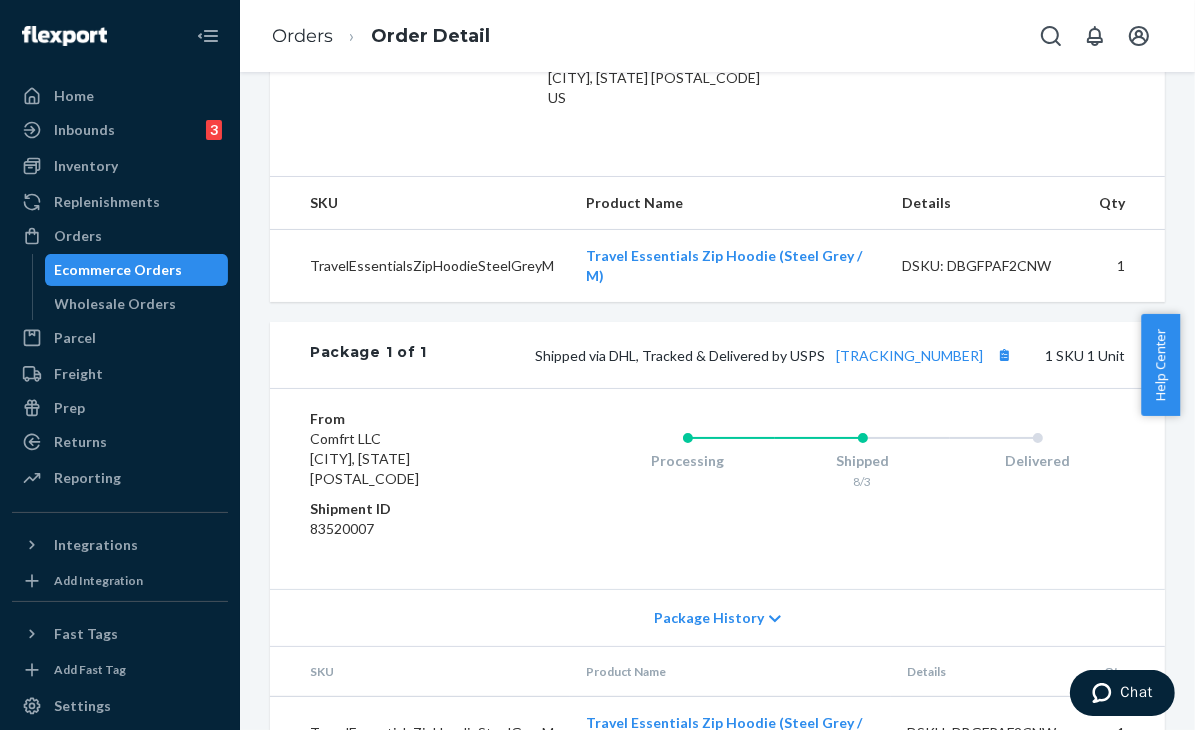 drag, startPoint x: 915, startPoint y: 397, endPoint x: 873, endPoint y: 396, distance: 42.0119 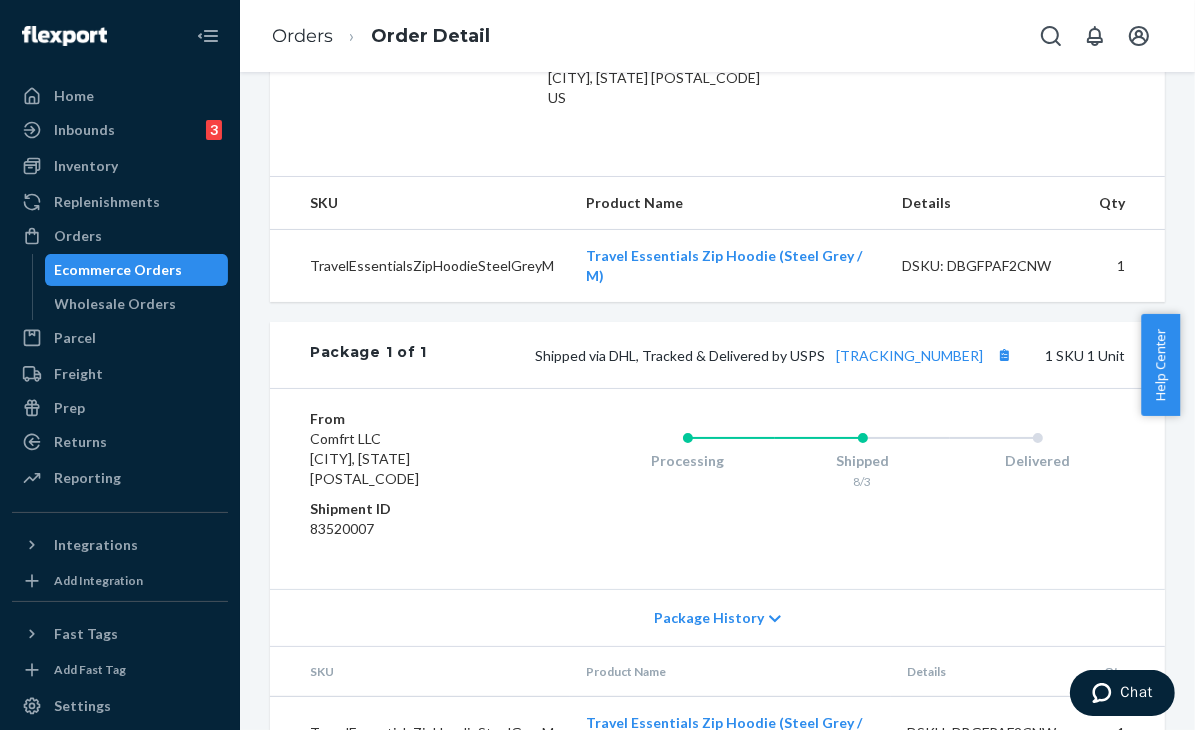 click on "Shipped [DATE]" at bounding box center (862, 457) 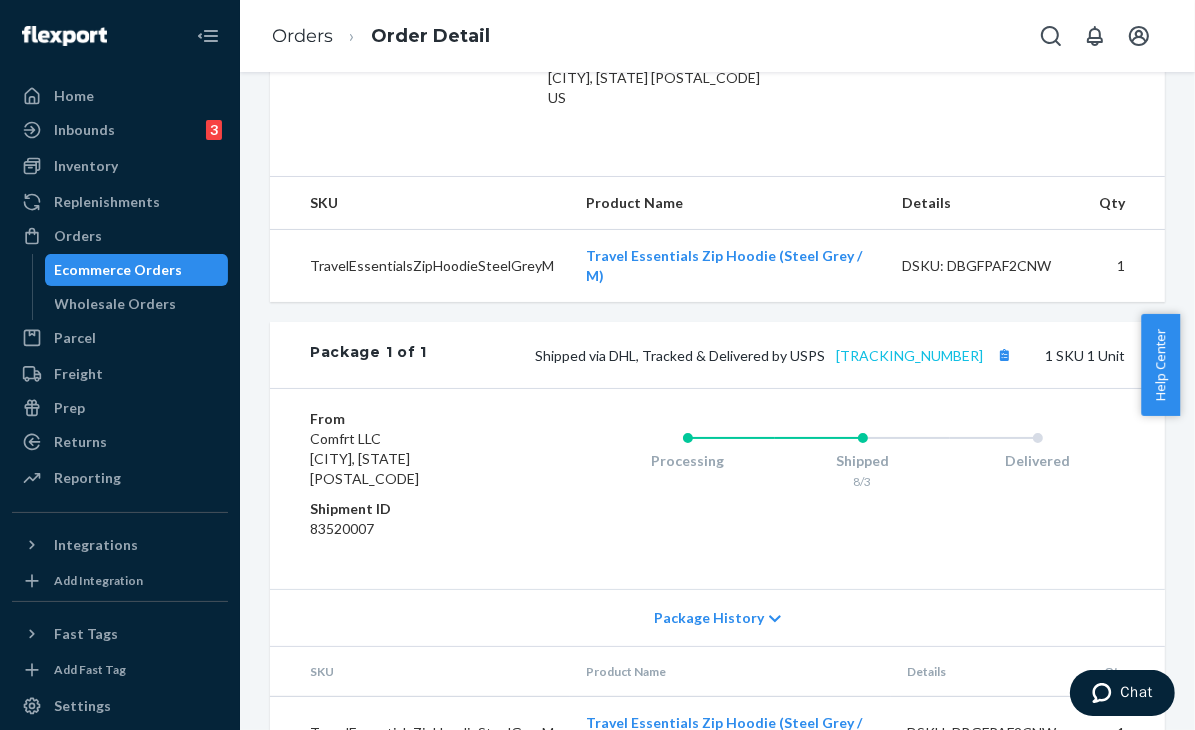 copy on "[TRACKING_NUMBER]" 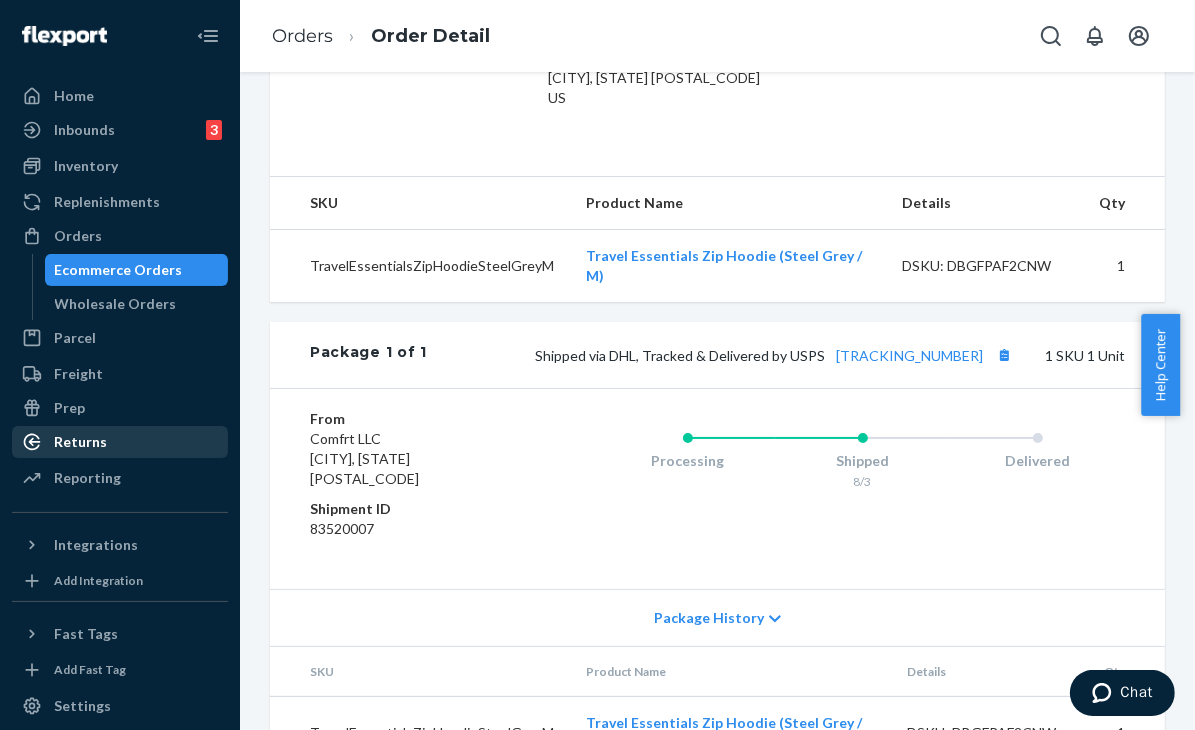 click on "Returns" at bounding box center [80, 442] 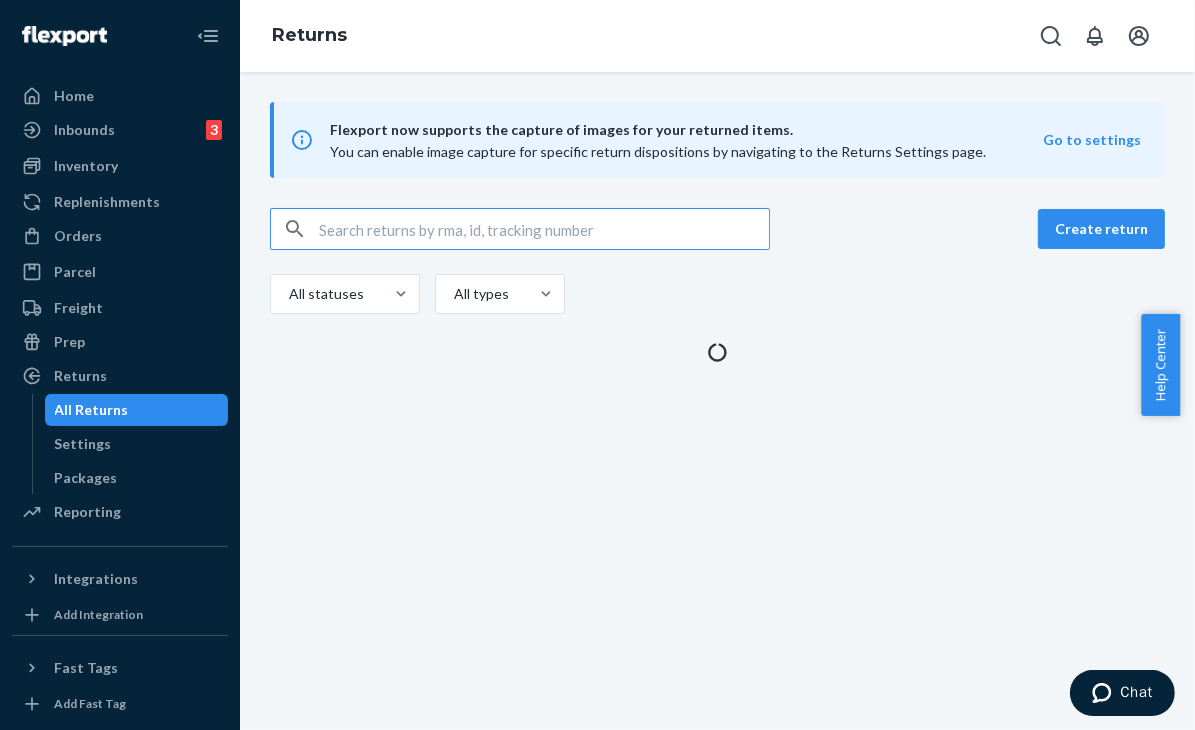 scroll, scrollTop: 0, scrollLeft: 0, axis: both 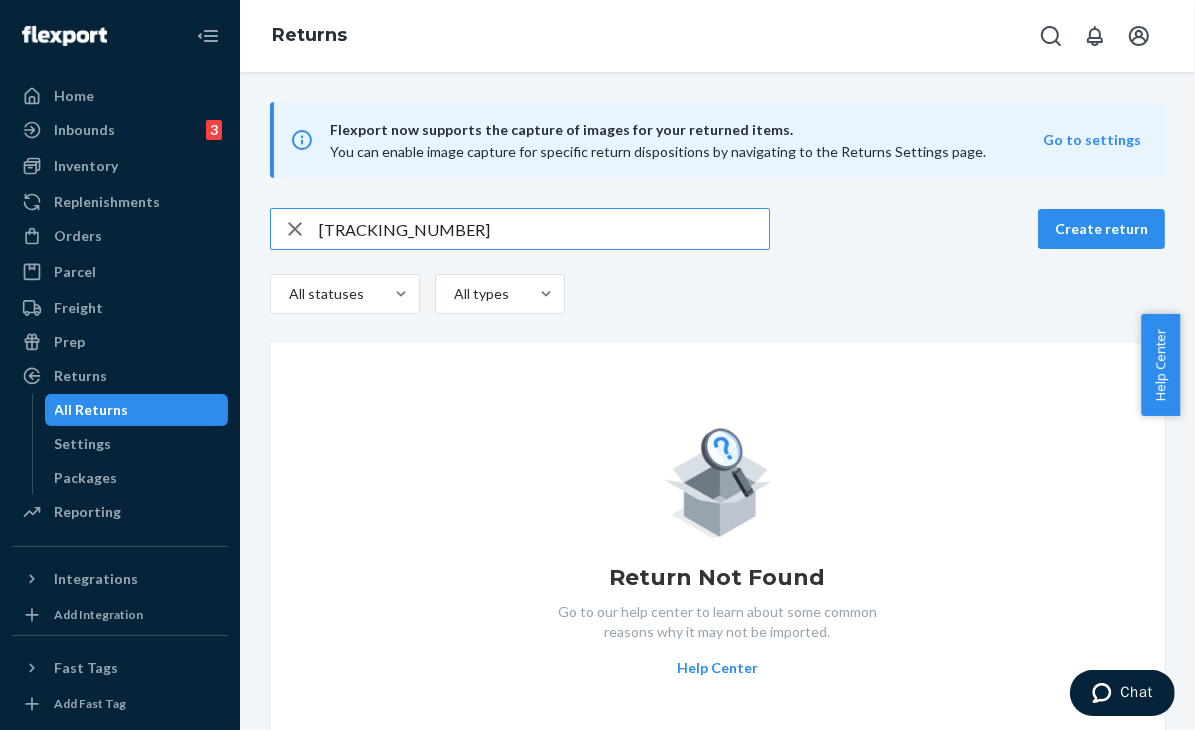 type on "[TRACKING_NUMBER]" 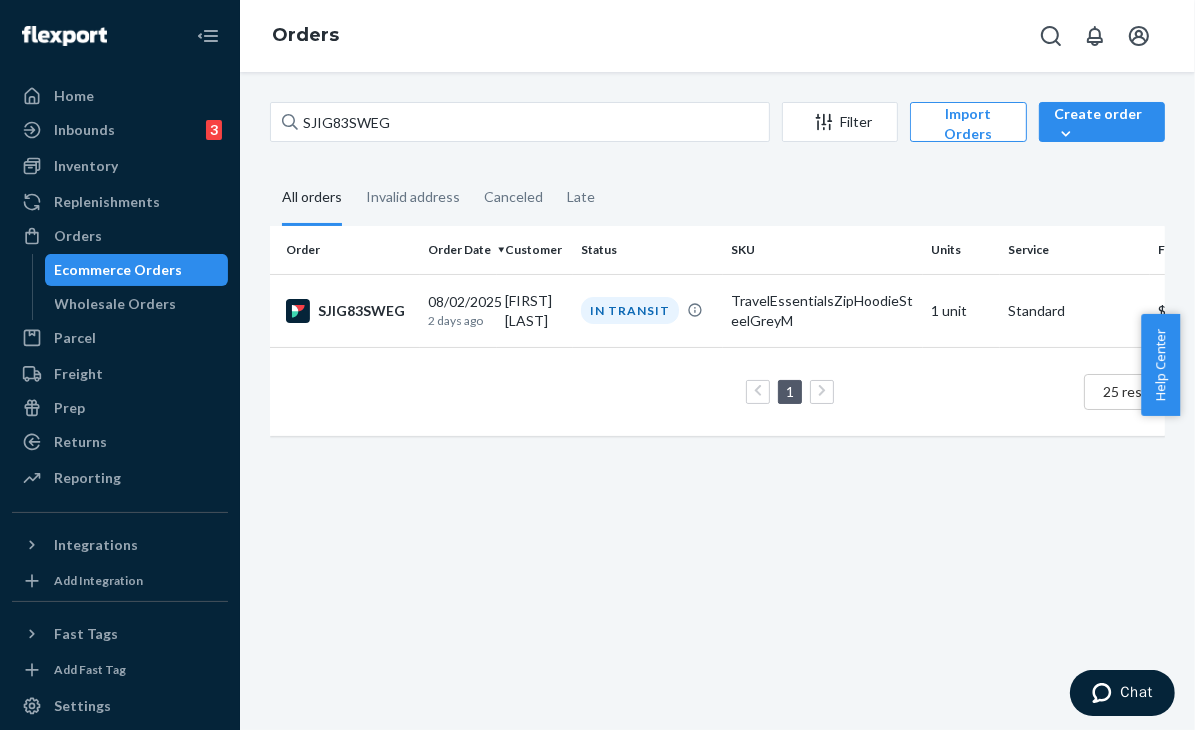 drag, startPoint x: 435, startPoint y: 113, endPoint x: 273, endPoint y: 113, distance: 162 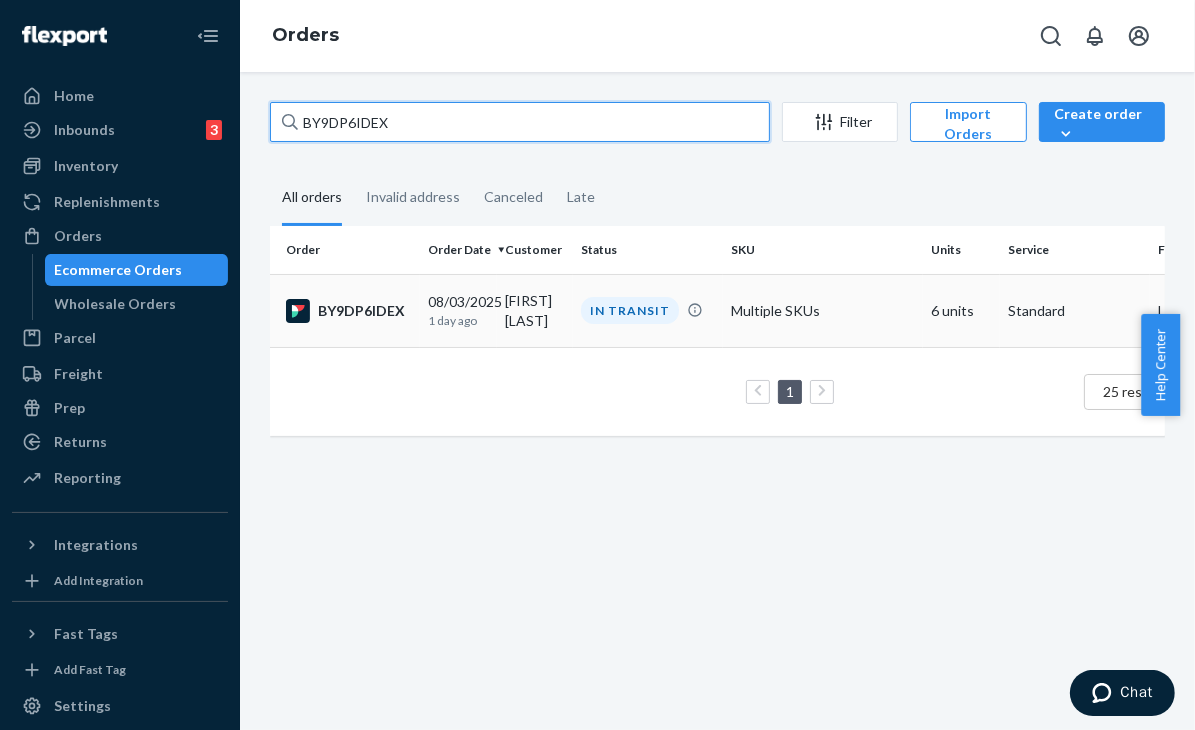 type on "BY9DP6IDEX" 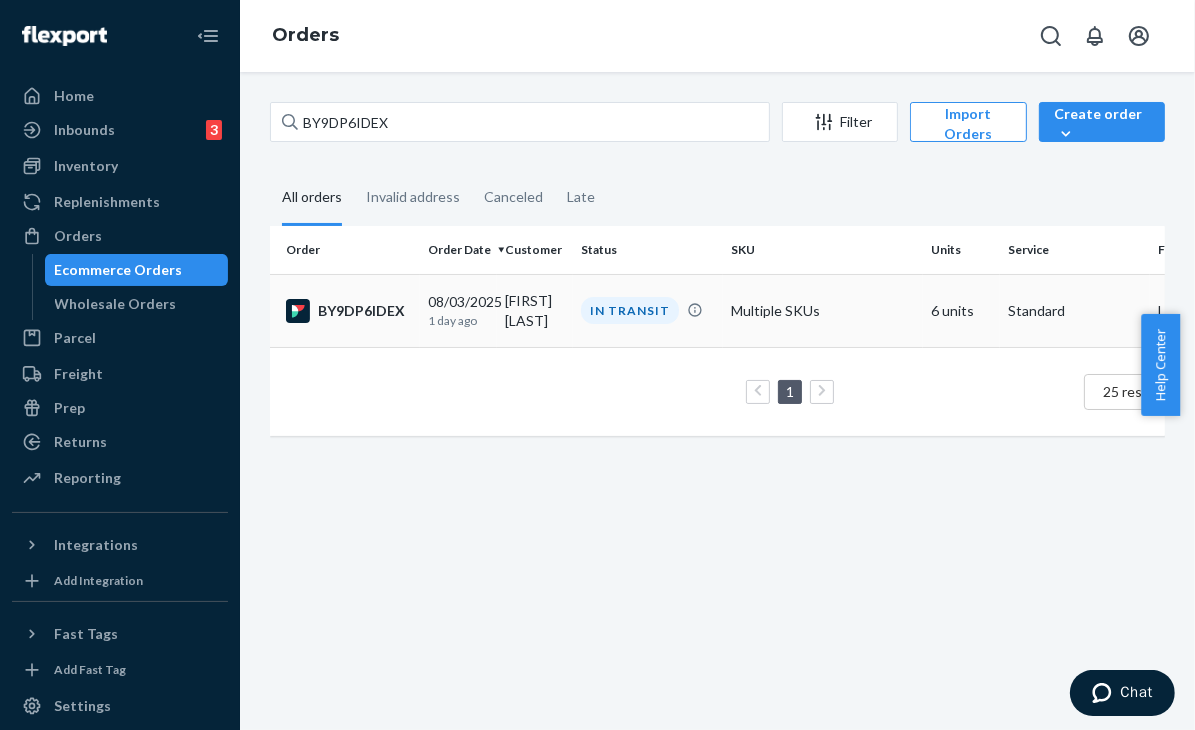 click on "Multiple SKUs" at bounding box center (823, 310) 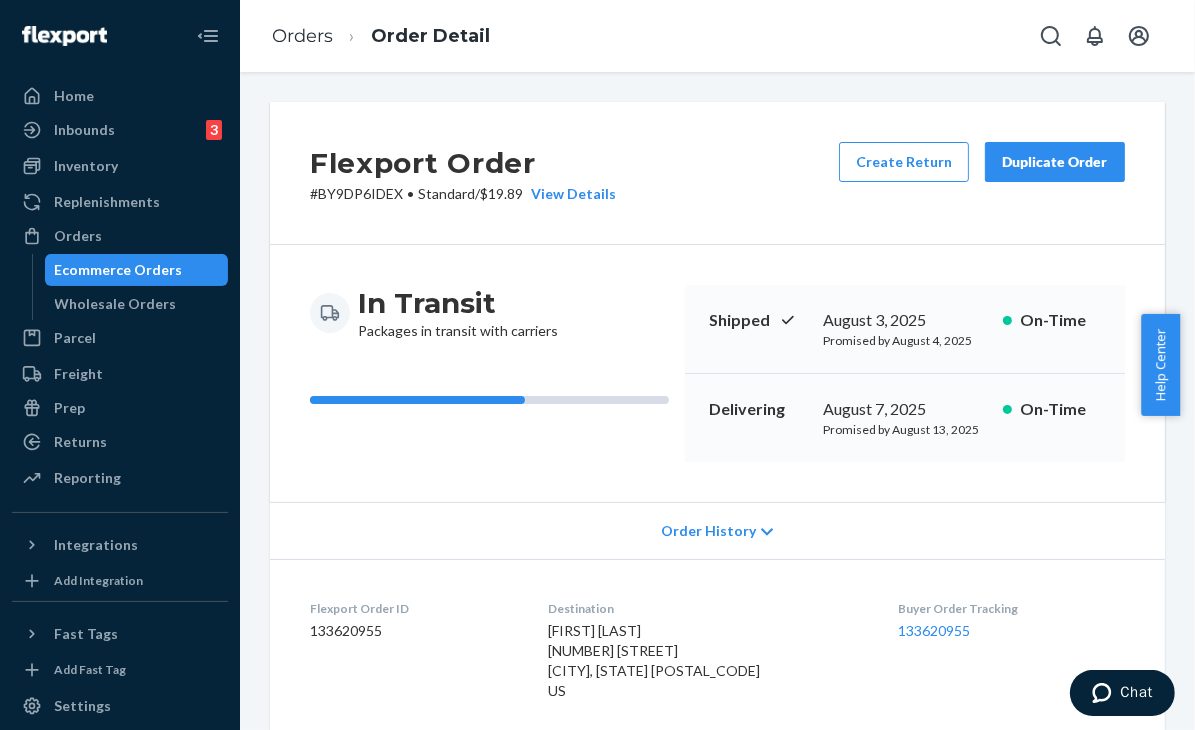 click on "Order History" at bounding box center (717, 530) 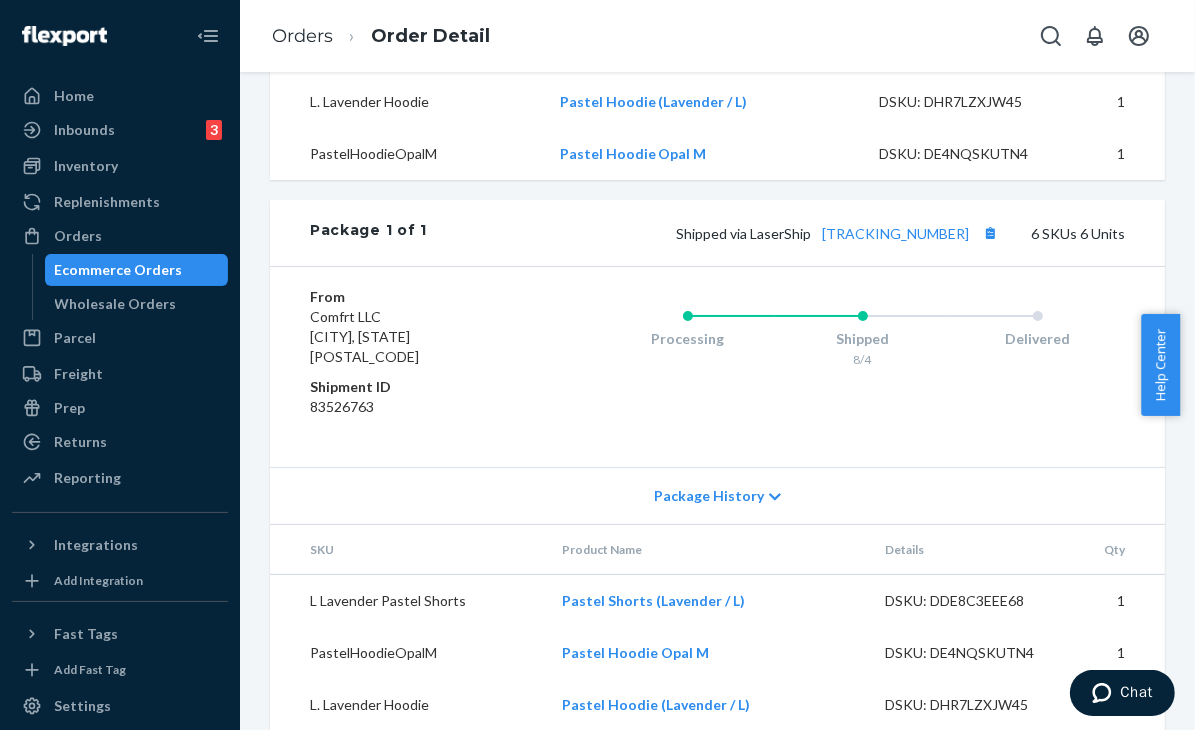 scroll, scrollTop: 1500, scrollLeft: 0, axis: vertical 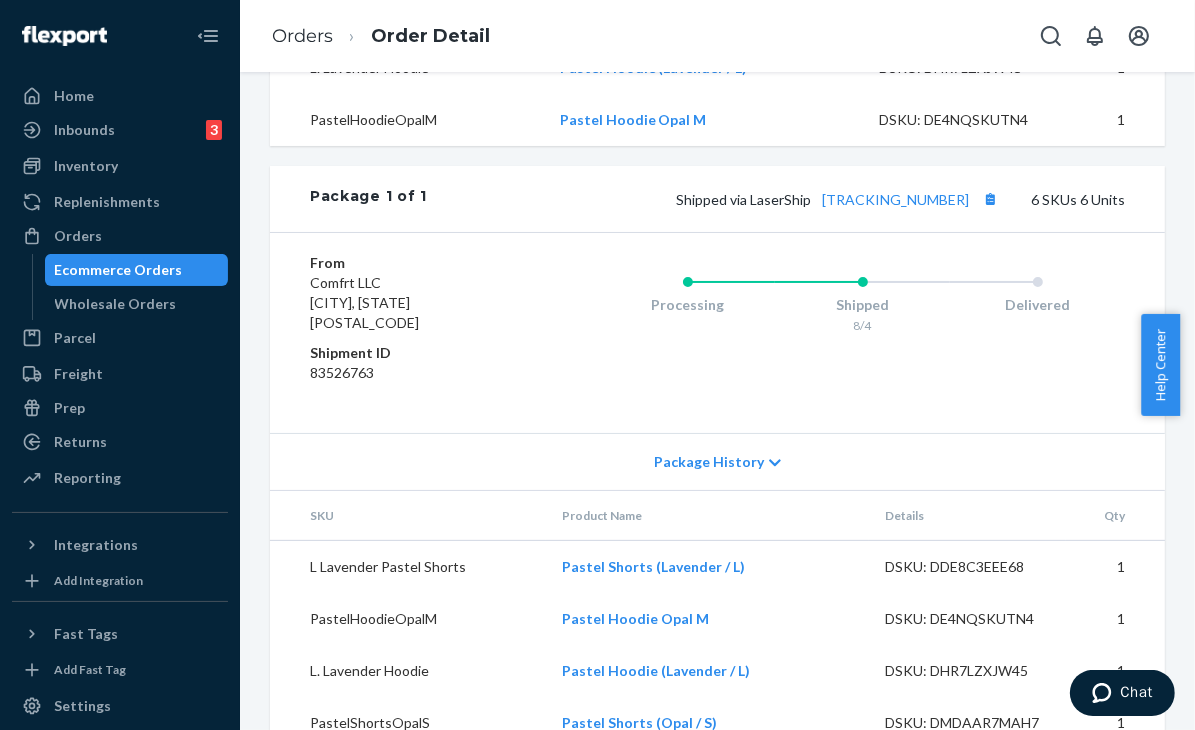 click on "Shipped via LaserShip   [TRACKING_NUMBER]" at bounding box center [839, 199] 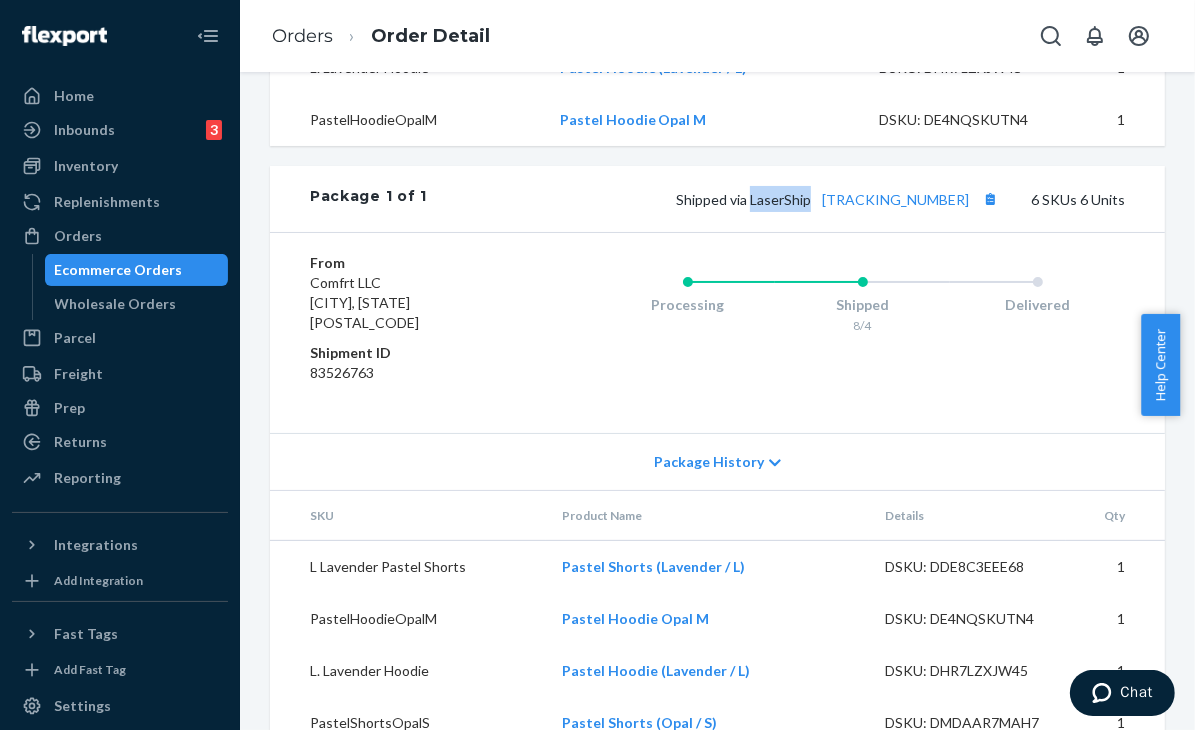 click on "Shipped via LaserShip   [TRACKING_NUMBER]" at bounding box center (839, 199) 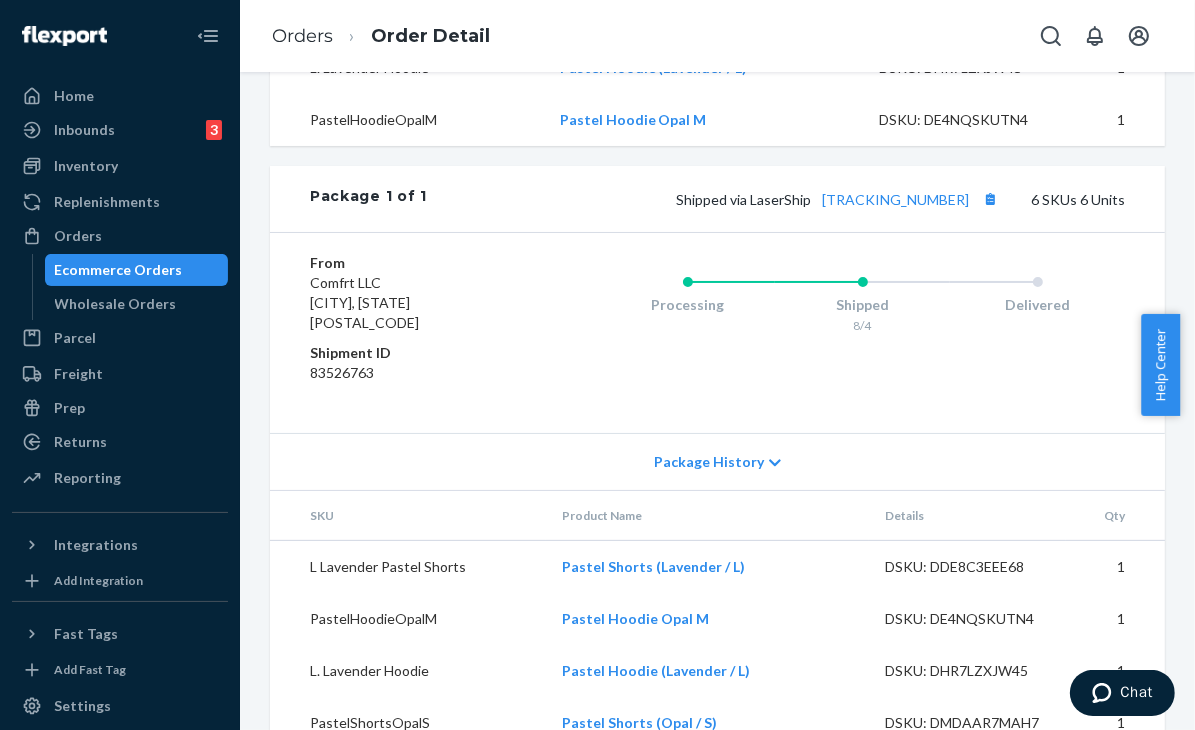 click on "Processing Shipped 8/4 Delivered" at bounding box center (822, 333) 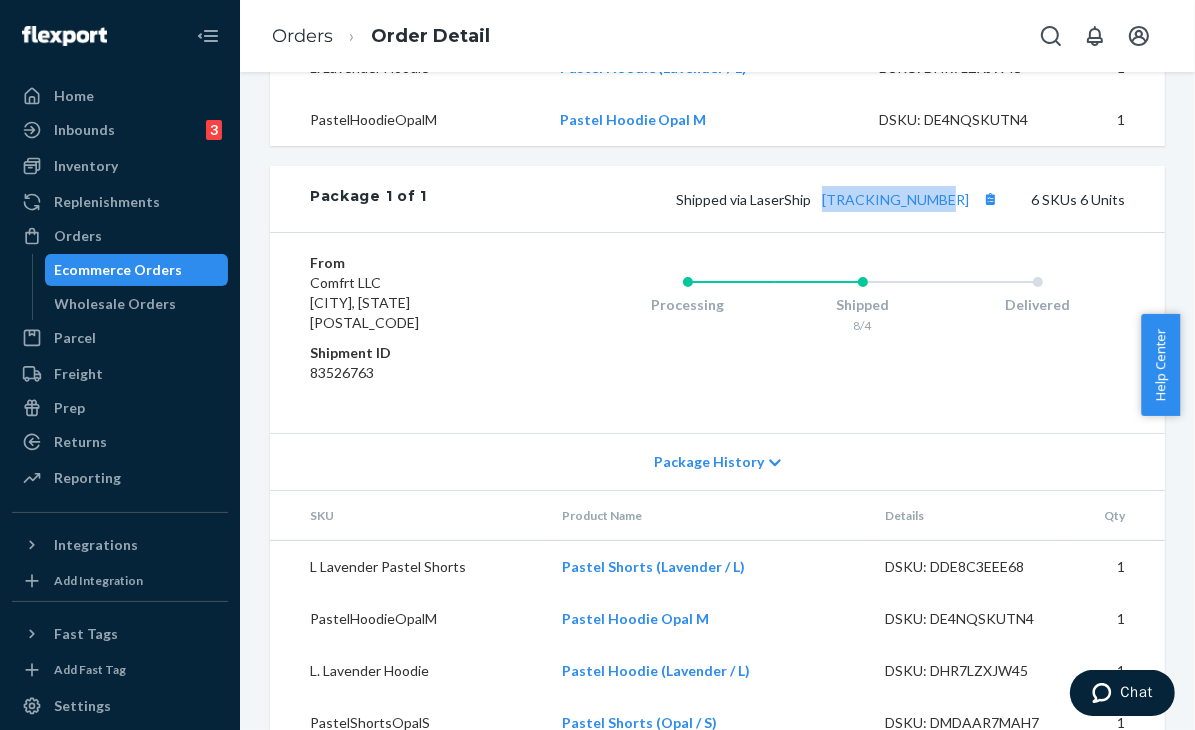 drag, startPoint x: 959, startPoint y: 211, endPoint x: 824, endPoint y: 229, distance: 136.19472 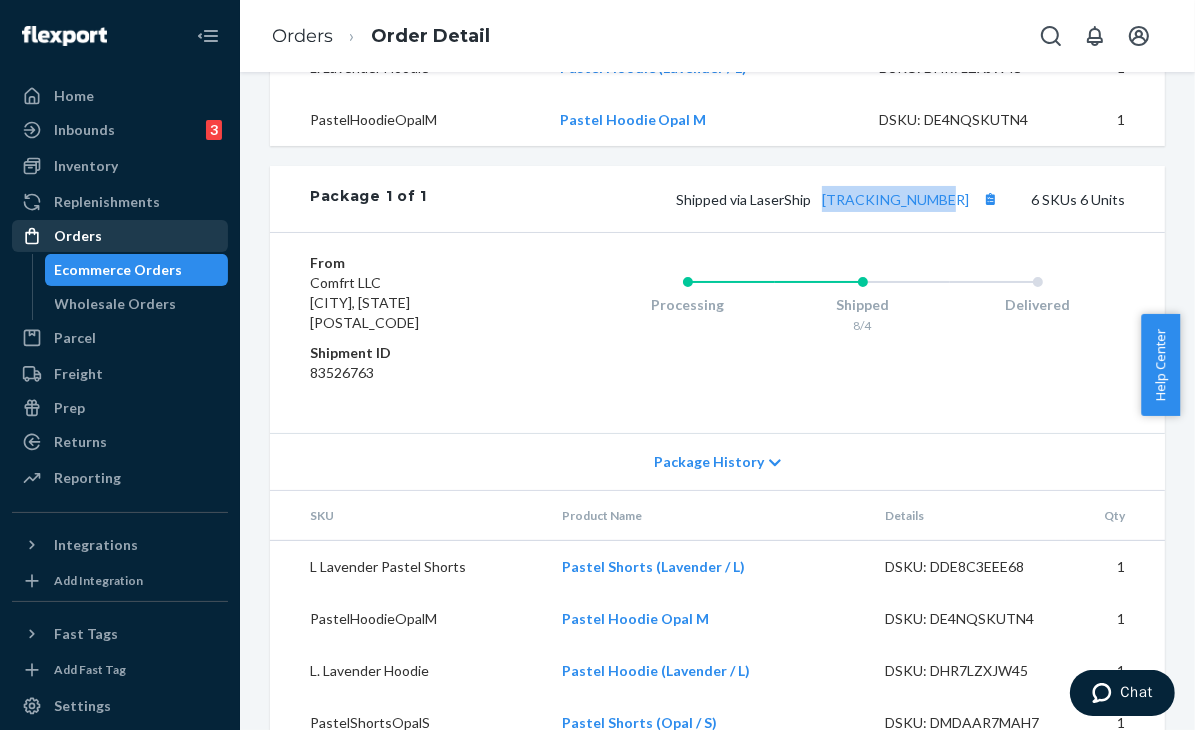 click on "Orders" at bounding box center [120, 236] 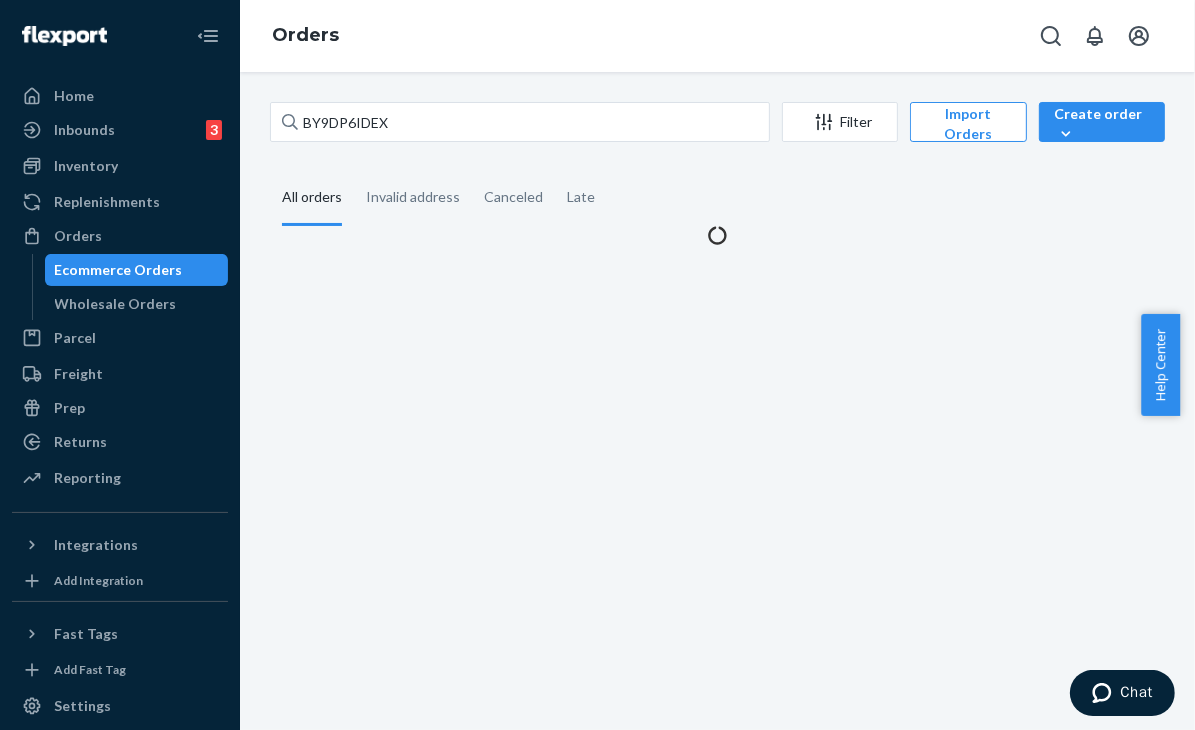 scroll, scrollTop: 0, scrollLeft: 0, axis: both 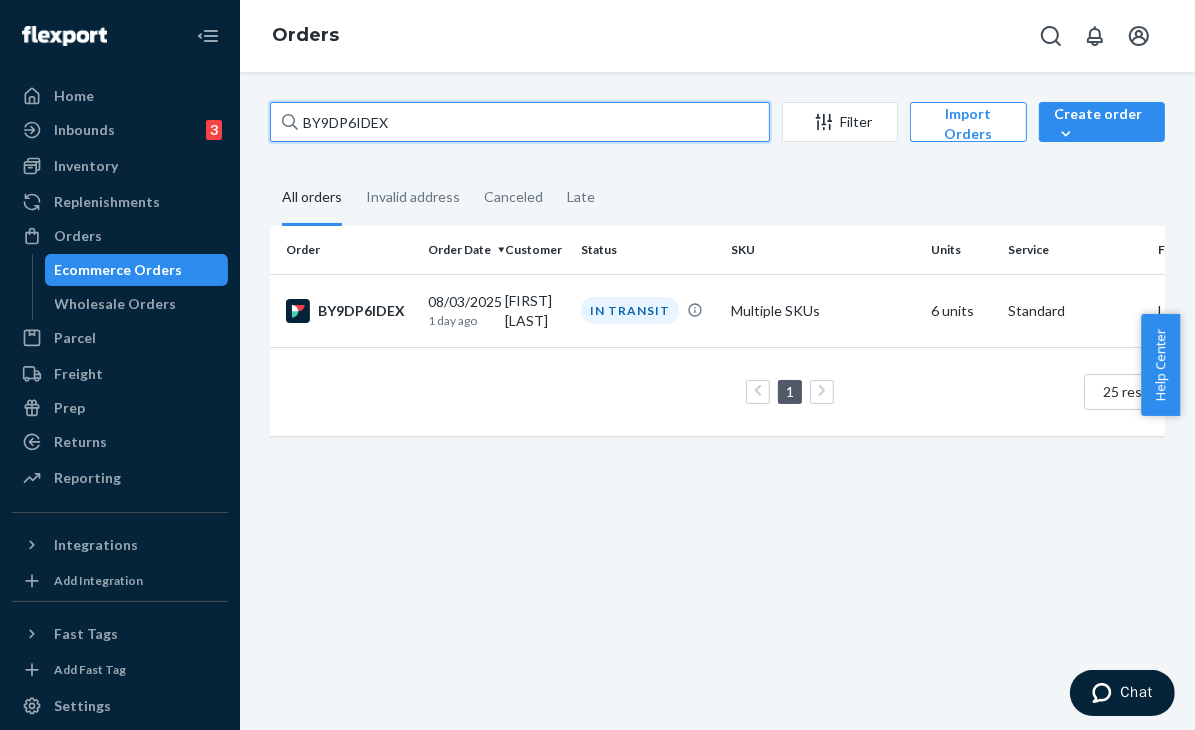 drag, startPoint x: 436, startPoint y: 124, endPoint x: 234, endPoint y: 124, distance: 202 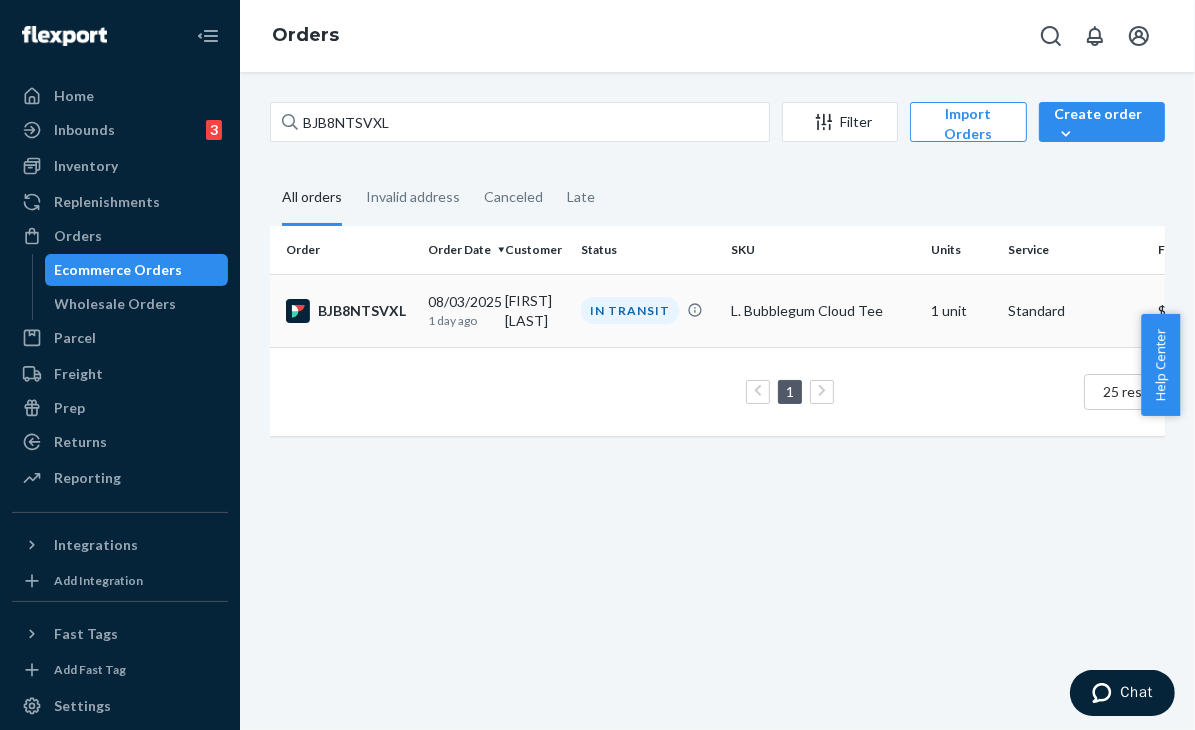click on "L. Bubblegum Cloud Tee" at bounding box center [823, 311] 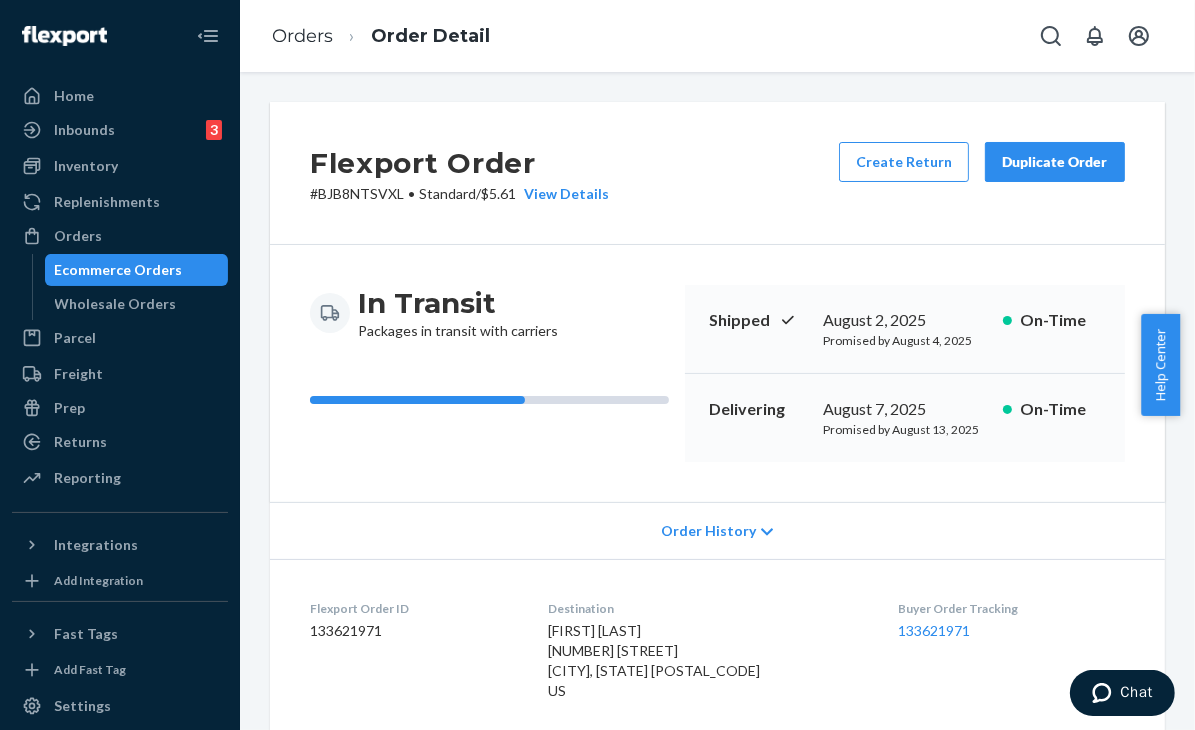 click on "Order History" at bounding box center [717, 530] 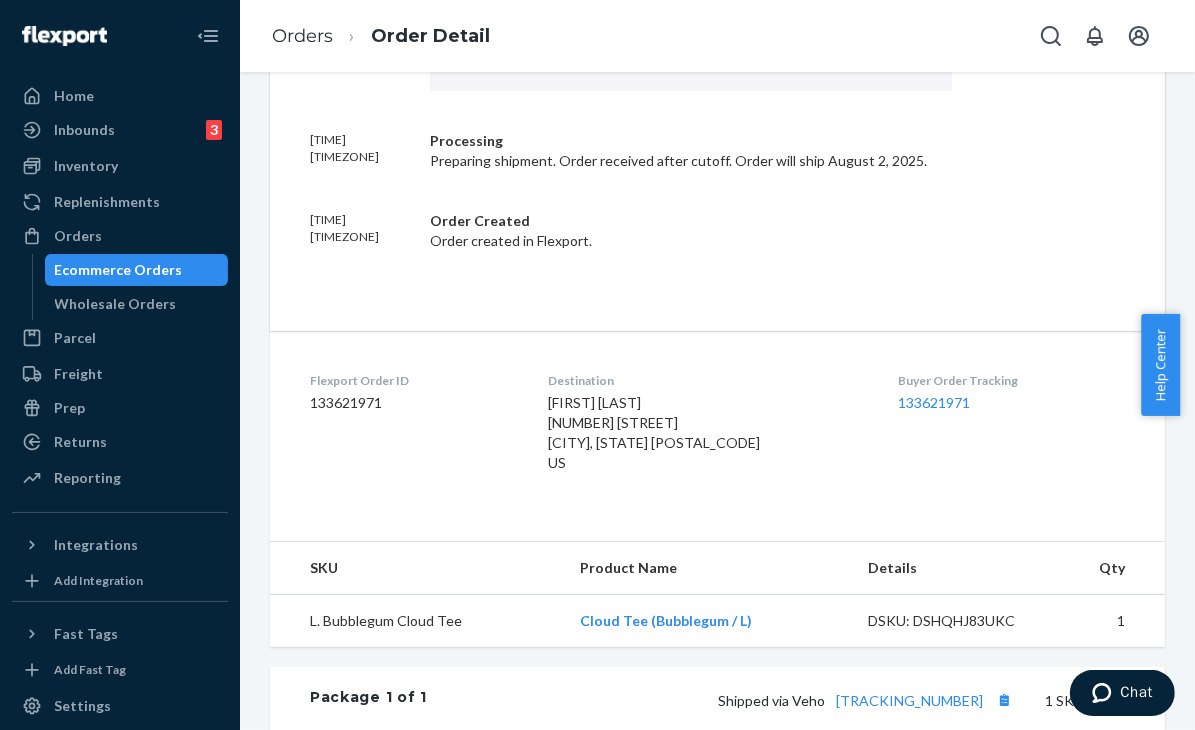 scroll, scrollTop: 900, scrollLeft: 0, axis: vertical 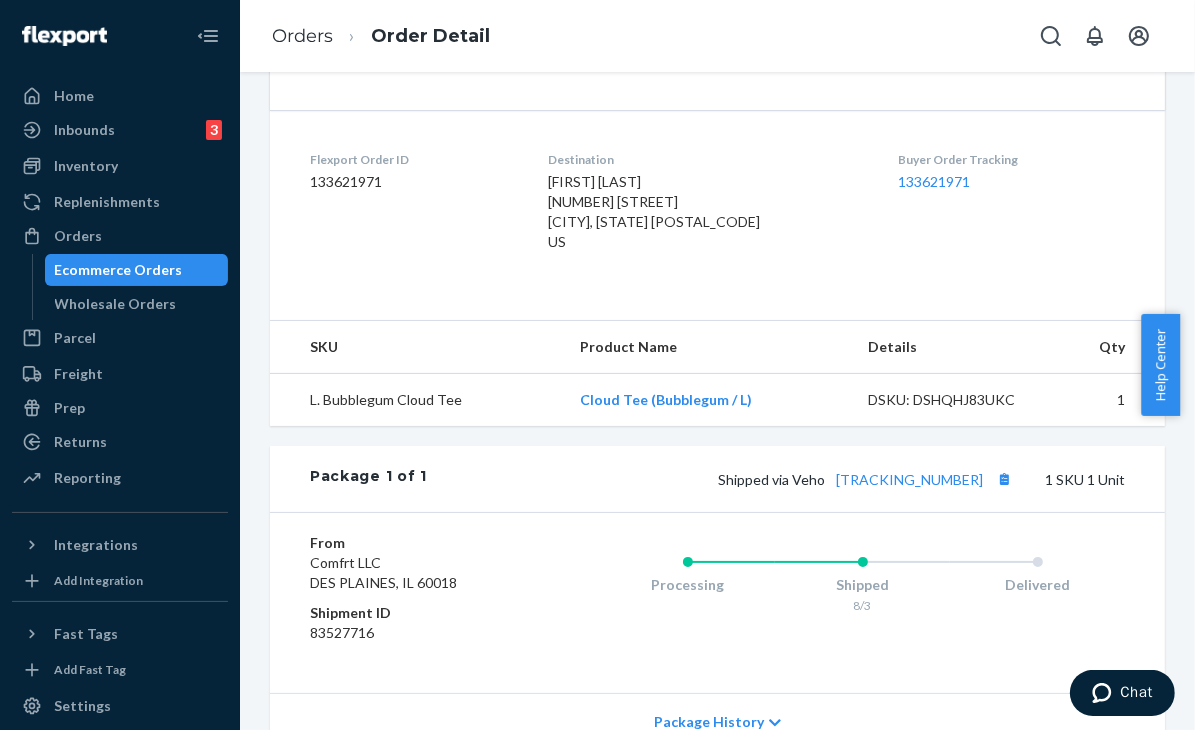 click on "Shipped via Veho   [TRACKING_NUMBER]" at bounding box center [867, 479] 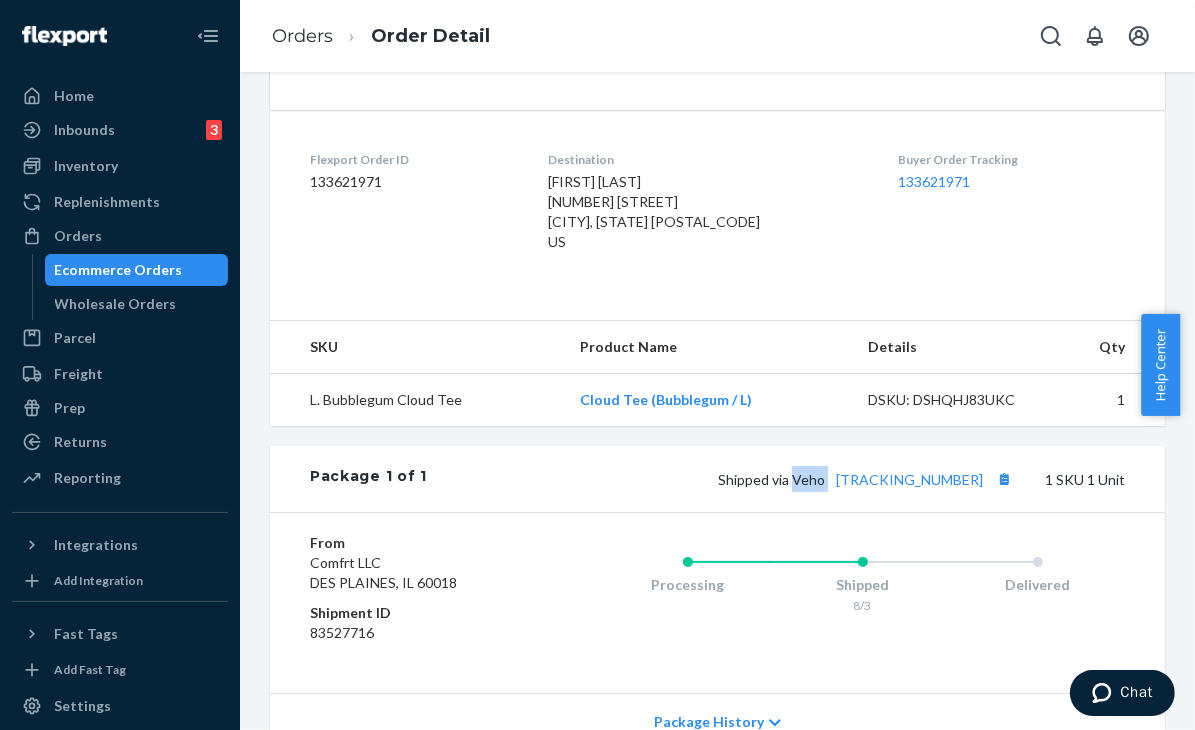 click on "Shipped via Veho   [TRACKING_NUMBER]" at bounding box center (867, 479) 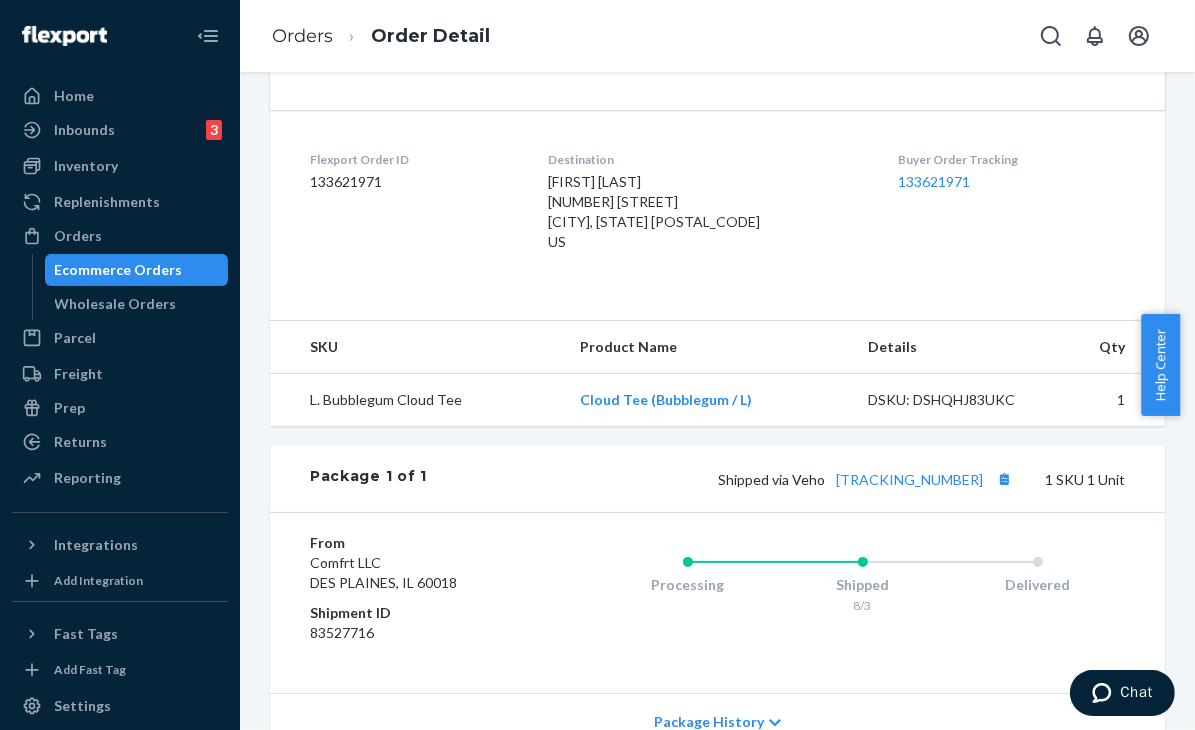 click on "From Comfrt LLC
DES PLAINES, IL 60018 Shipment ID 83527716 Processing Shipped [DATE] Delivered" at bounding box center [717, 602] 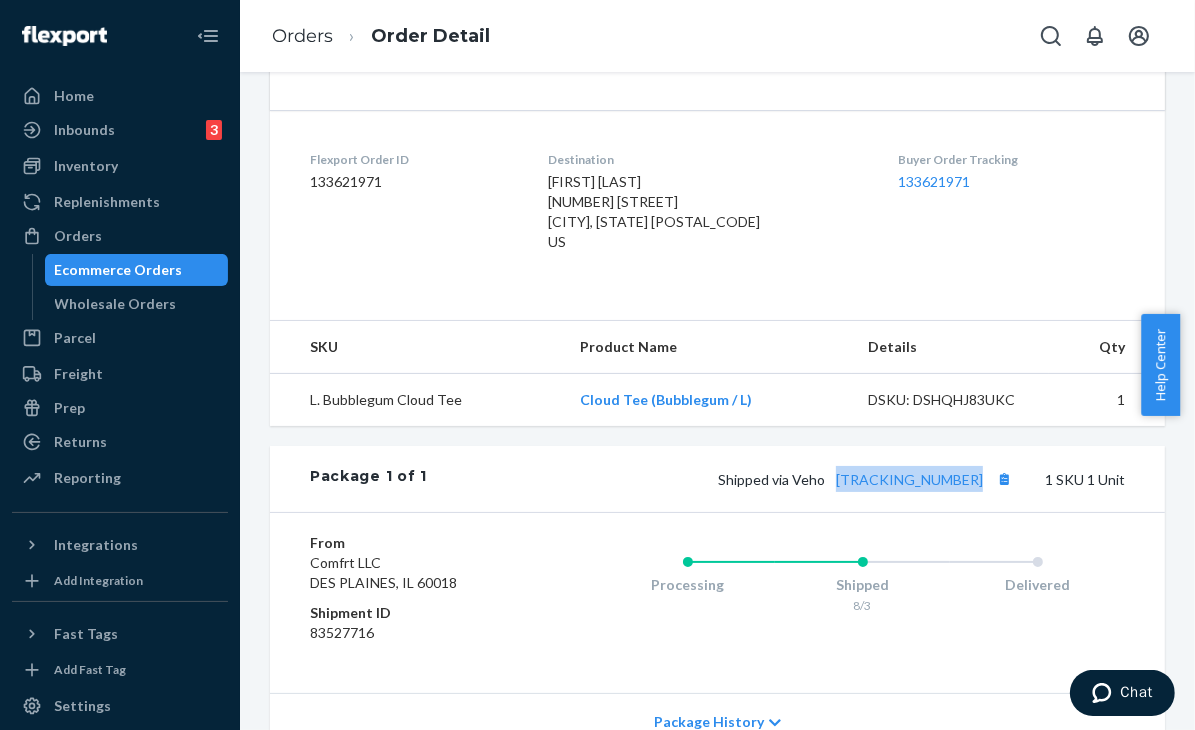 drag, startPoint x: 969, startPoint y: 484, endPoint x: 837, endPoint y: 495, distance: 132.45753 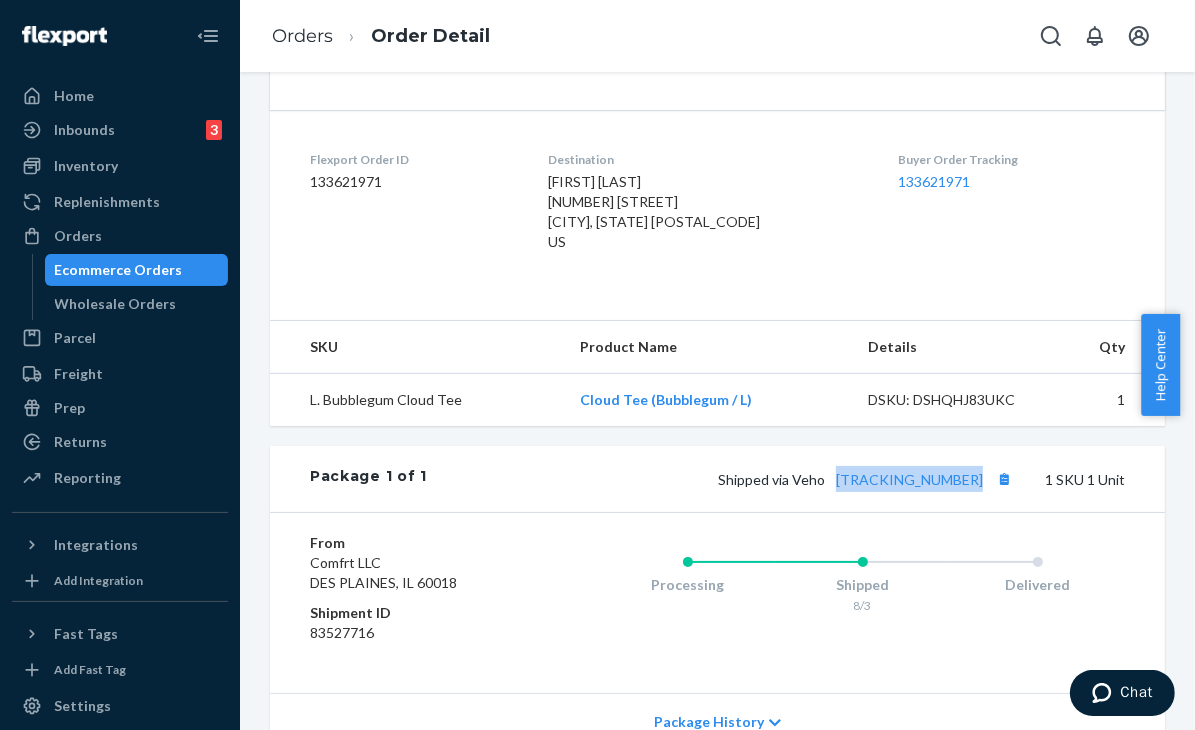 click on "Package 1 of 1 Shipped via Veho   [TRACKING_NUMBER] 1   SKU   1   Unit" at bounding box center (717, 479) 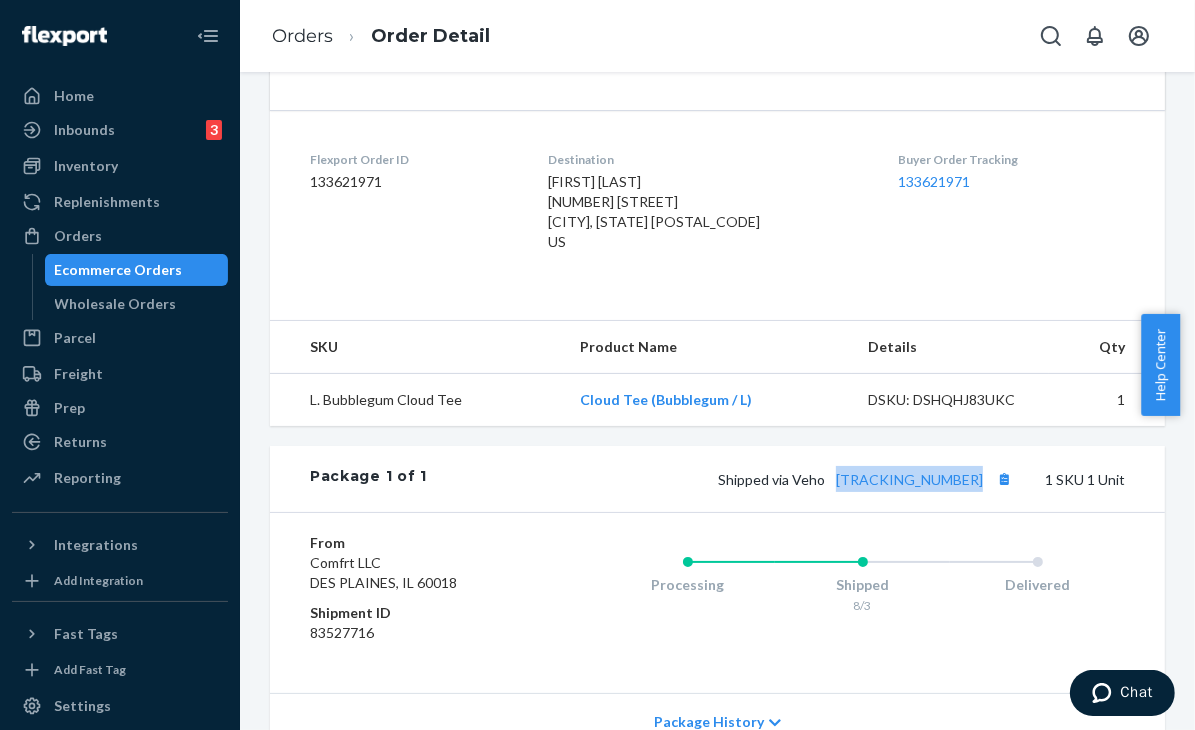 copy on "[TRACKING_NUMBER]" 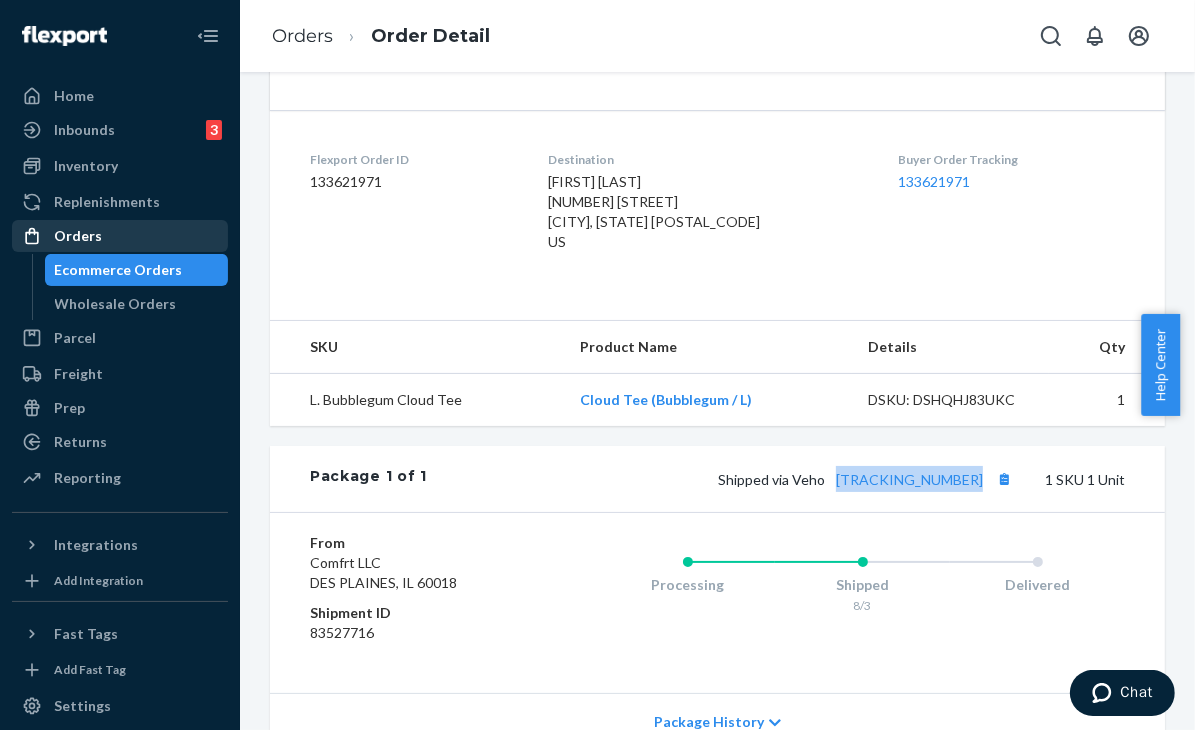 click on "Orders" at bounding box center [78, 236] 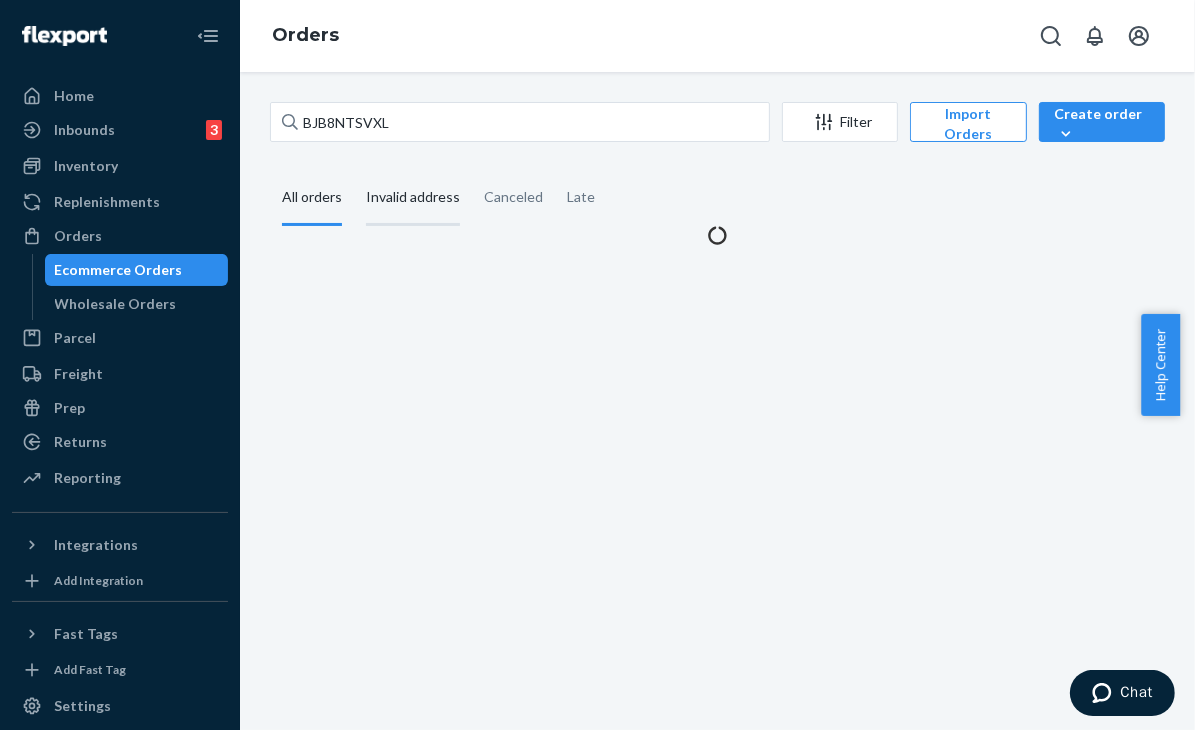 scroll, scrollTop: 0, scrollLeft: 0, axis: both 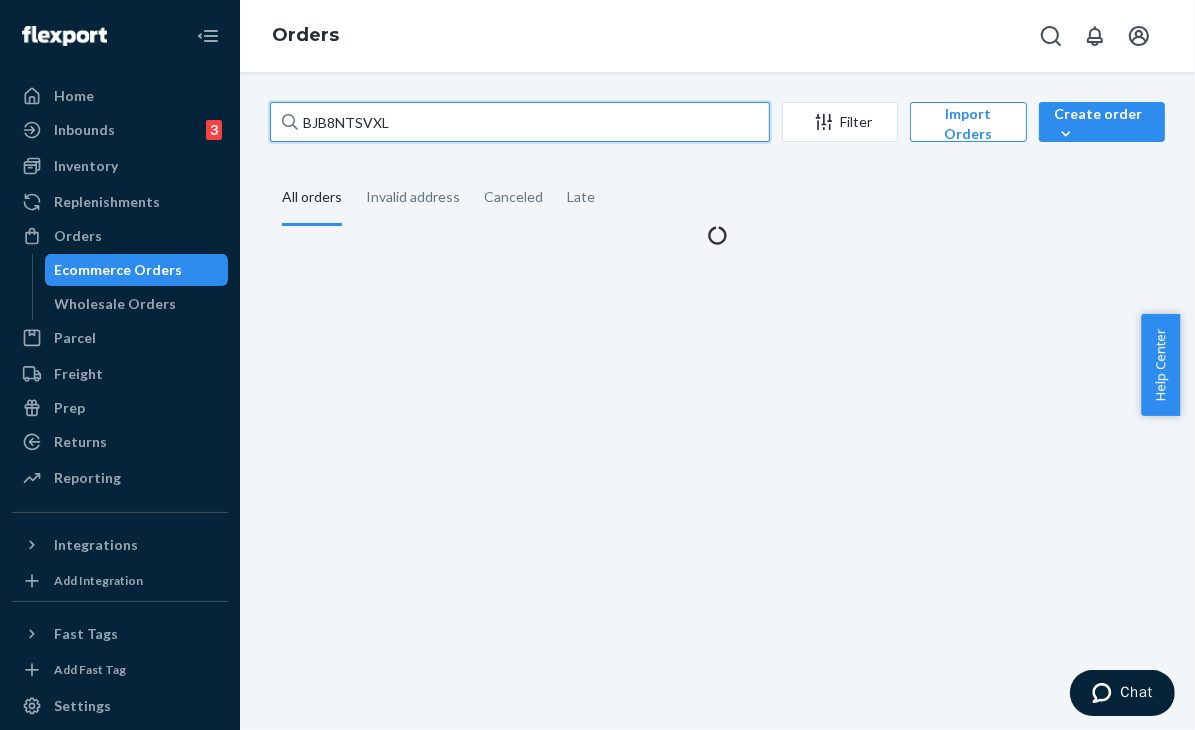 drag, startPoint x: 434, startPoint y: 126, endPoint x: 283, endPoint y: 134, distance: 151.21178 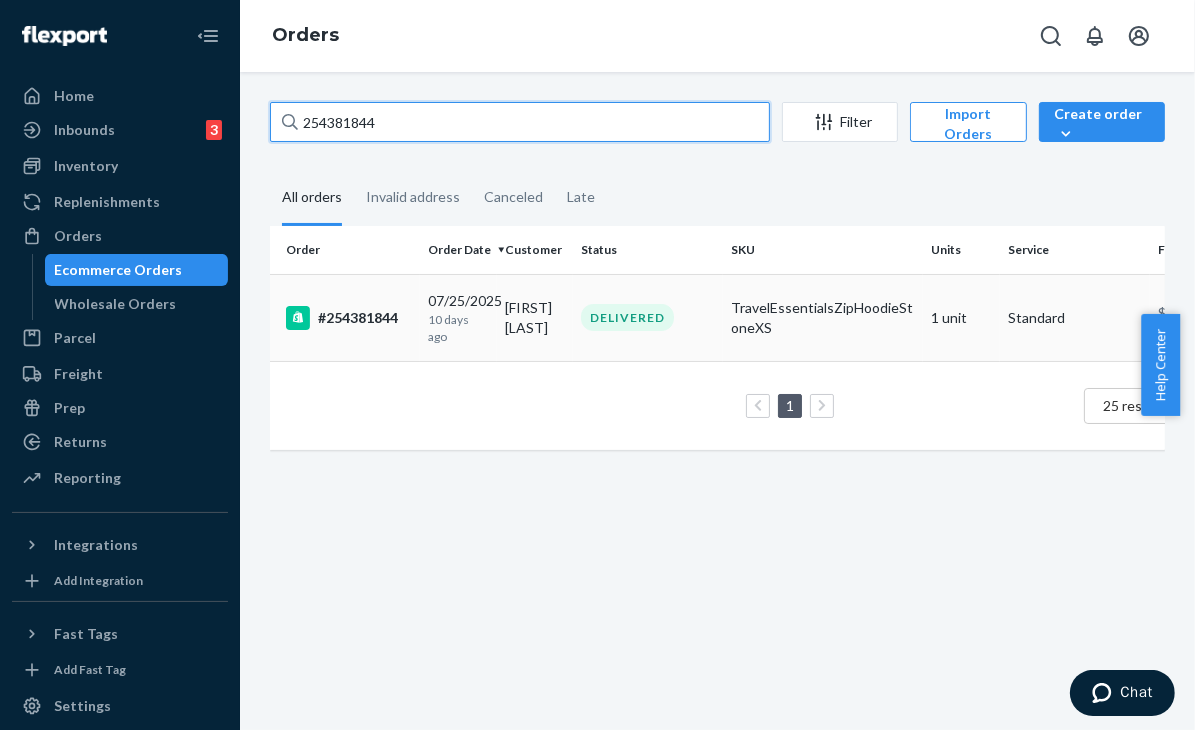 type on "254381844" 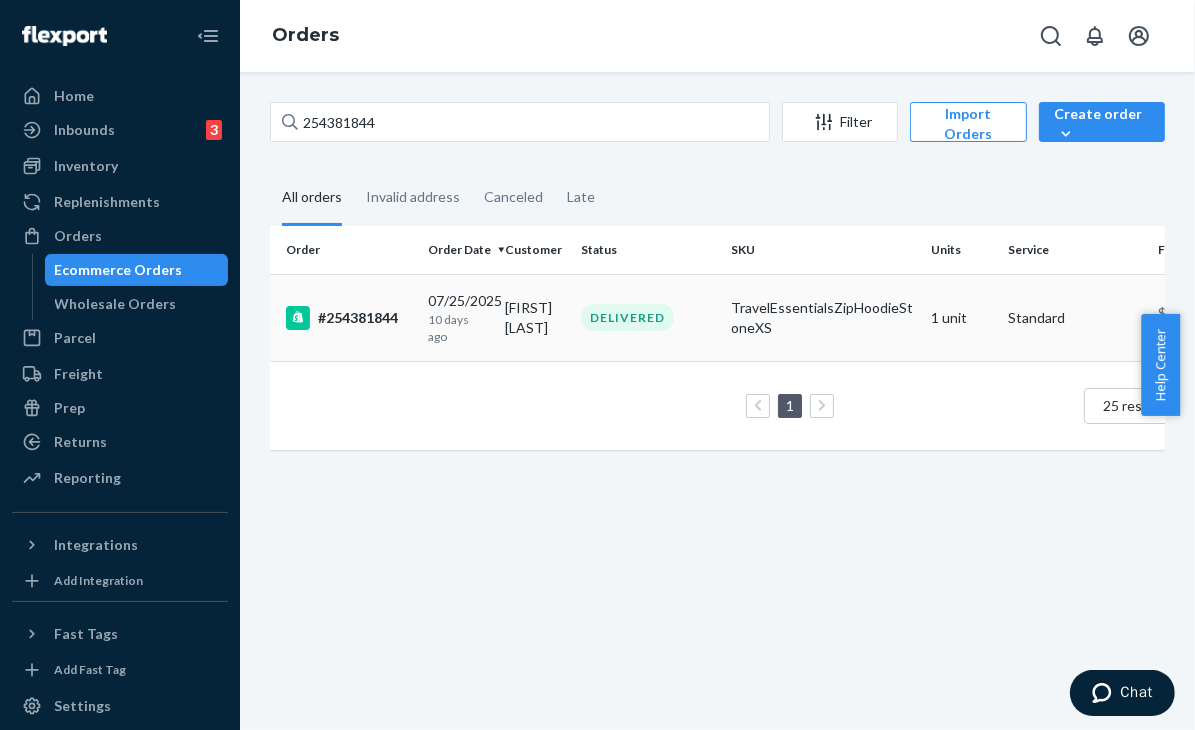click on "TravelEssentialsZipHoodieStoneXS" at bounding box center [823, 317] 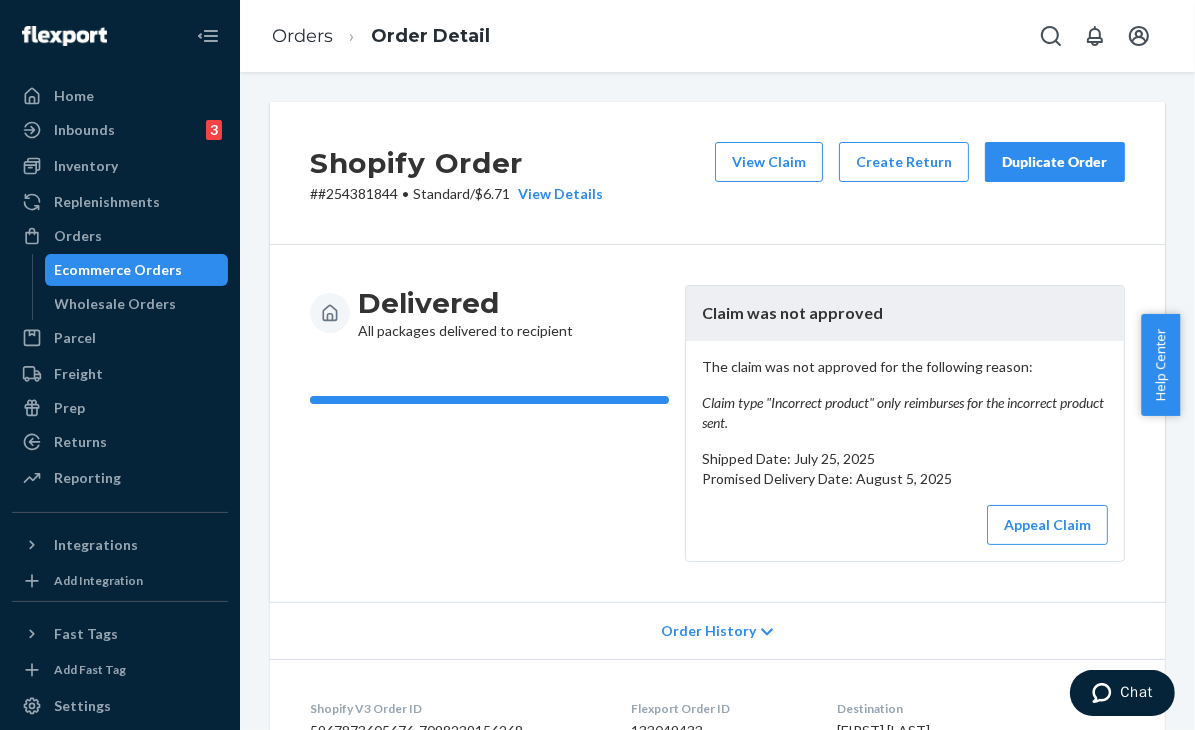 click on "Order History" at bounding box center [717, 630] 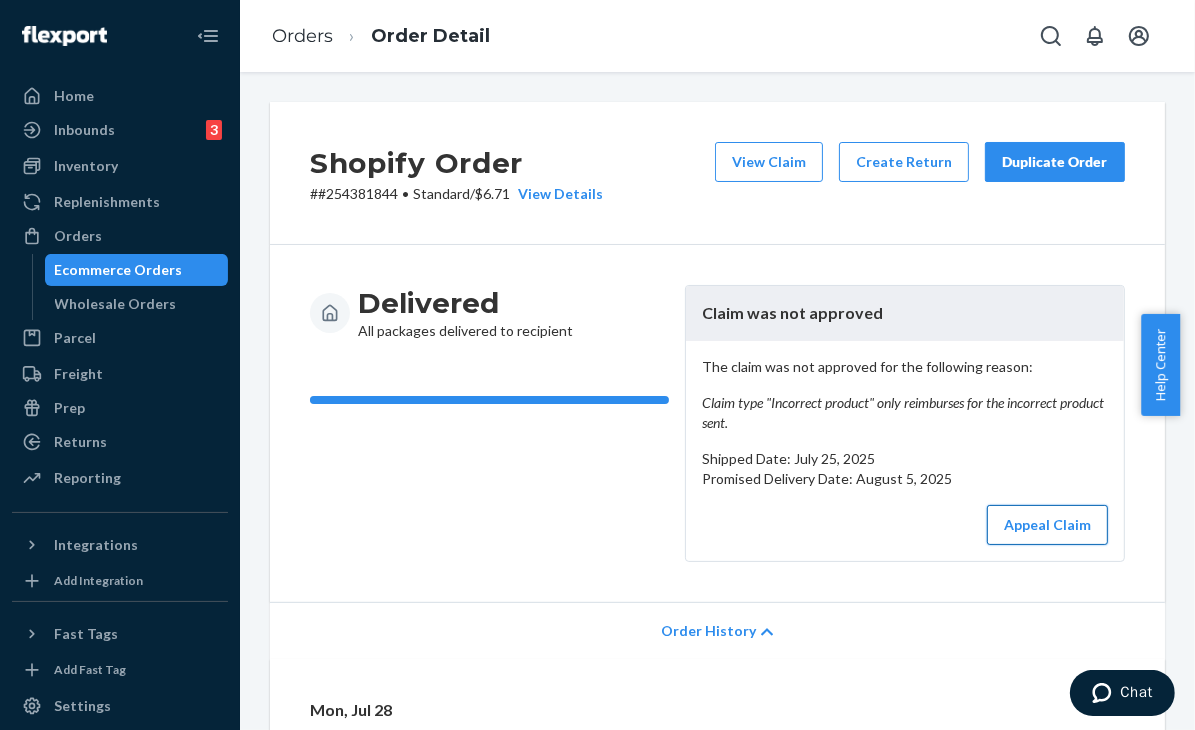 click on "Appeal Claim" at bounding box center [1047, 525] 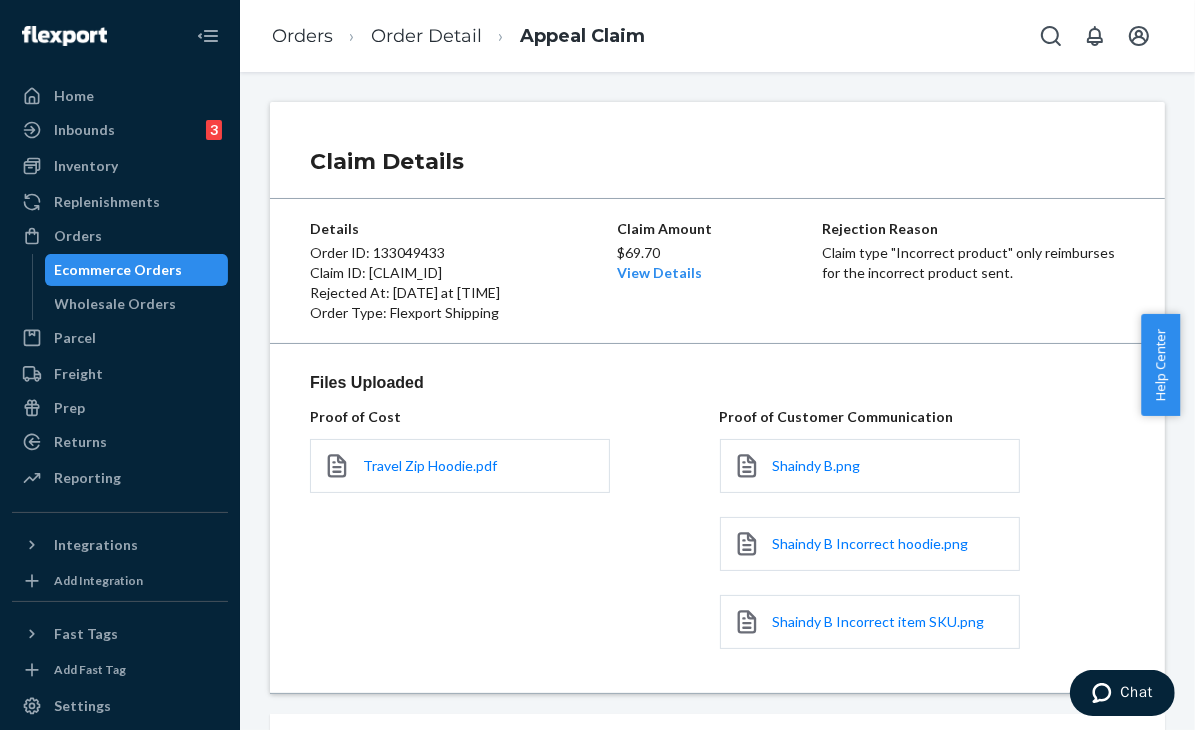 click on "Shaindy B Incorrect hoodie.png" at bounding box center (923, 544) 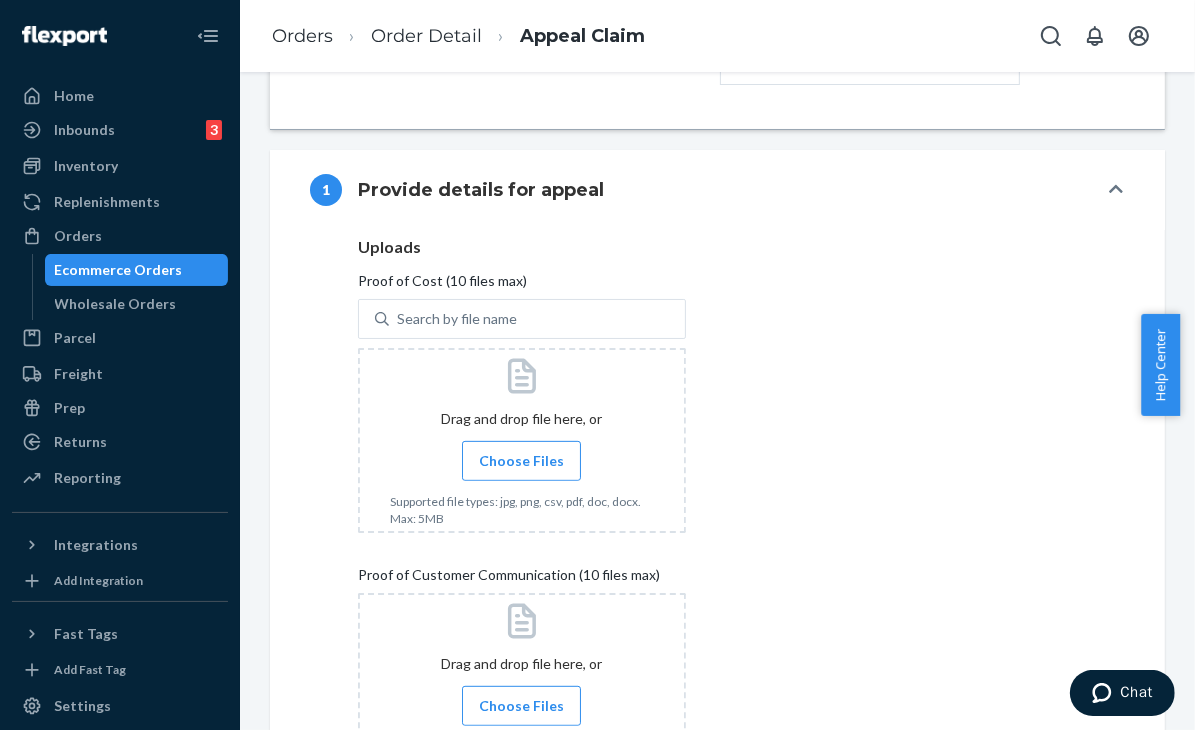 scroll, scrollTop: 600, scrollLeft: 0, axis: vertical 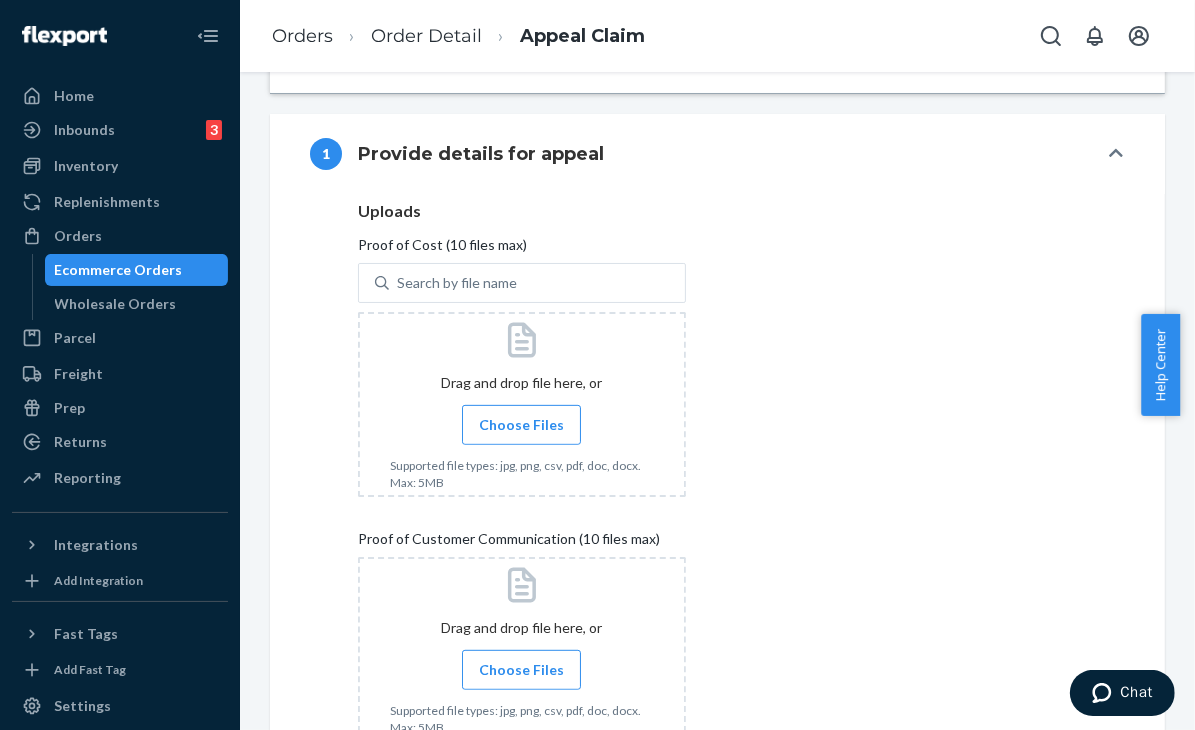 click on "Choose Files" at bounding box center [521, 425] 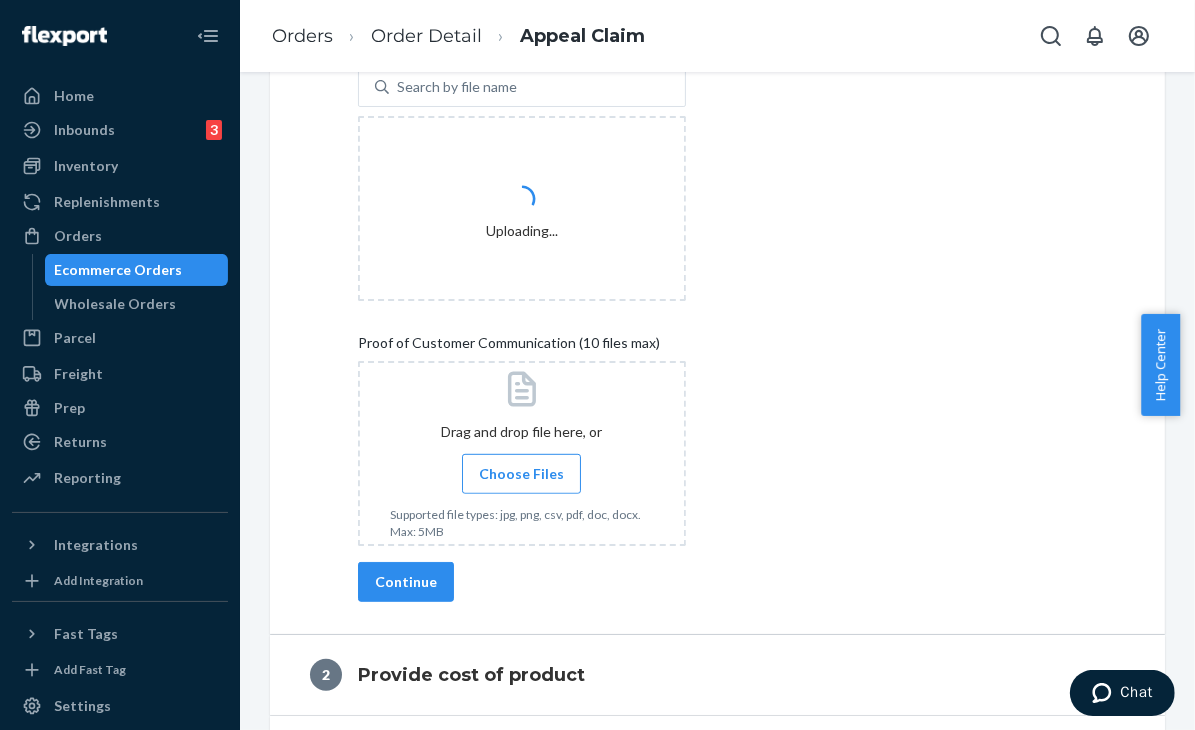 scroll, scrollTop: 800, scrollLeft: 0, axis: vertical 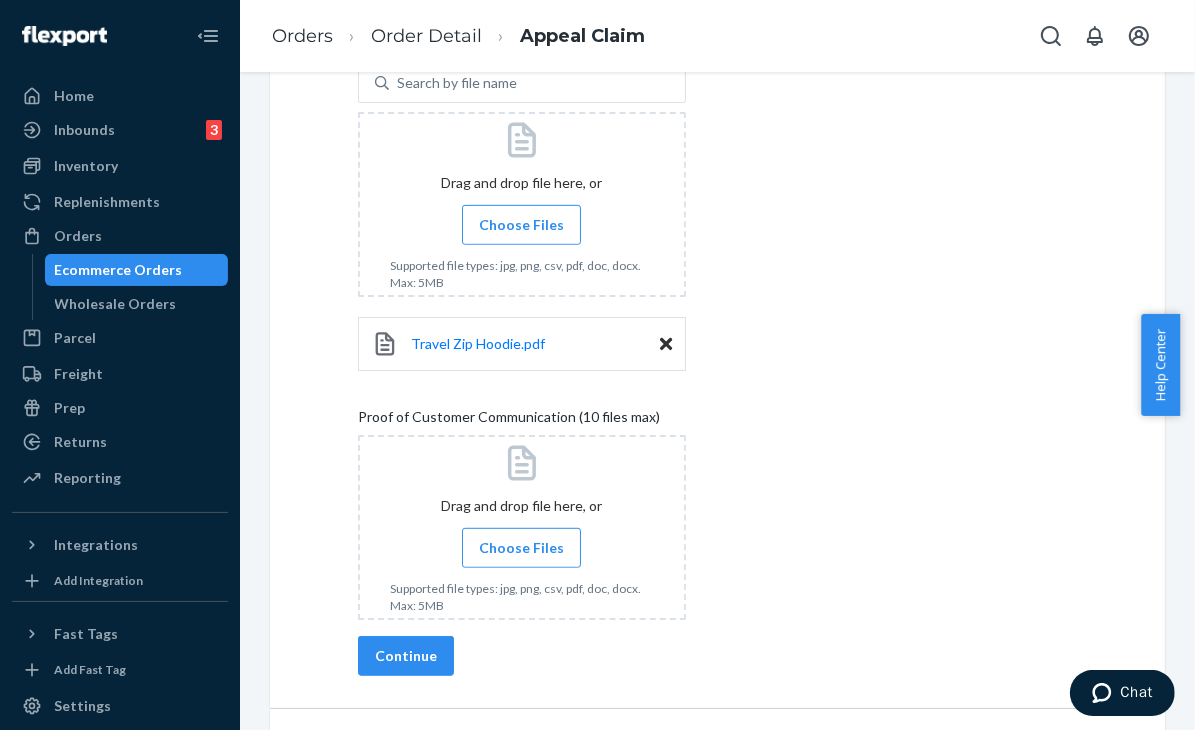 click on "Choose Files" at bounding box center (521, 548) 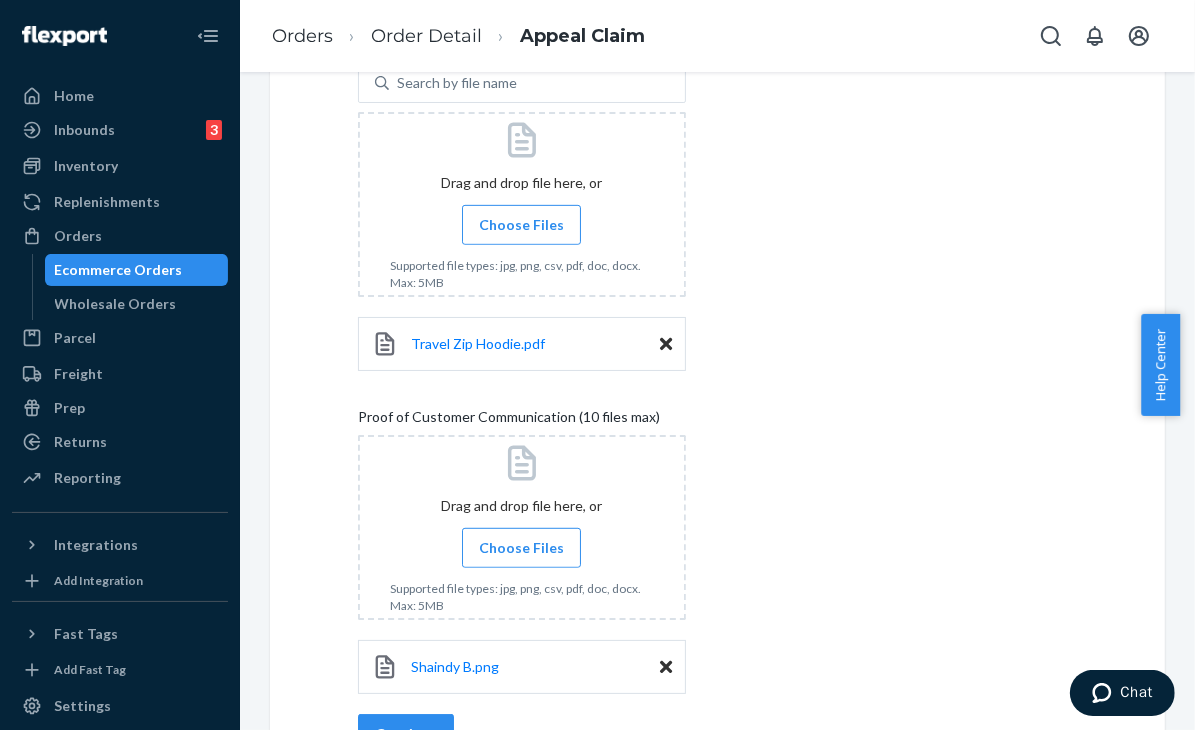 click on "Uploads Proof of Cost (10 files max) Search by file name Drag and drop file here, or Choose Files Supported file types: jpg, png, csv, pdf, doc, docx.  Max: 5MB Travel Zip Hoodie.pdf Proof of Customer Communication (10 files max) Drag and drop file here, or Choose Files Supported file types: jpg, png, csv, pdf, doc, docx.  Max: 5MB Shaindy B.png Continue" at bounding box center (717, 390) 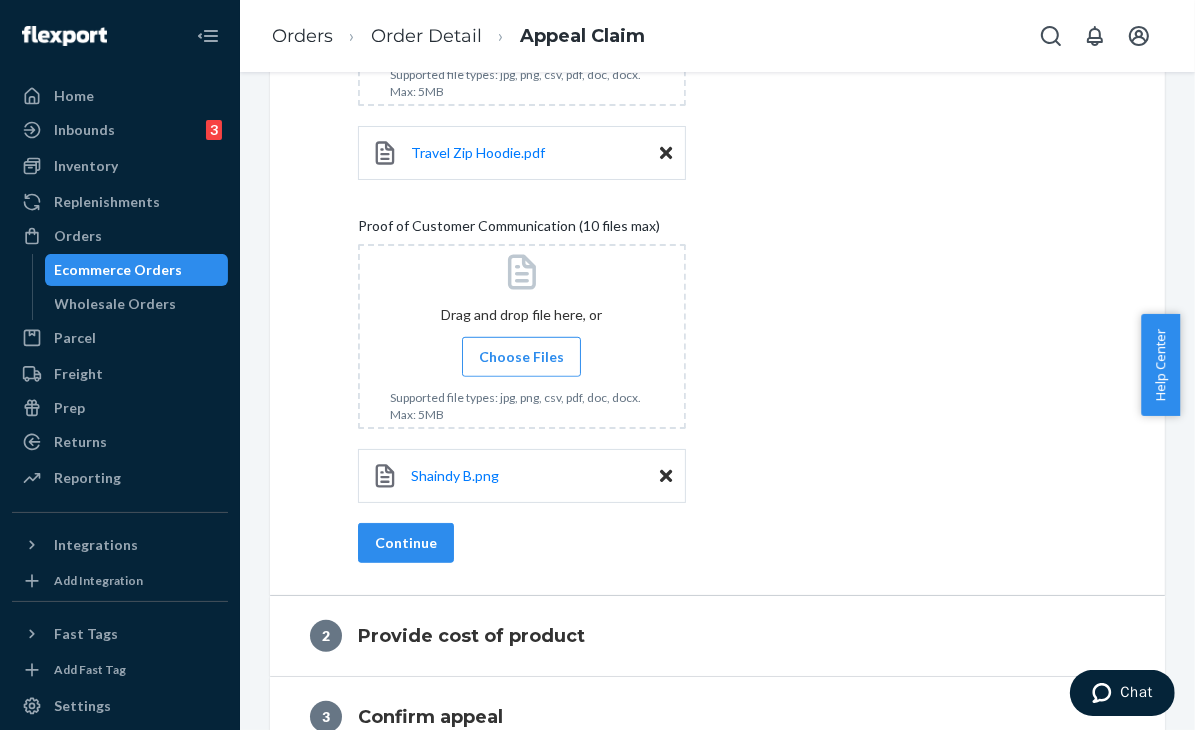 scroll, scrollTop: 1031, scrollLeft: 0, axis: vertical 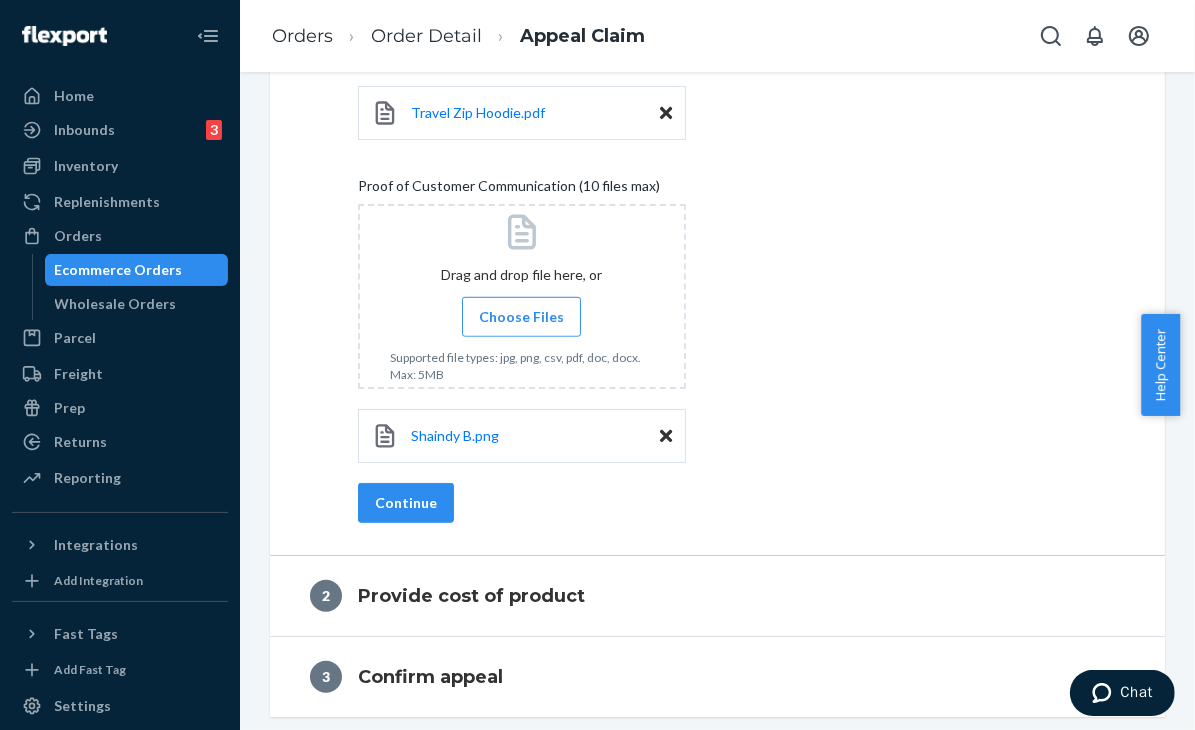click on "Choose Files" at bounding box center [521, 317] 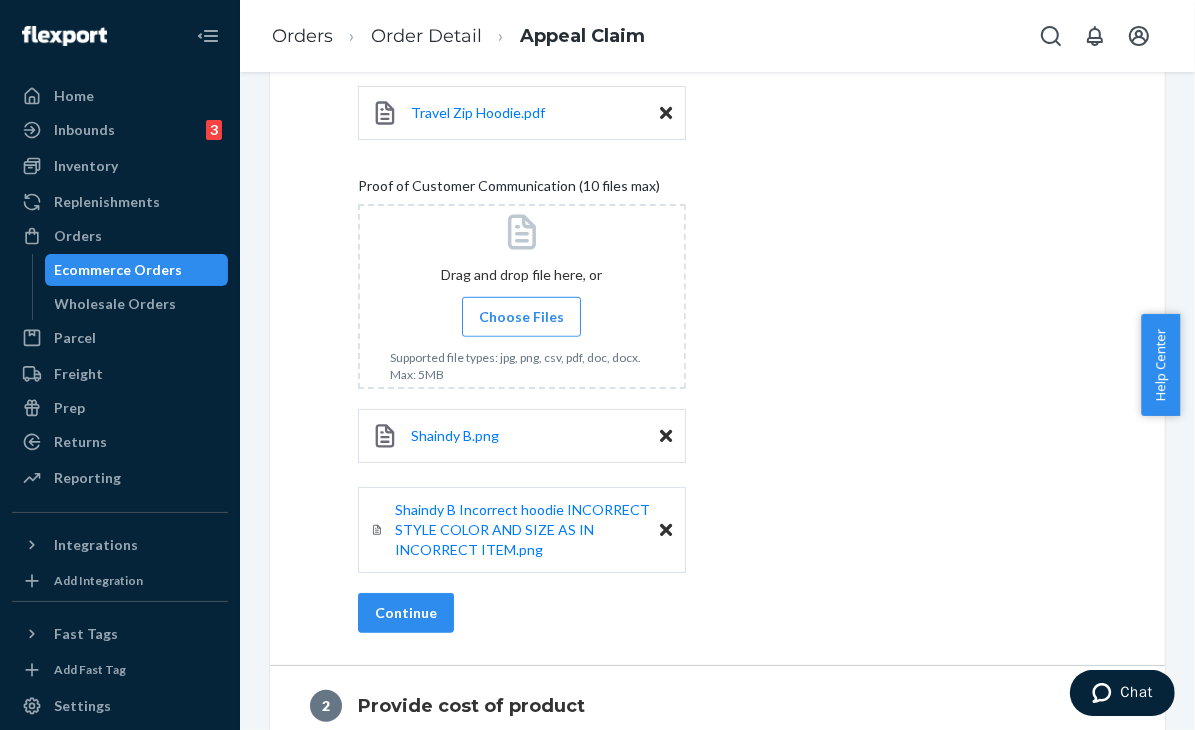 scroll, scrollTop: 1131, scrollLeft: 0, axis: vertical 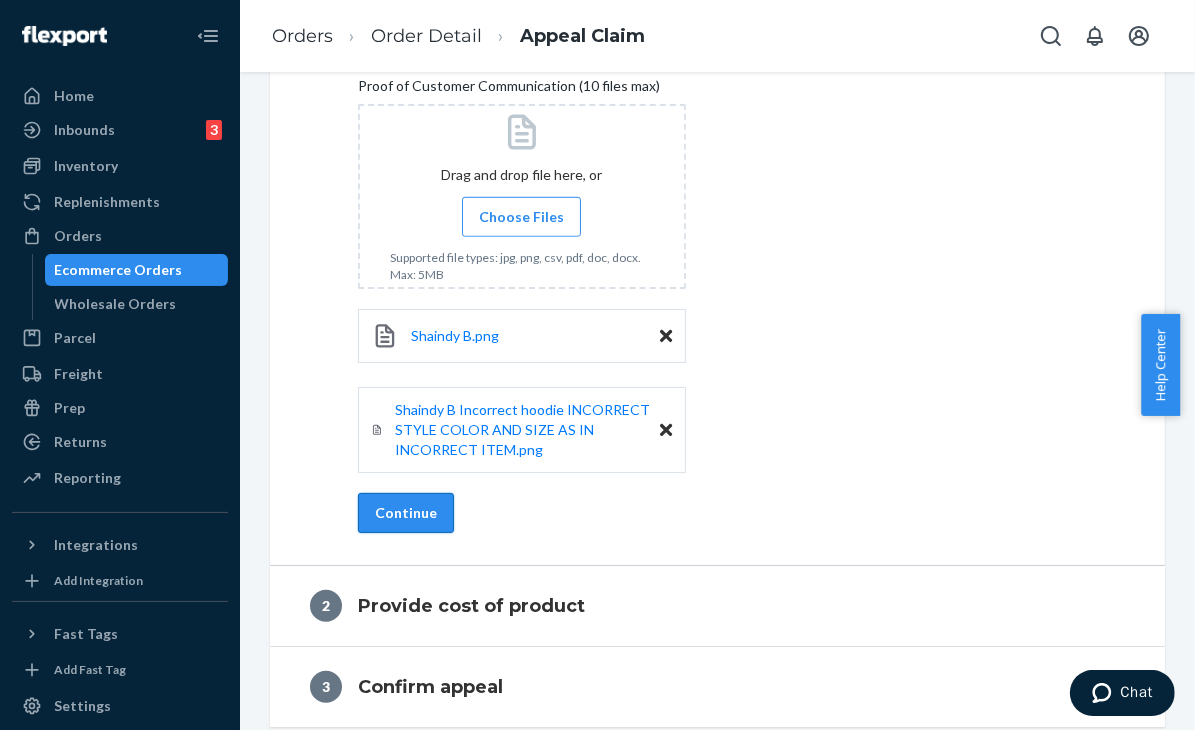click on "Continue" at bounding box center (406, 513) 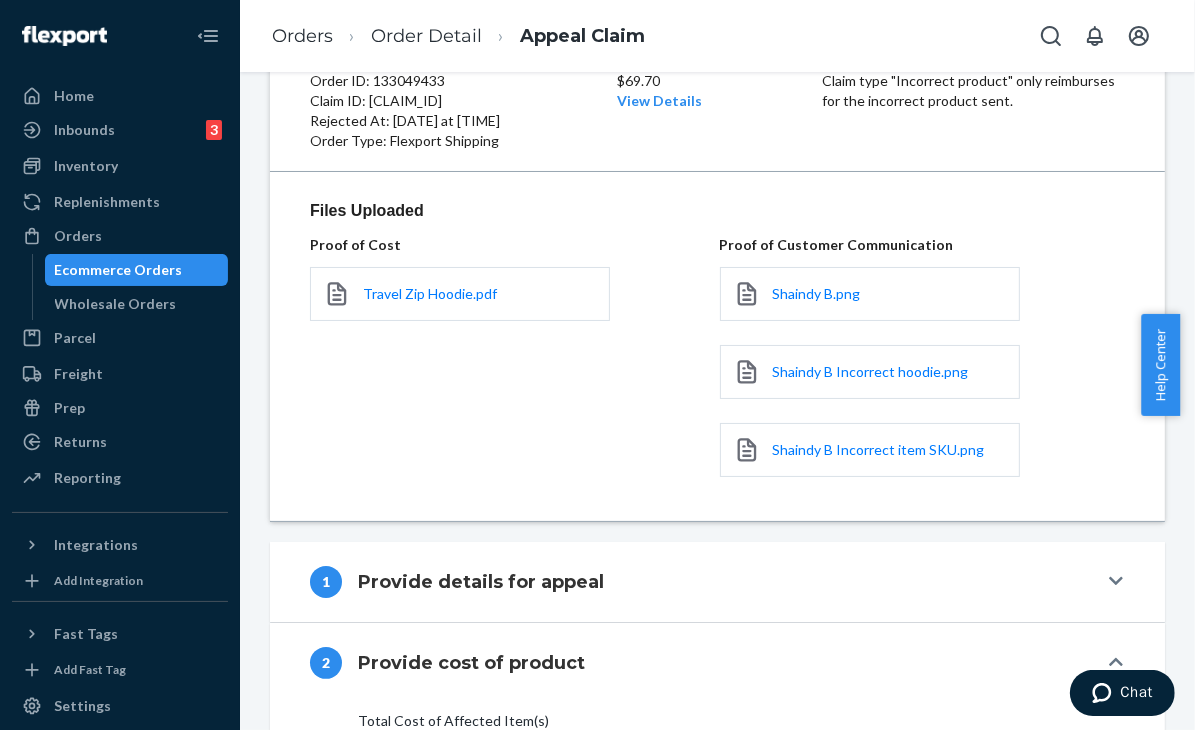 scroll, scrollTop: 174, scrollLeft: 0, axis: vertical 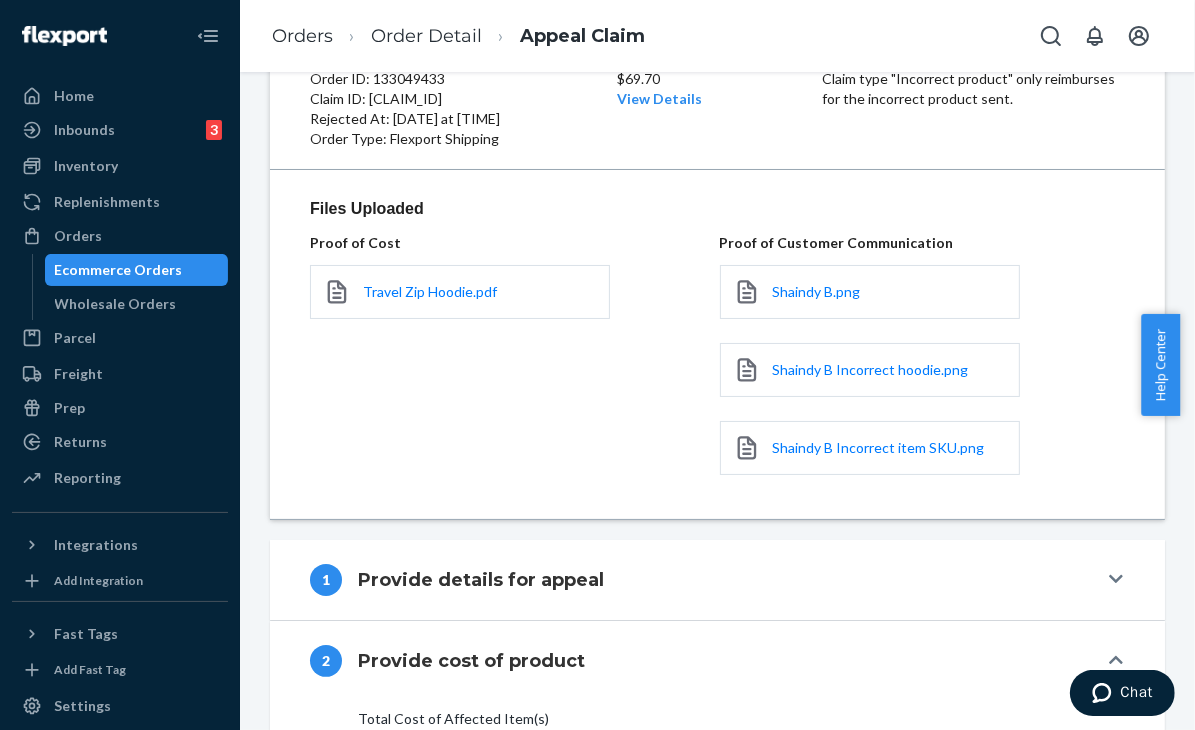click on "Provide details for appeal" at bounding box center [481, 580] 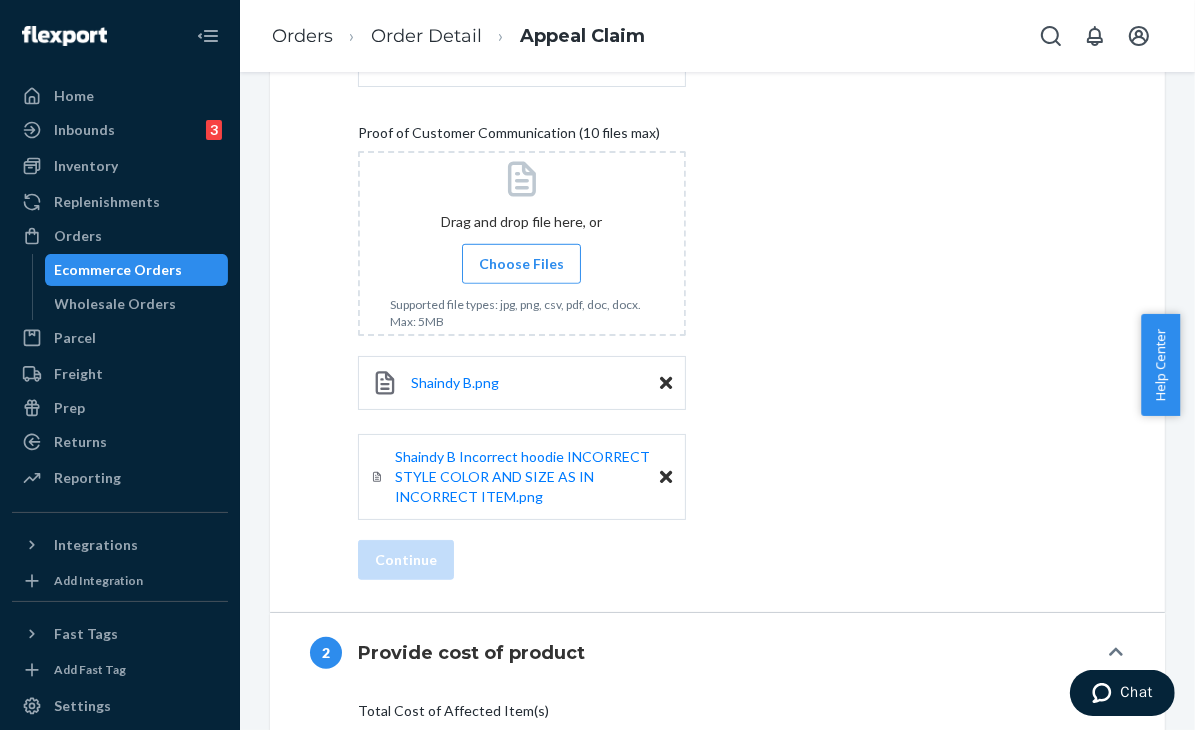 scroll, scrollTop: 1074, scrollLeft: 0, axis: vertical 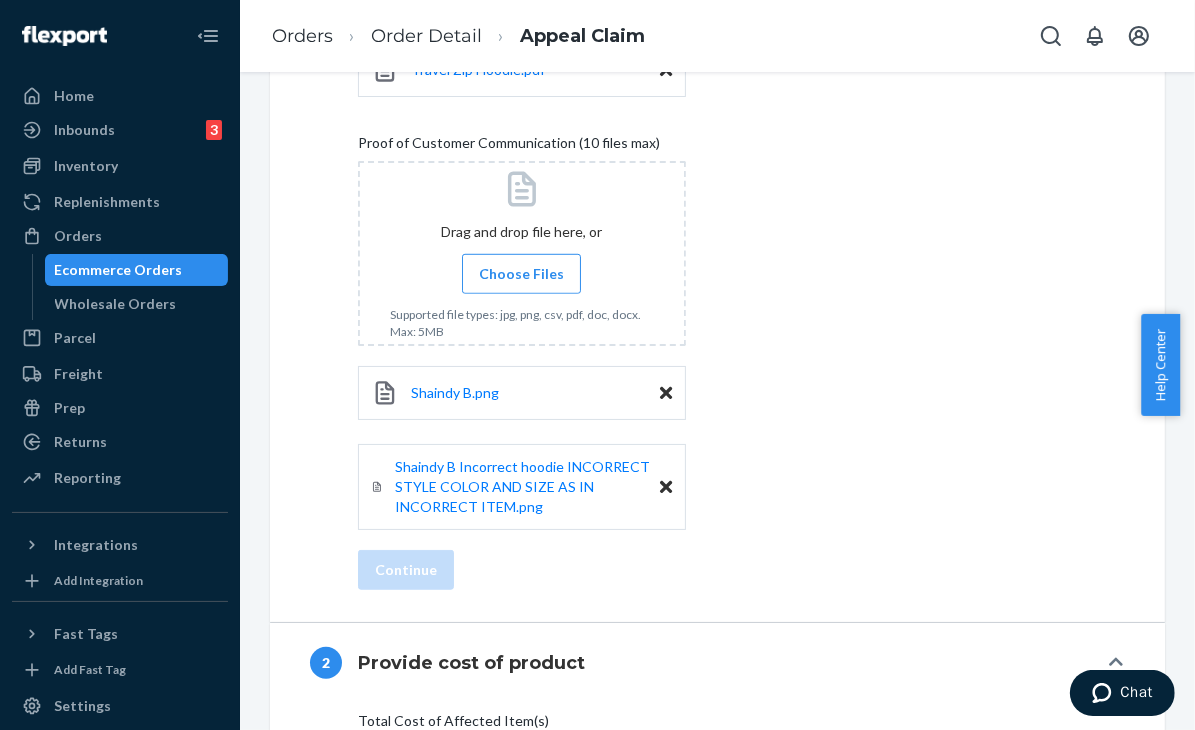 click on "Choose Files" at bounding box center (521, 274) 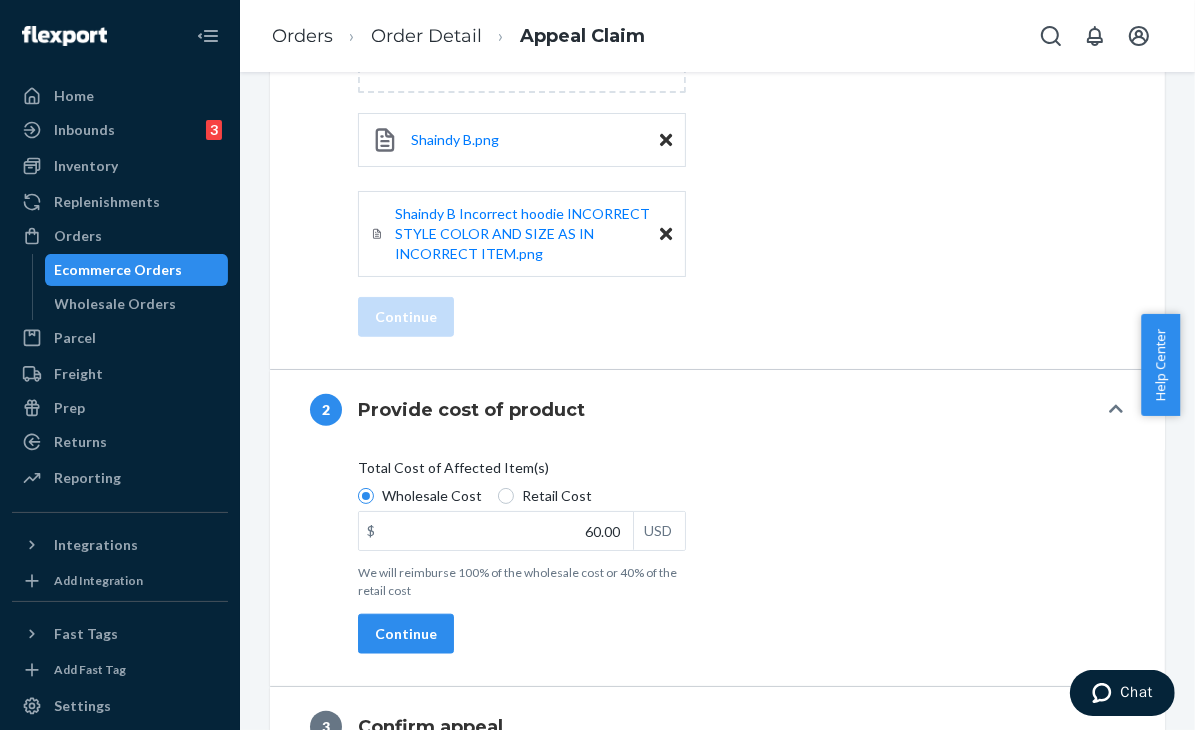 scroll, scrollTop: 1376, scrollLeft: 0, axis: vertical 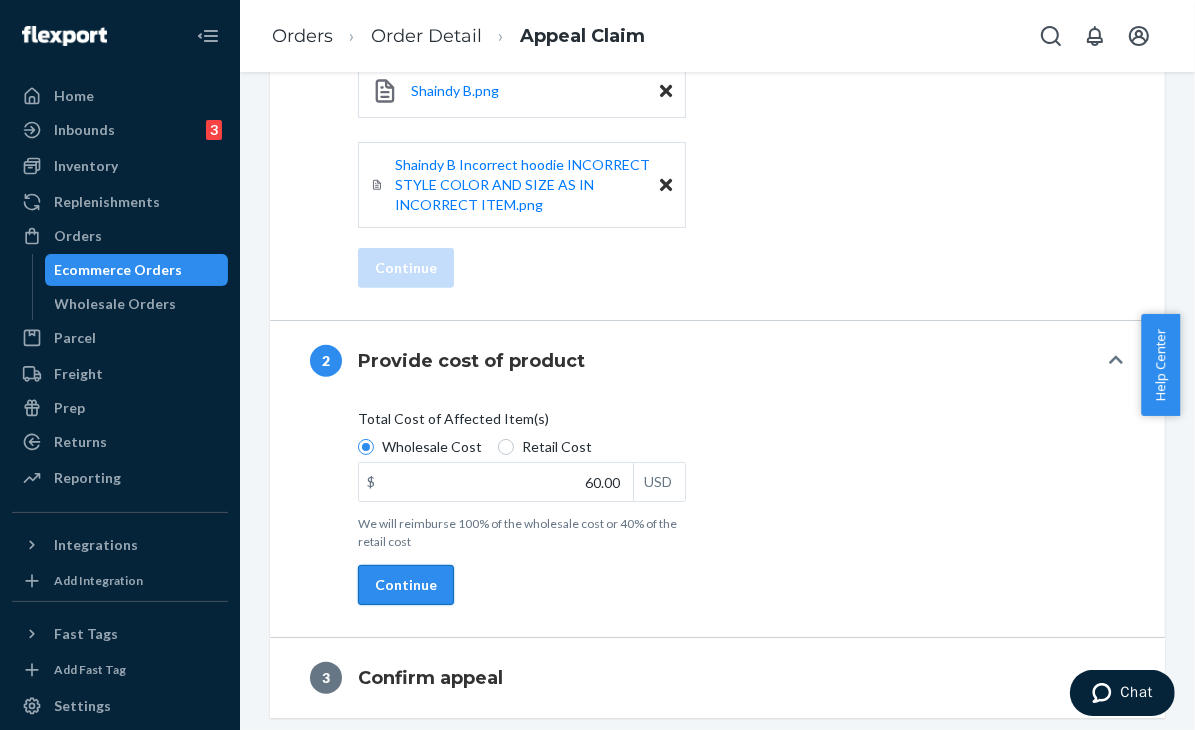 click on "Continue" at bounding box center (406, 585) 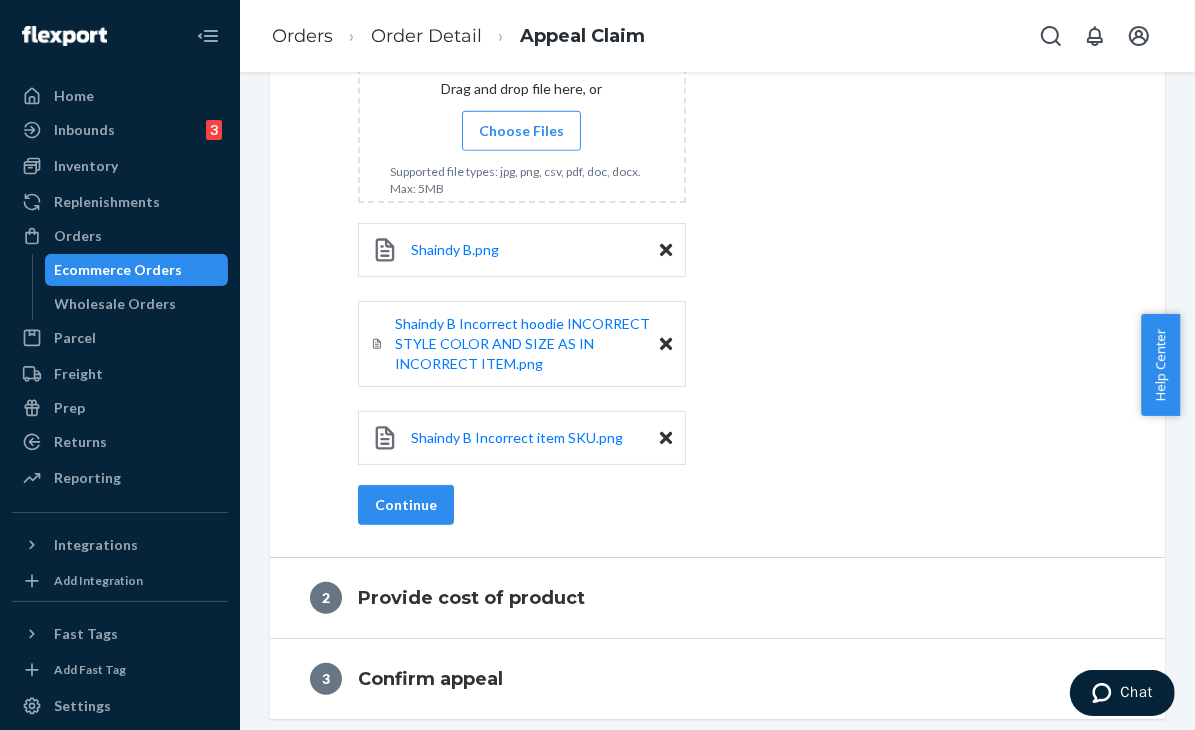 scroll, scrollTop: 1218, scrollLeft: 0, axis: vertical 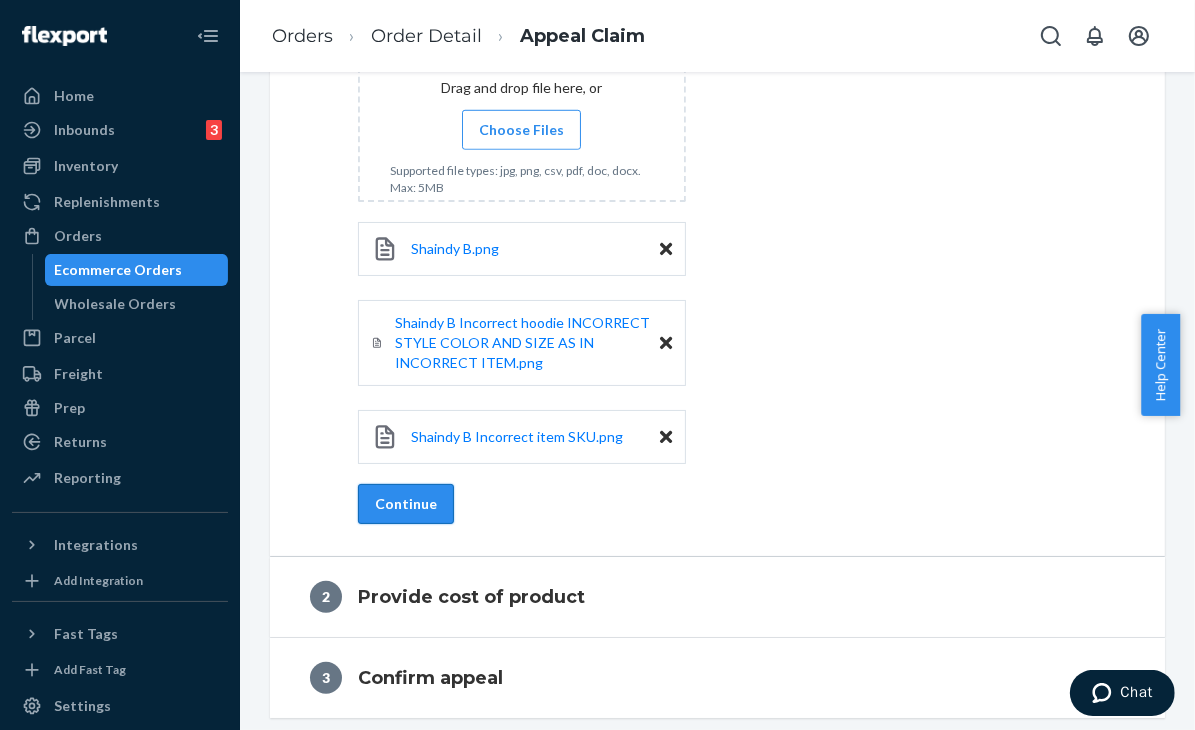 click on "Continue" at bounding box center (406, 504) 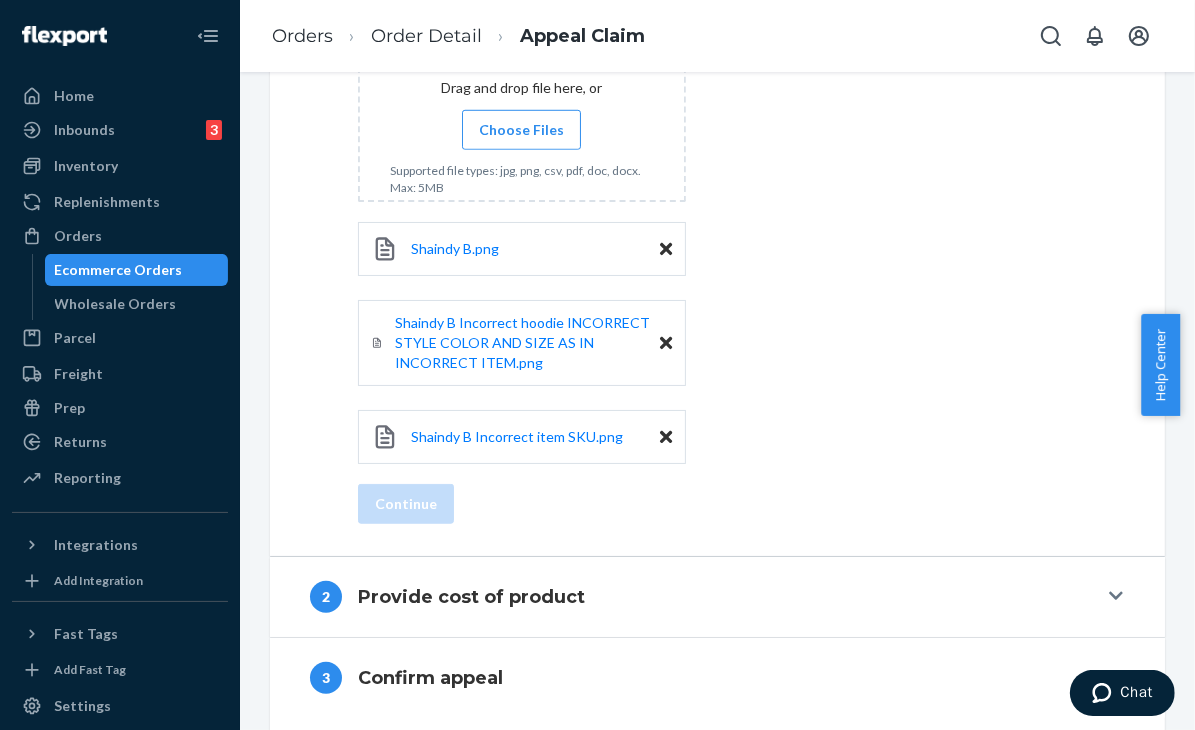 click on "Uploads Proof of Cost (10 files max) Search by file name Drag and drop file here, or Choose Files Supported file types: jpg, png, csv, pdf, doc, docx.  Max: 5MB Travel Zip Hoodie.pdf Proof of Customer Communication (10 files max) Drag and drop file here, or Choose Files Supported file types: jpg, png, csv, pdf, doc, docx.  Max: 5MB Shaindy B.png Shaindy B Incorrect hoodie INCORRECT STYLE COLOR AND SIZE AS IN INCORRECT ITEM.png Shaindy B Incorrect item SKU.png Continue" at bounding box center [717, 54] 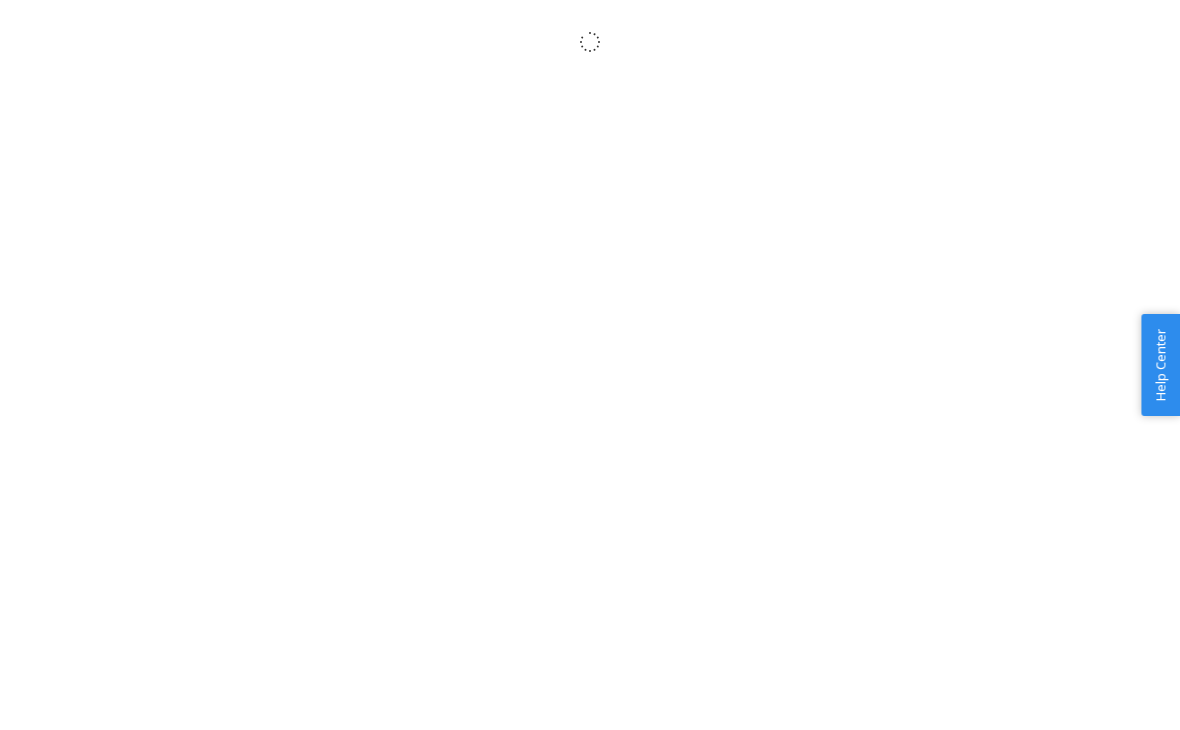 scroll, scrollTop: 0, scrollLeft: 0, axis: both 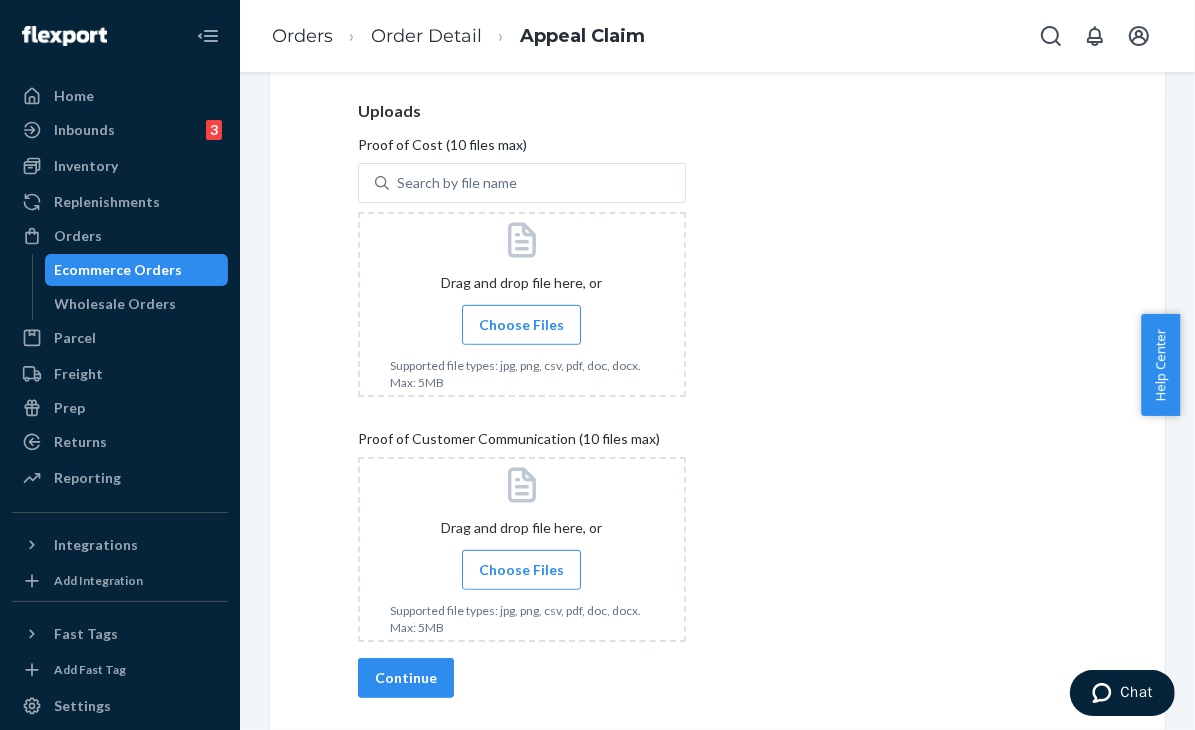click on "Choose Files" at bounding box center (521, 325) 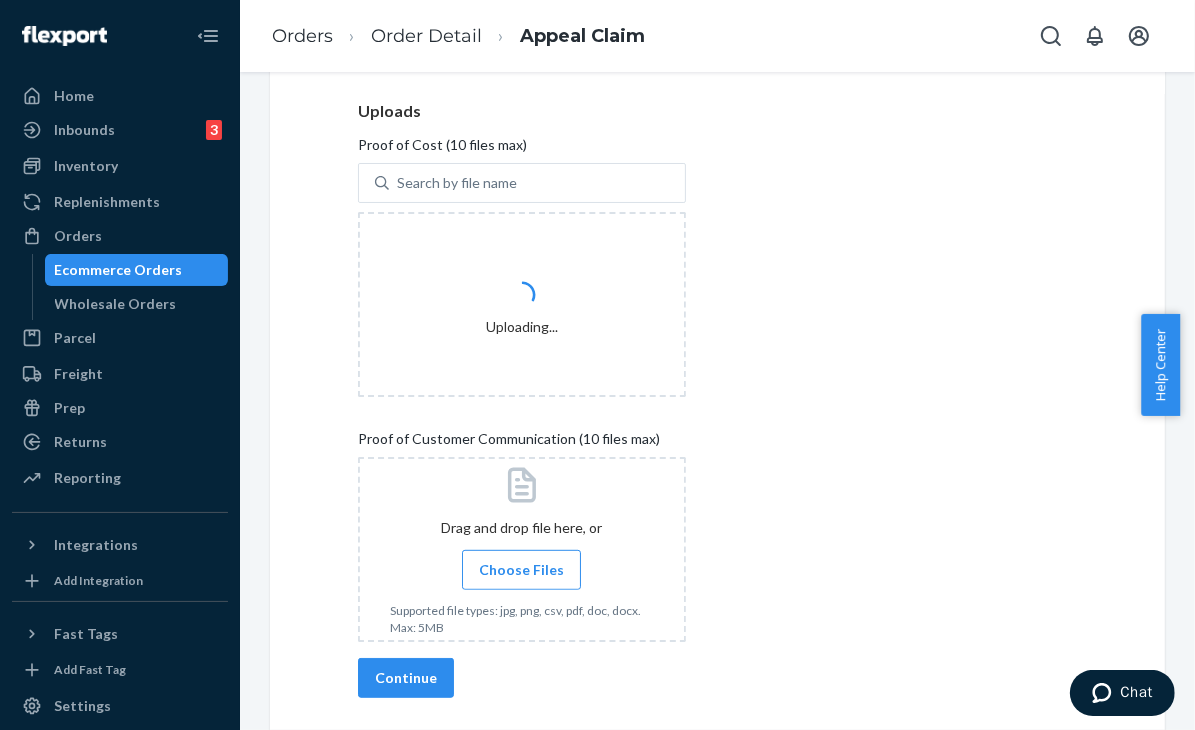 click on "Choose Files" at bounding box center (521, 570) 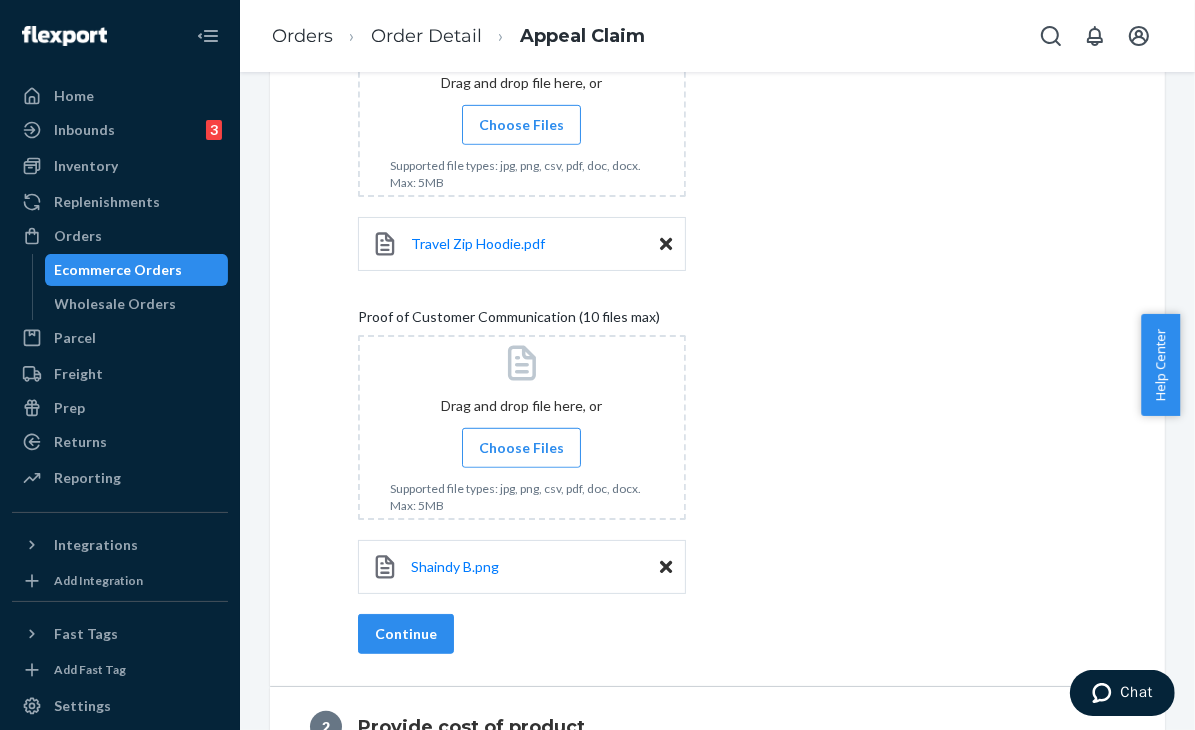 scroll, scrollTop: 1000, scrollLeft: 0, axis: vertical 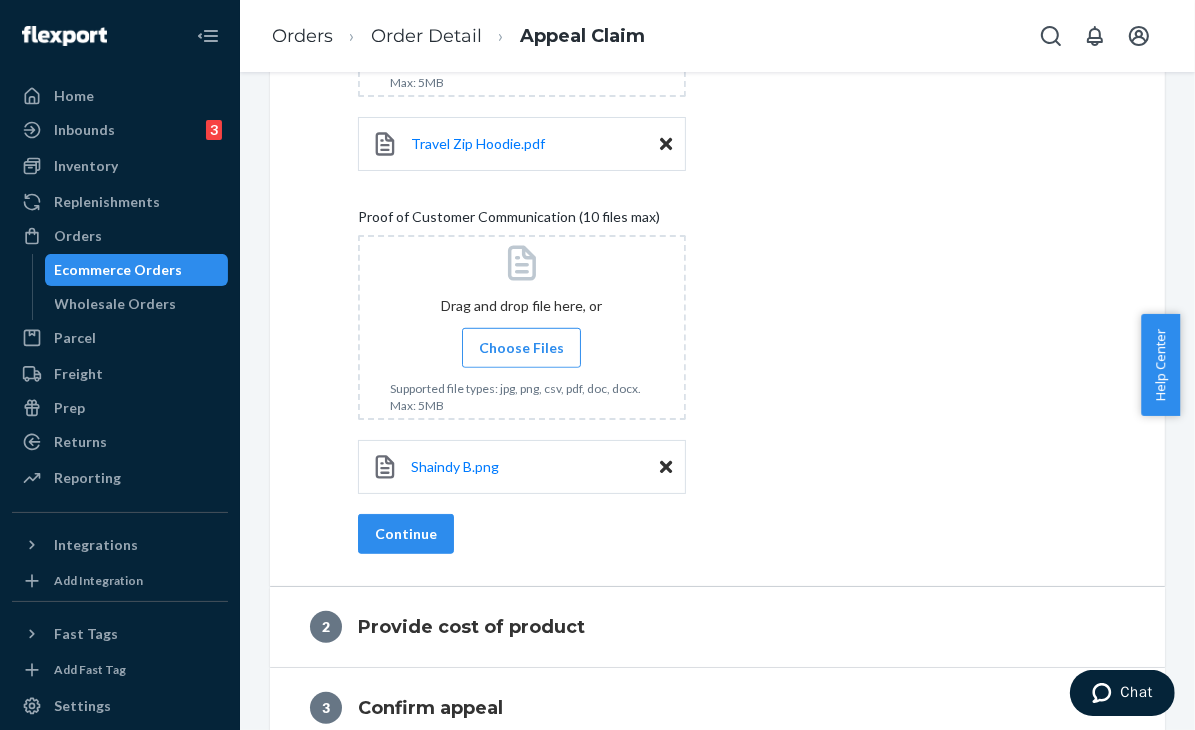 click on "Choose Files" at bounding box center (521, 348) 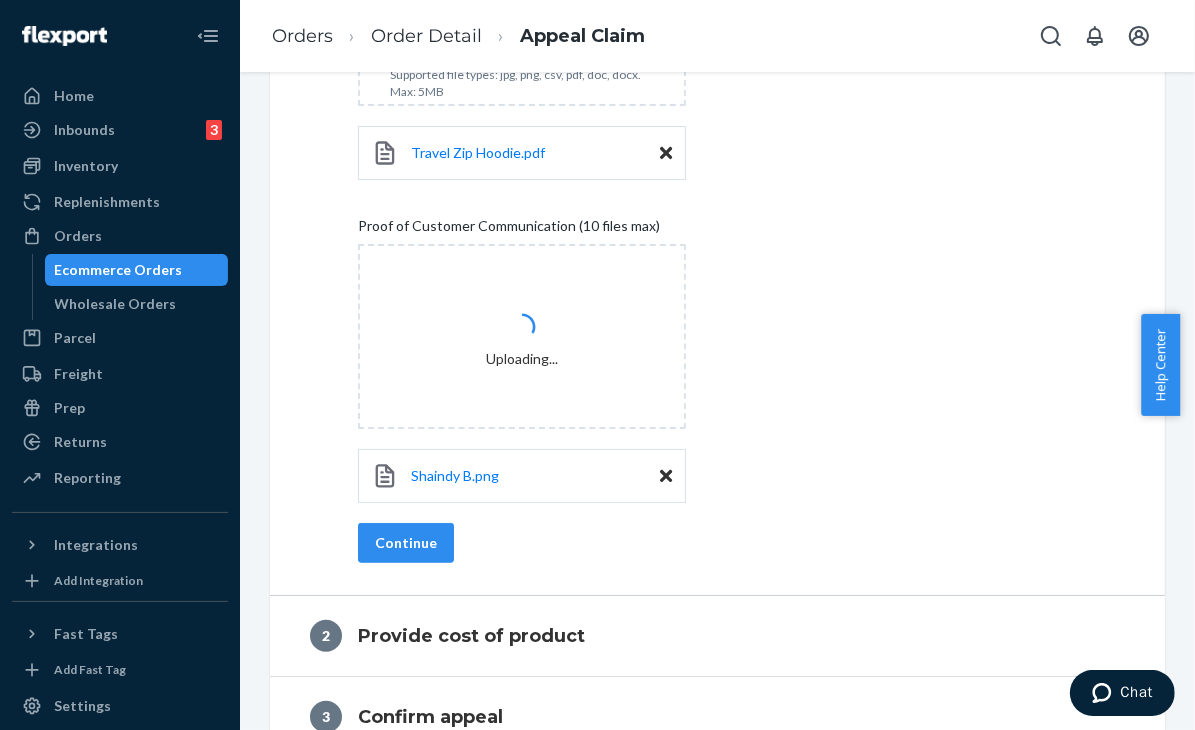 scroll, scrollTop: 1000, scrollLeft: 0, axis: vertical 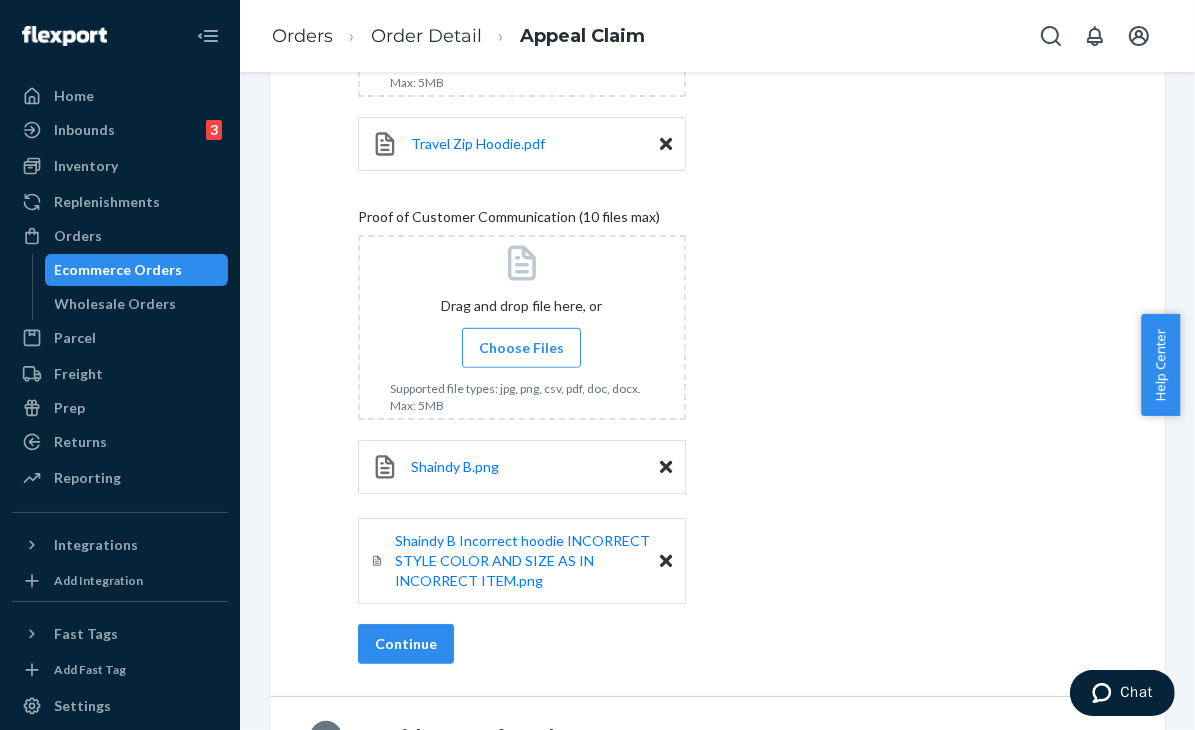 click on "Choose Files" at bounding box center (521, 348) 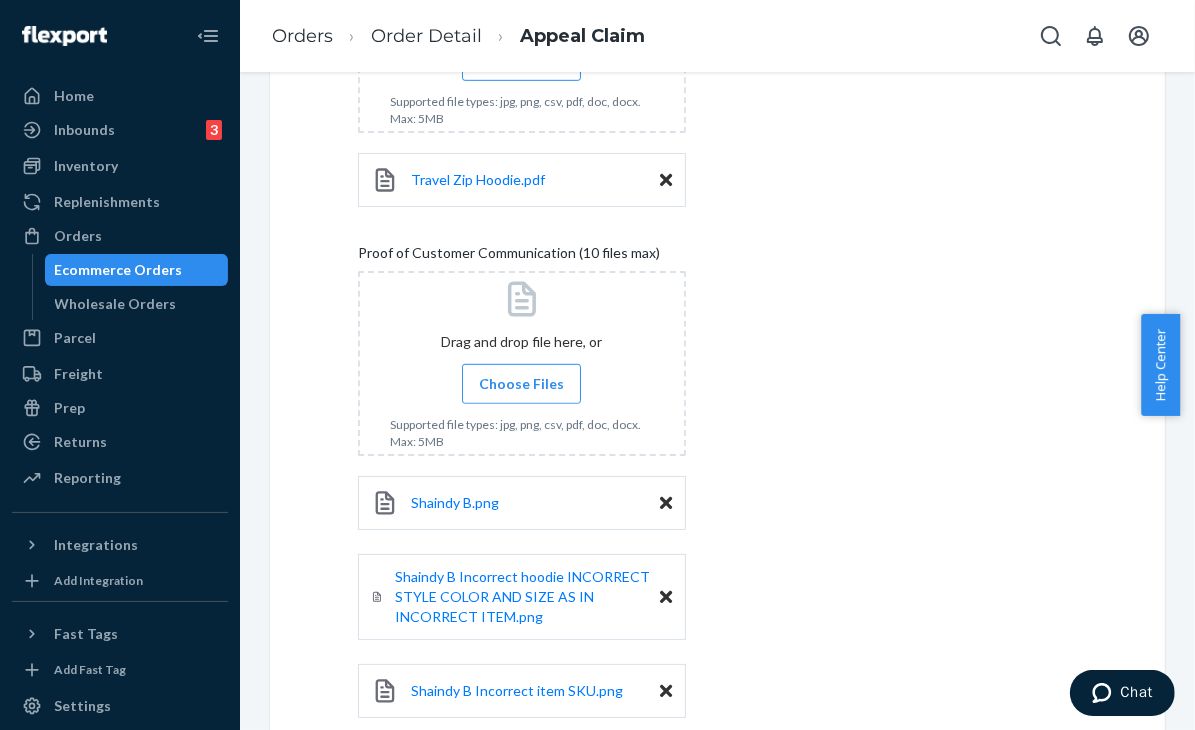 scroll, scrollTop: 1018, scrollLeft: 0, axis: vertical 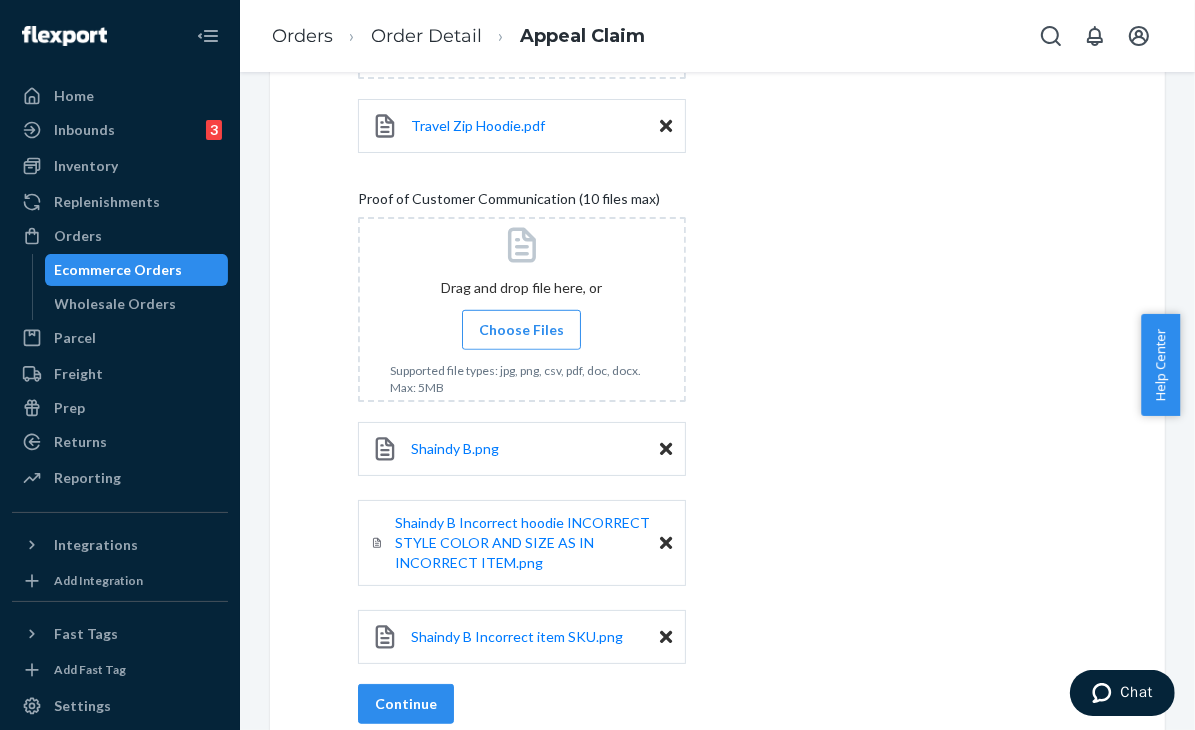 click on "Continue" at bounding box center [406, 704] 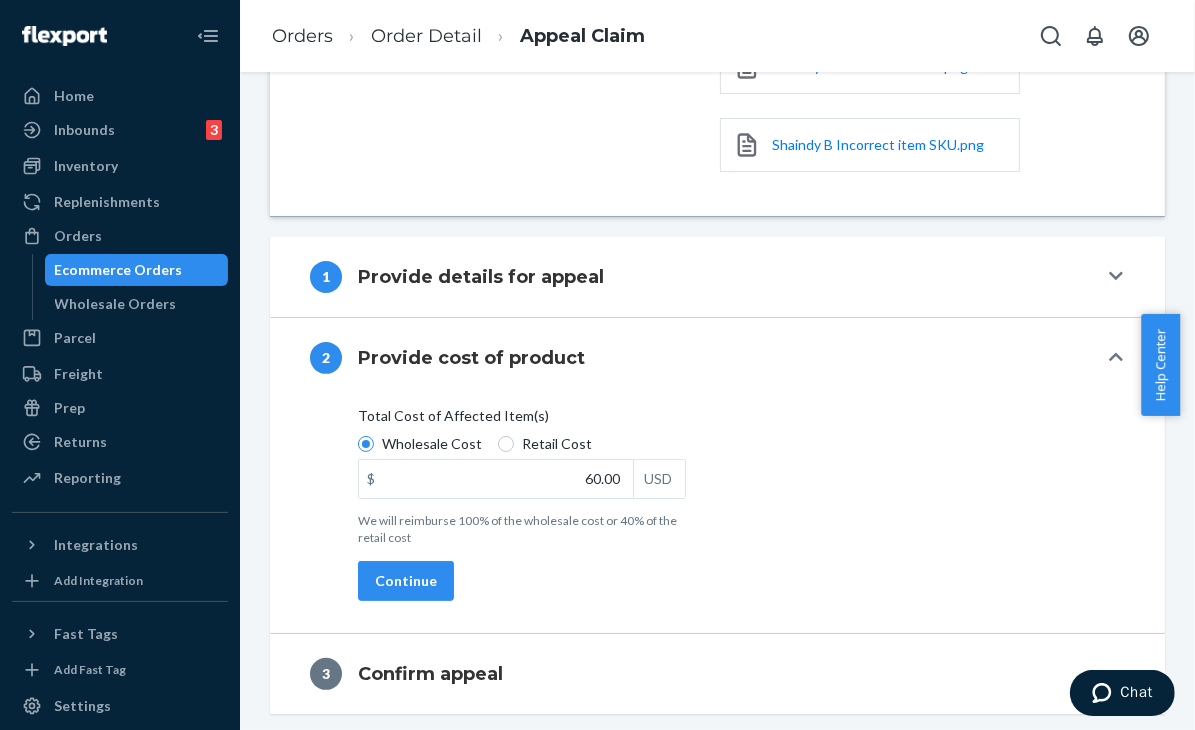 scroll, scrollTop: 474, scrollLeft: 0, axis: vertical 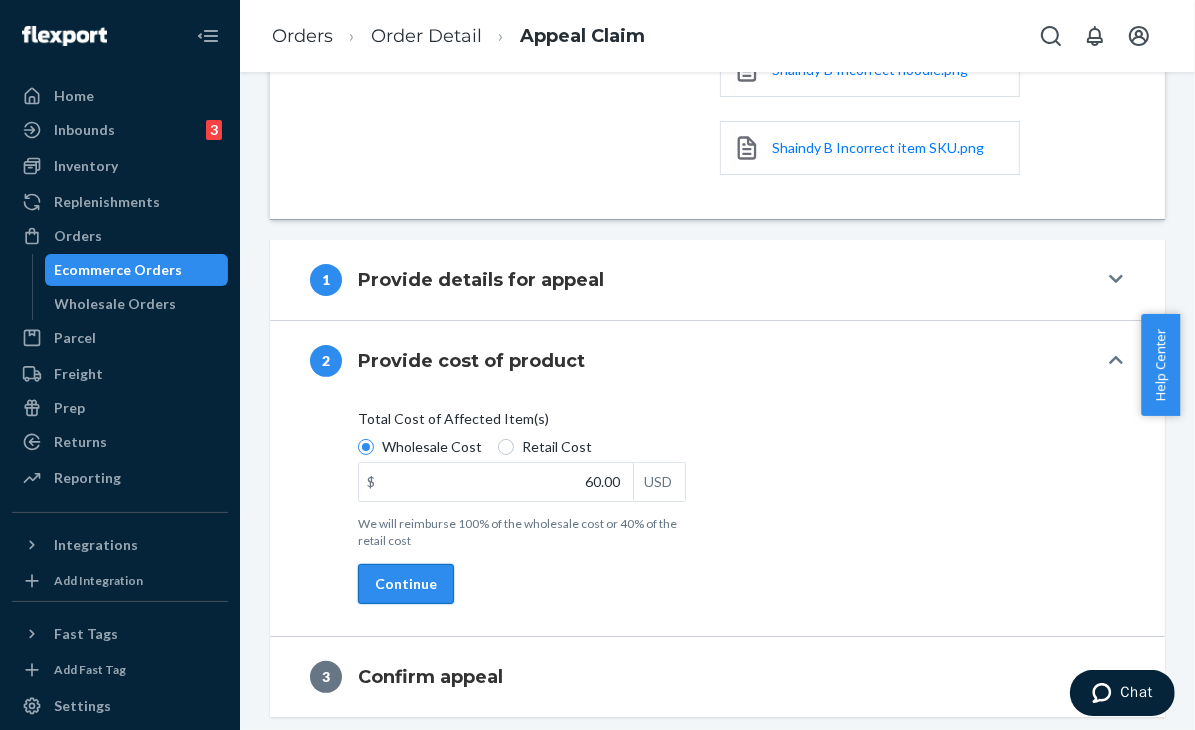 click on "Continue" at bounding box center (406, 584) 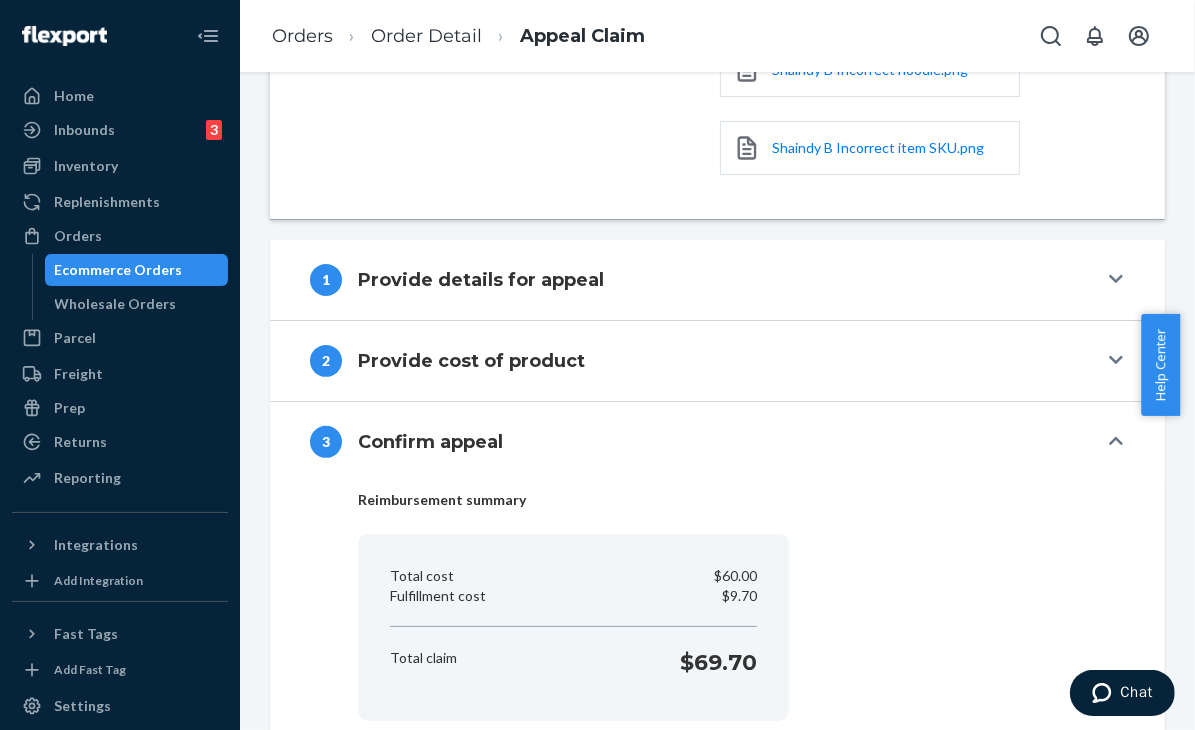 drag, startPoint x: 1184, startPoint y: 364, endPoint x: 1190, endPoint y: 572, distance: 208.08652 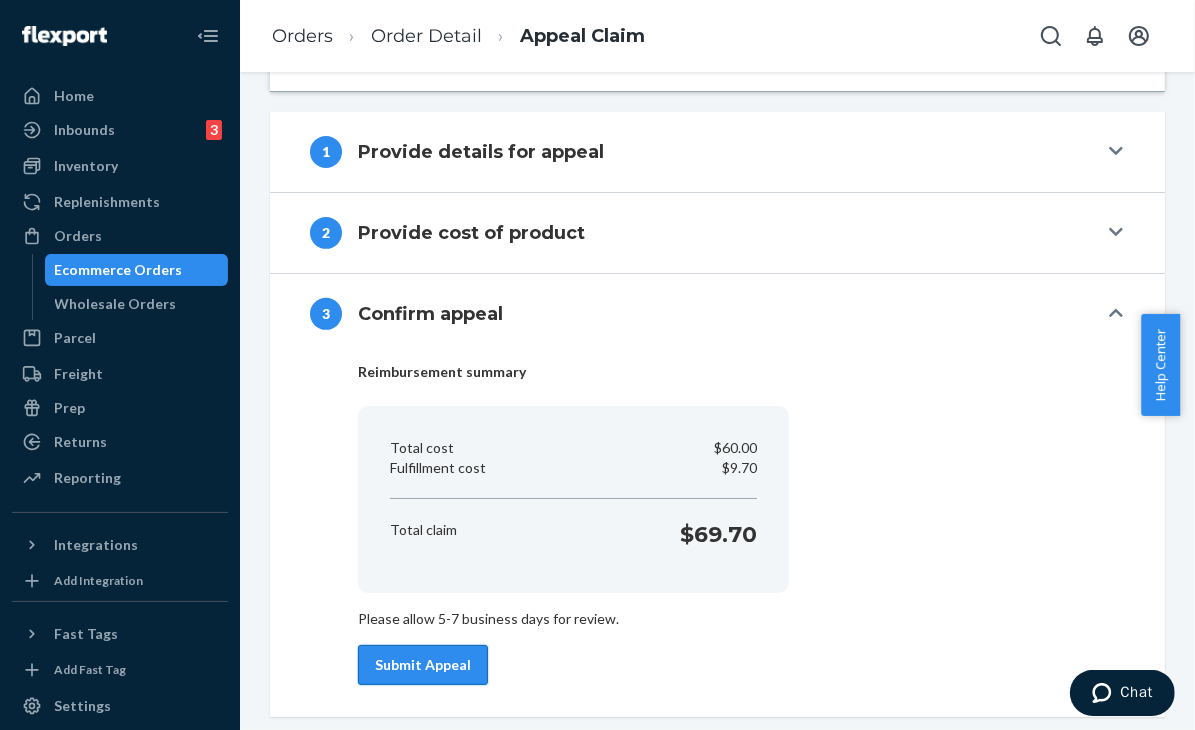 click on "Submit Appeal" at bounding box center (423, 665) 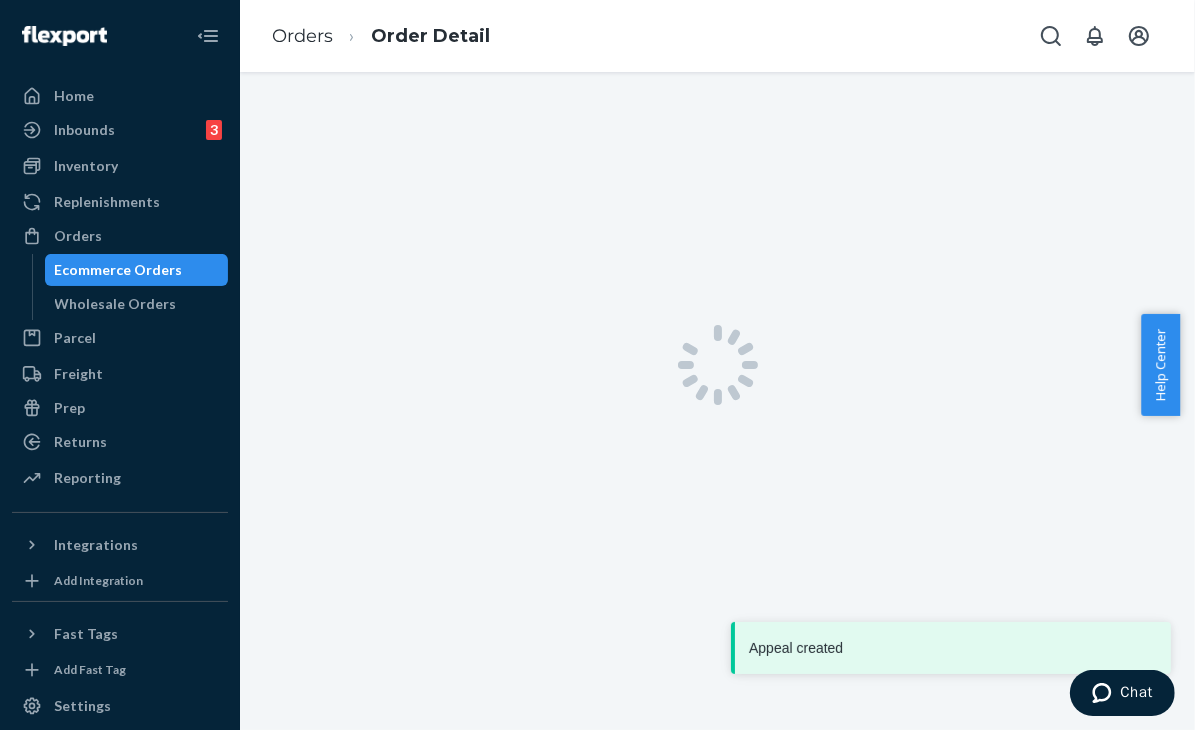 scroll, scrollTop: 0, scrollLeft: 0, axis: both 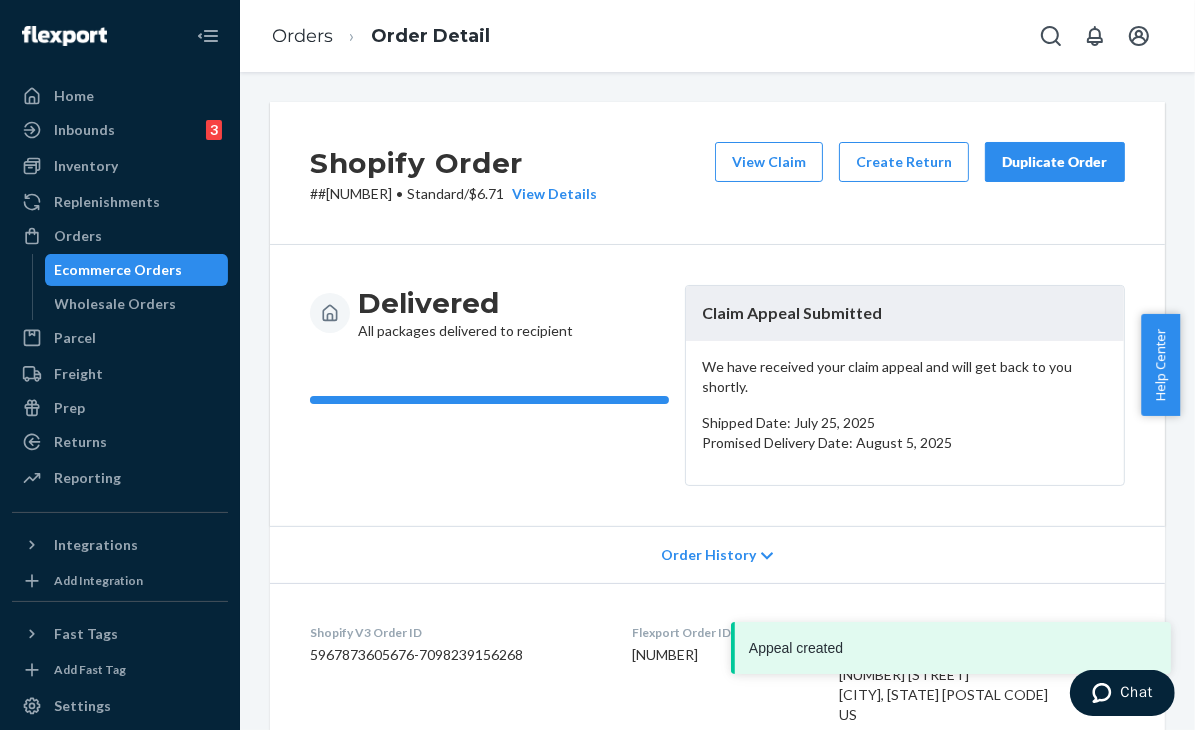 click on "Order History" at bounding box center (717, 554) 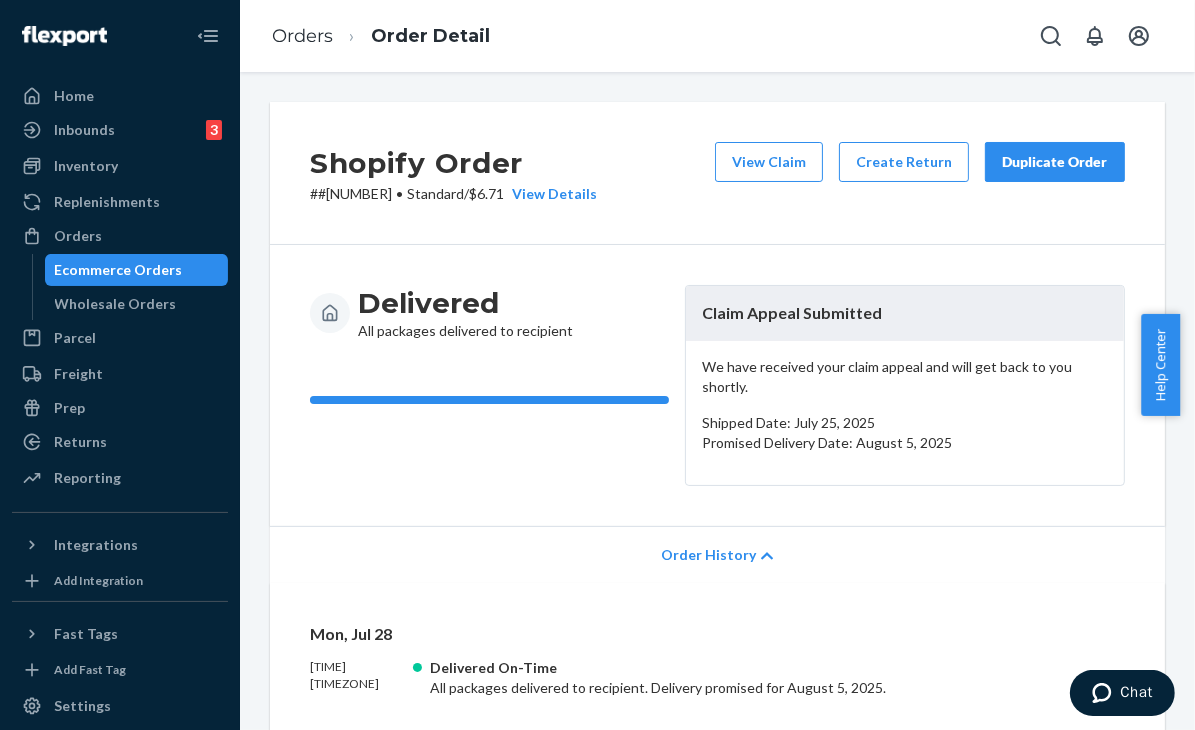 click on "Order History" at bounding box center [717, 554] 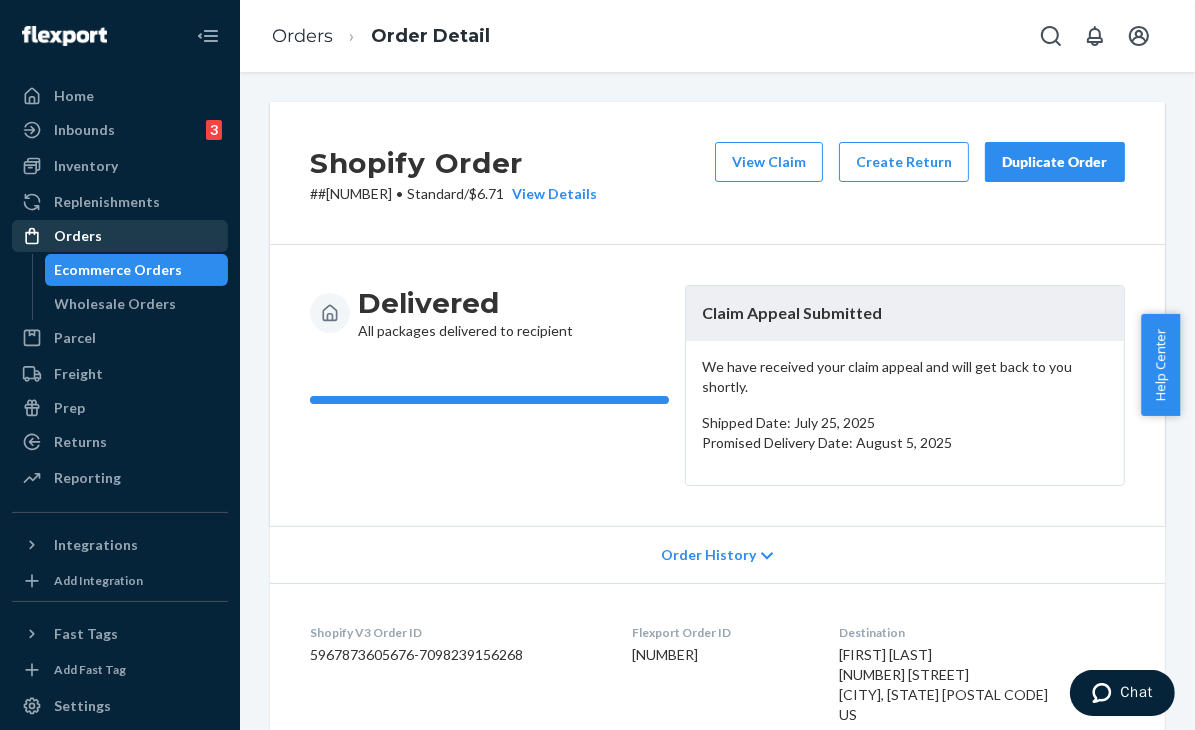 drag, startPoint x: 154, startPoint y: 243, endPoint x: 157, endPoint y: 226, distance: 17.262676 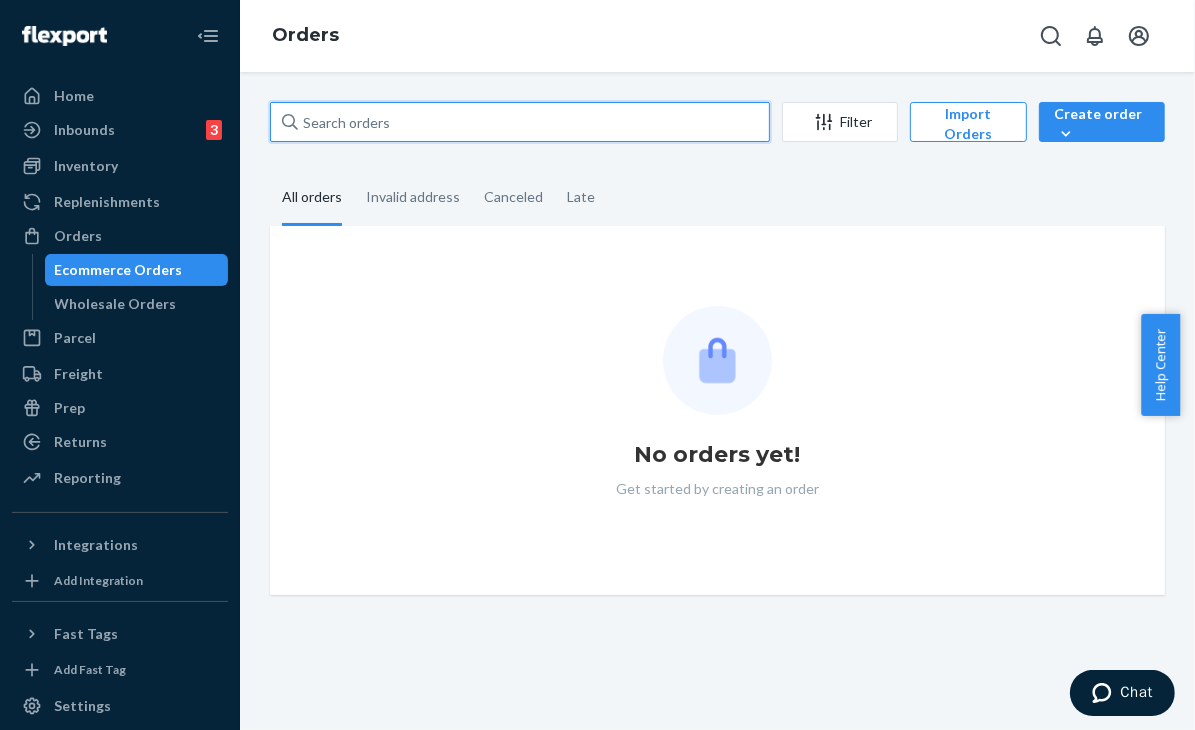 drag, startPoint x: 444, startPoint y: 111, endPoint x: 320, endPoint y: 124, distance: 124.67959 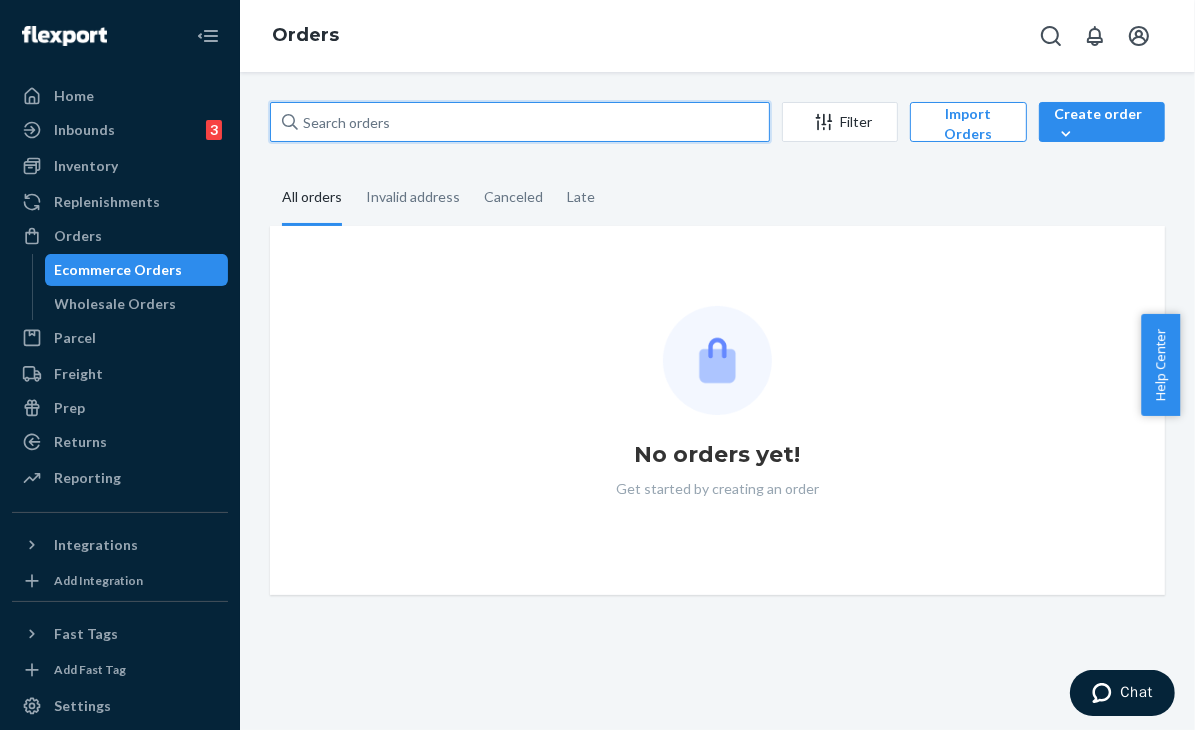 click at bounding box center [520, 122] 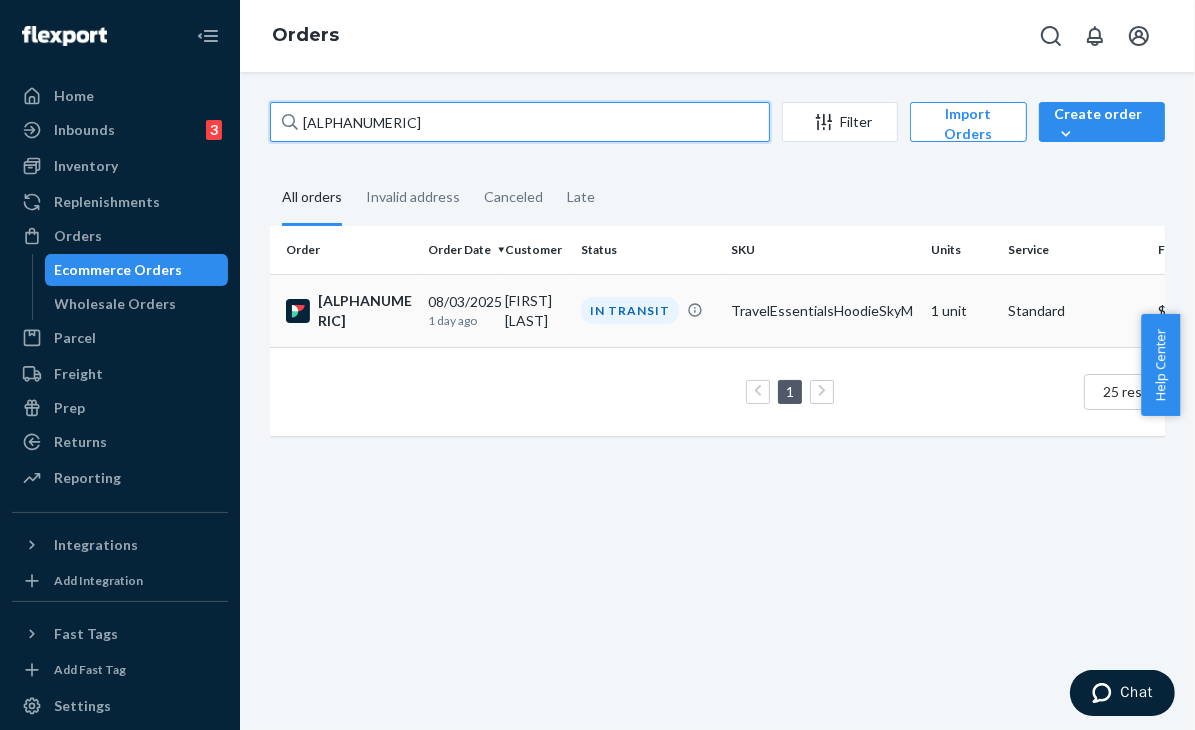 type on "HK5WHROWEX" 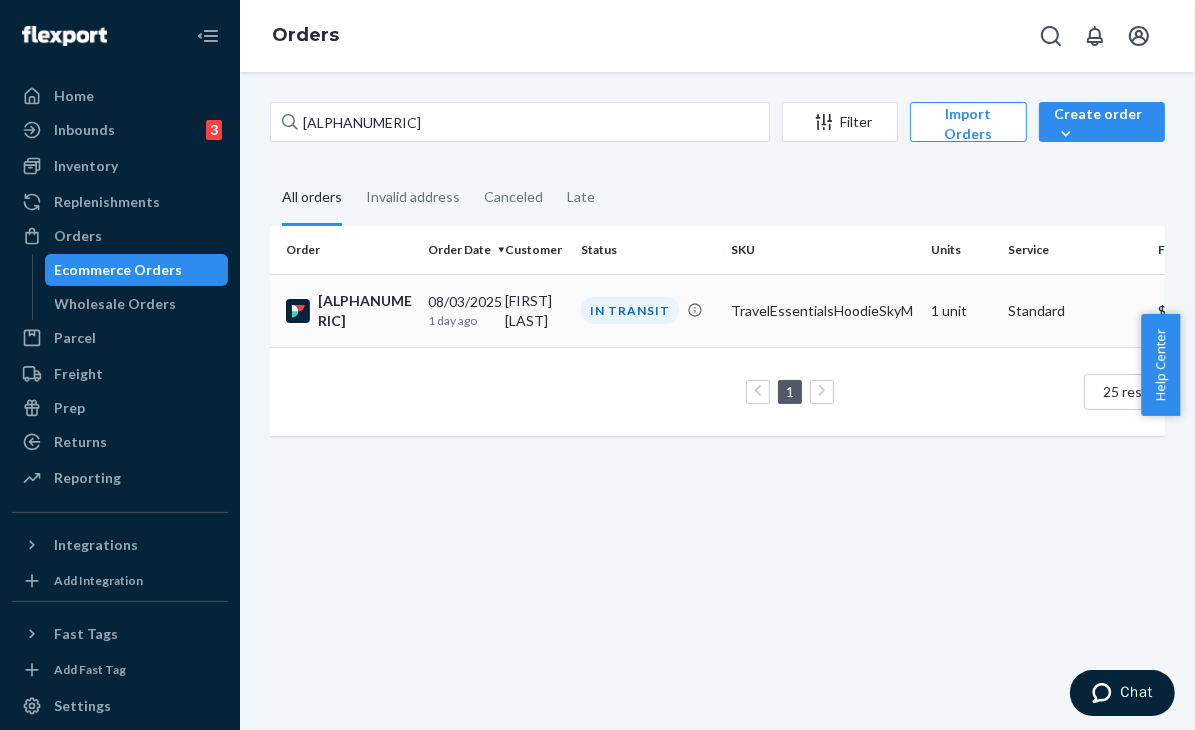 click on "TravelEssentialsHoodieSkyM" at bounding box center [823, 310] 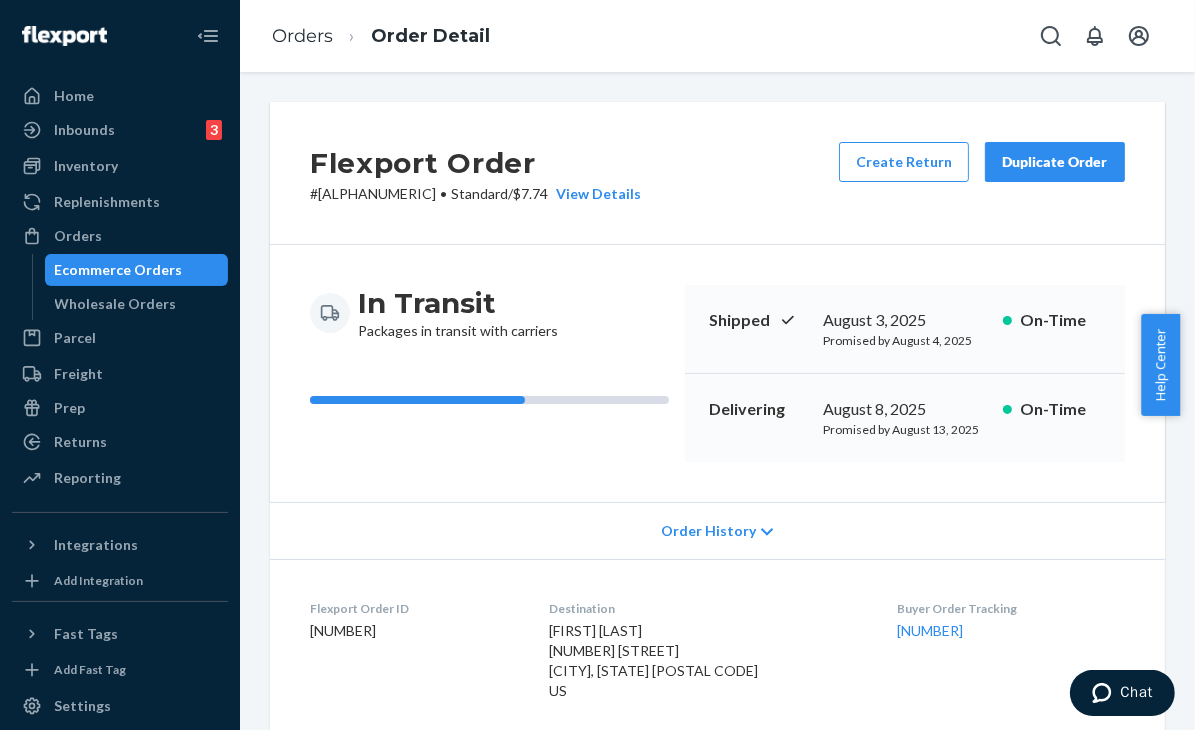 click on "Order History" at bounding box center (717, 530) 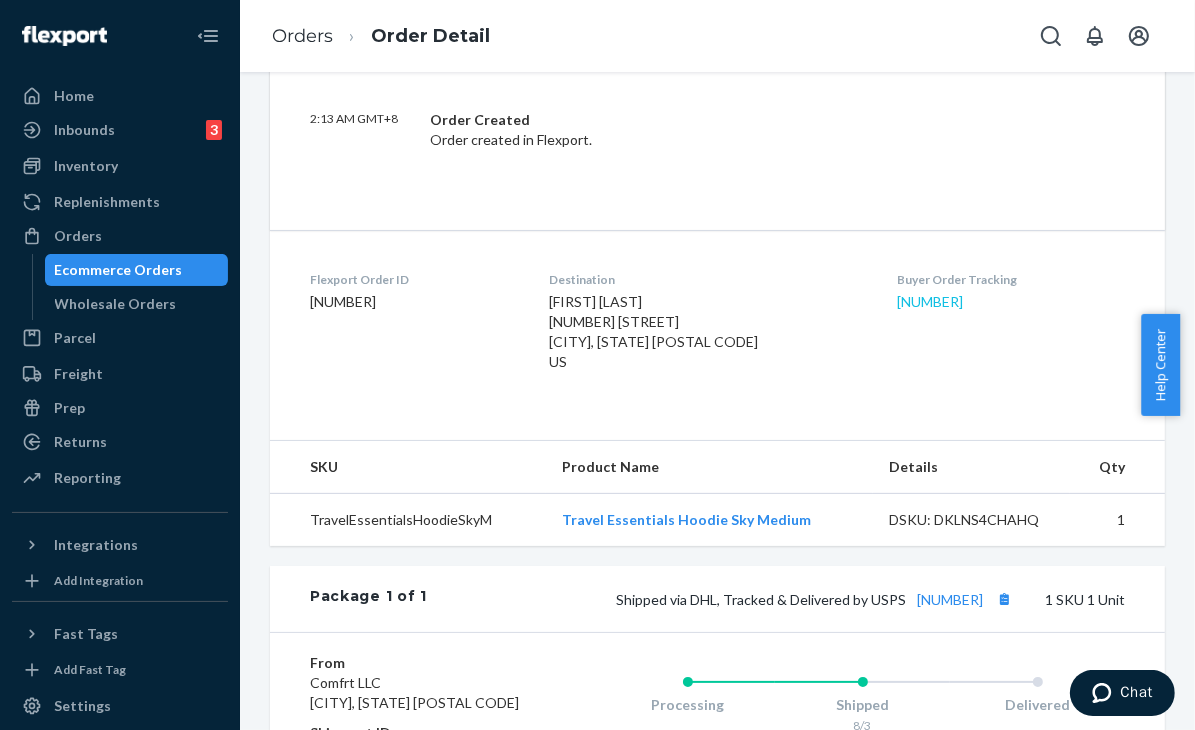 scroll, scrollTop: 900, scrollLeft: 0, axis: vertical 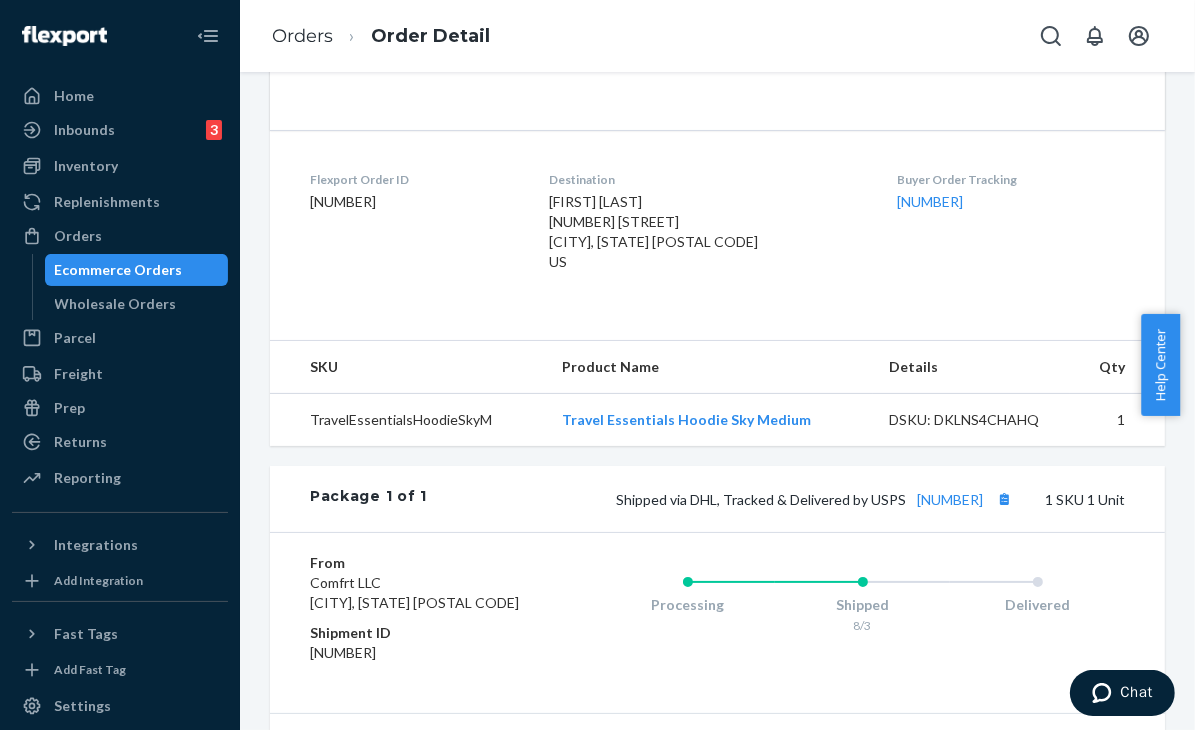 click on "Shipped via DHL, Tracked & Delivered by USPS   9261290339708135729624" at bounding box center (816, 499) 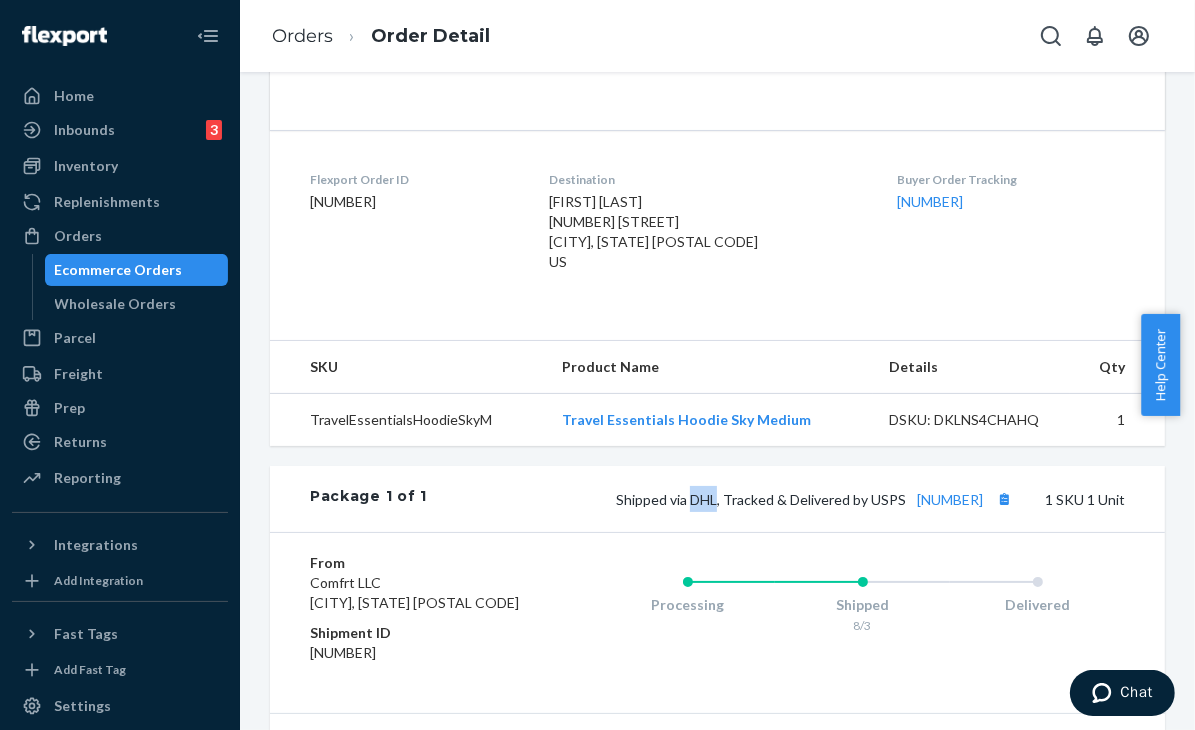 click on "Shipped via DHL, Tracked & Delivered by USPS   9261290339708135729624" at bounding box center (816, 499) 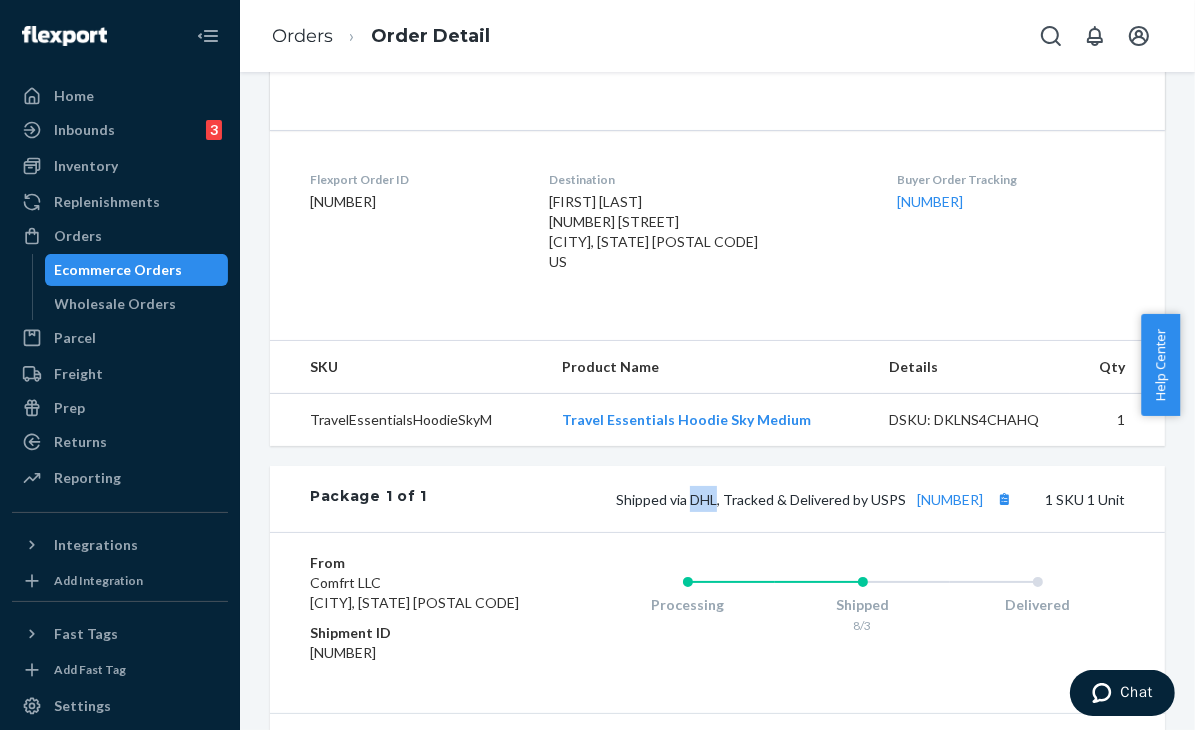 copy on "DHL" 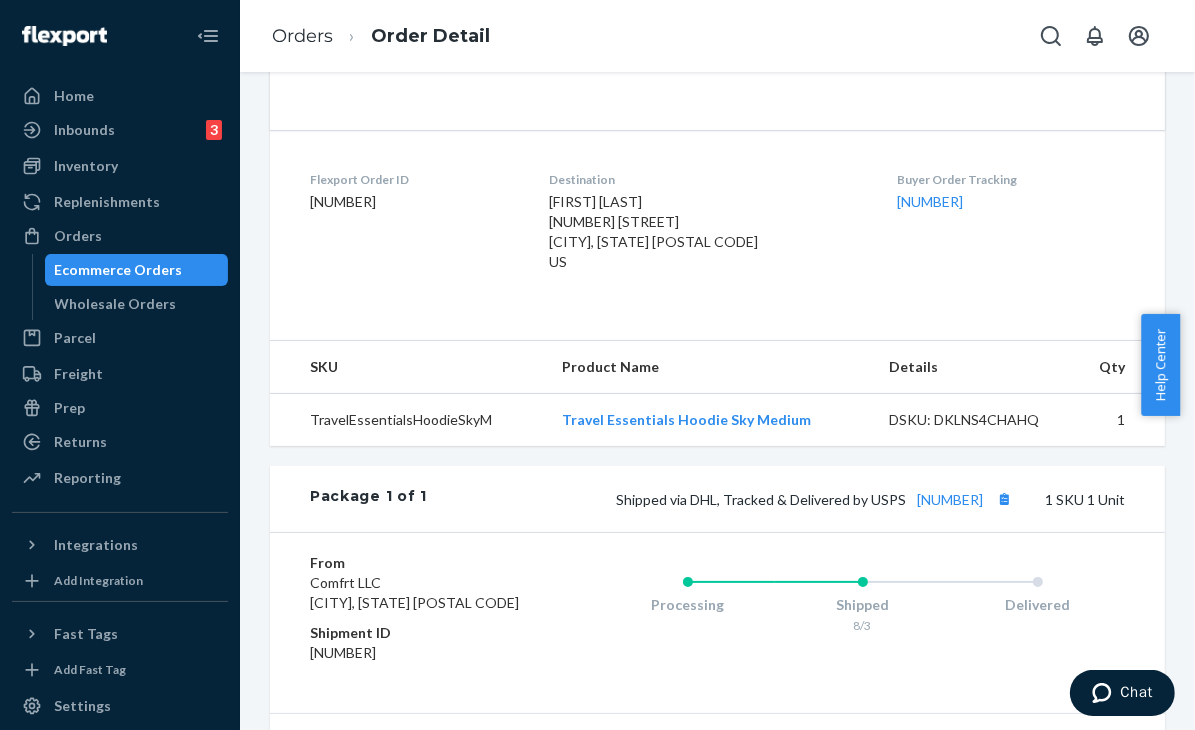 drag, startPoint x: 988, startPoint y: 549, endPoint x: 990, endPoint y: 529, distance: 20.09975 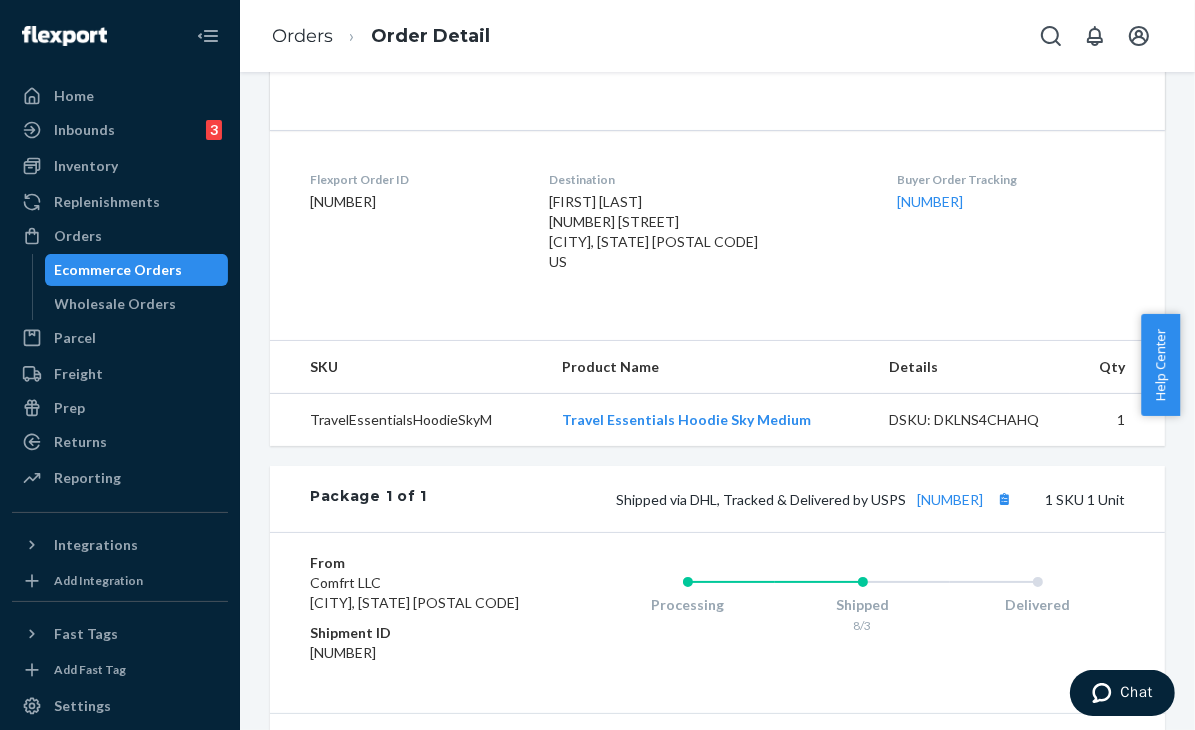 click on "From Comfrt LLC
Phillipsburg, NJ 08865 Shipment ID 83530080 Processing Shipped 8/3 Delivered" at bounding box center [717, 622] 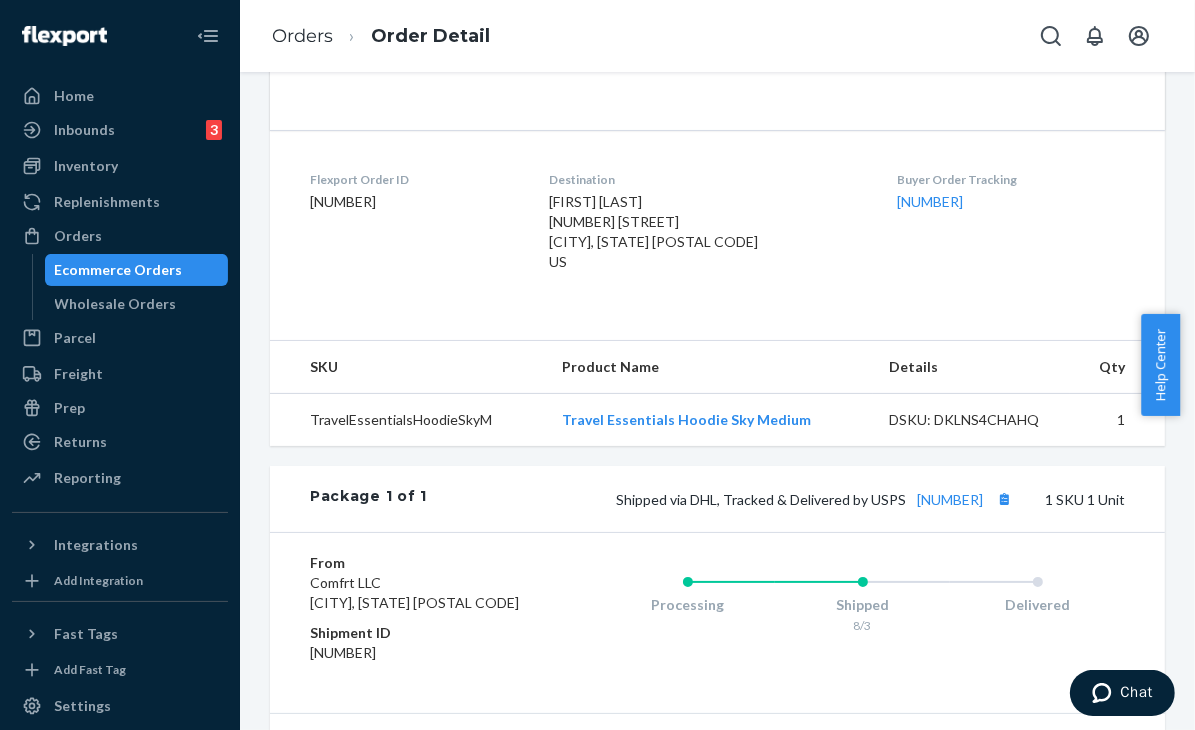 drag, startPoint x: 976, startPoint y: 497, endPoint x: 792, endPoint y: 519, distance: 185.31055 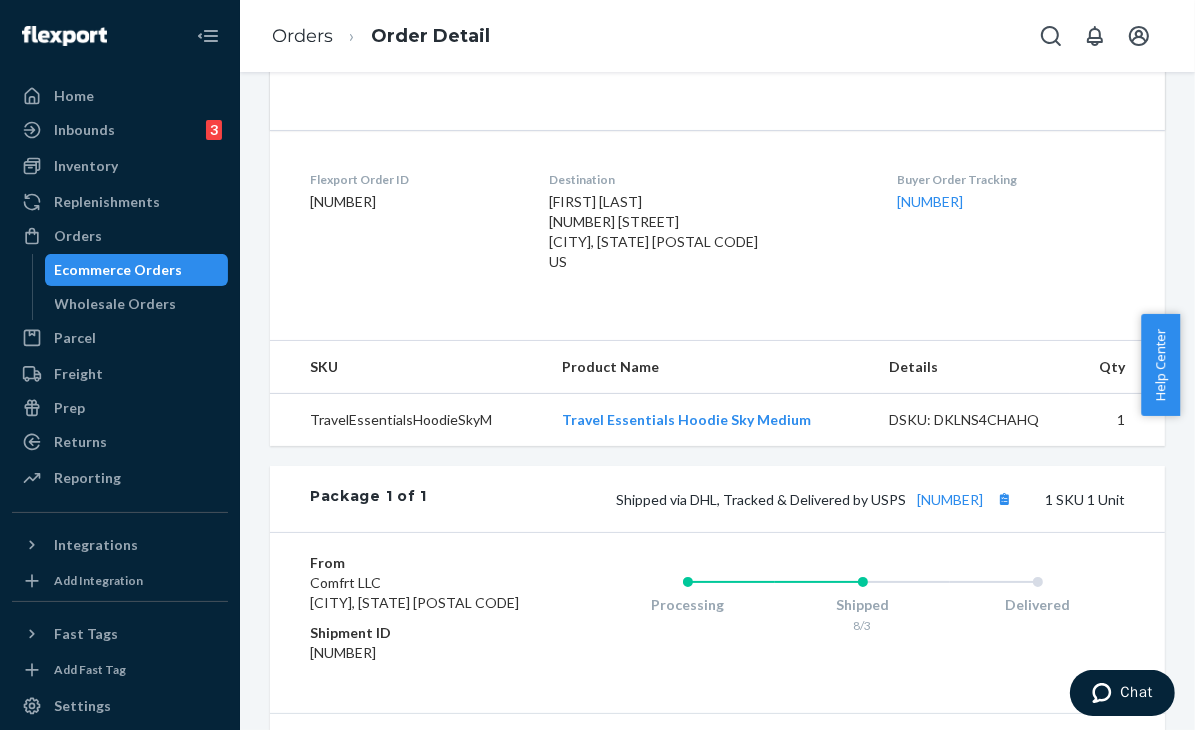 click on "Package 1 of 1 Shipped via DHL, Tracked & Delivered by USPS   9261290339708135729624 1   SKU   1   Unit" at bounding box center (717, 499) 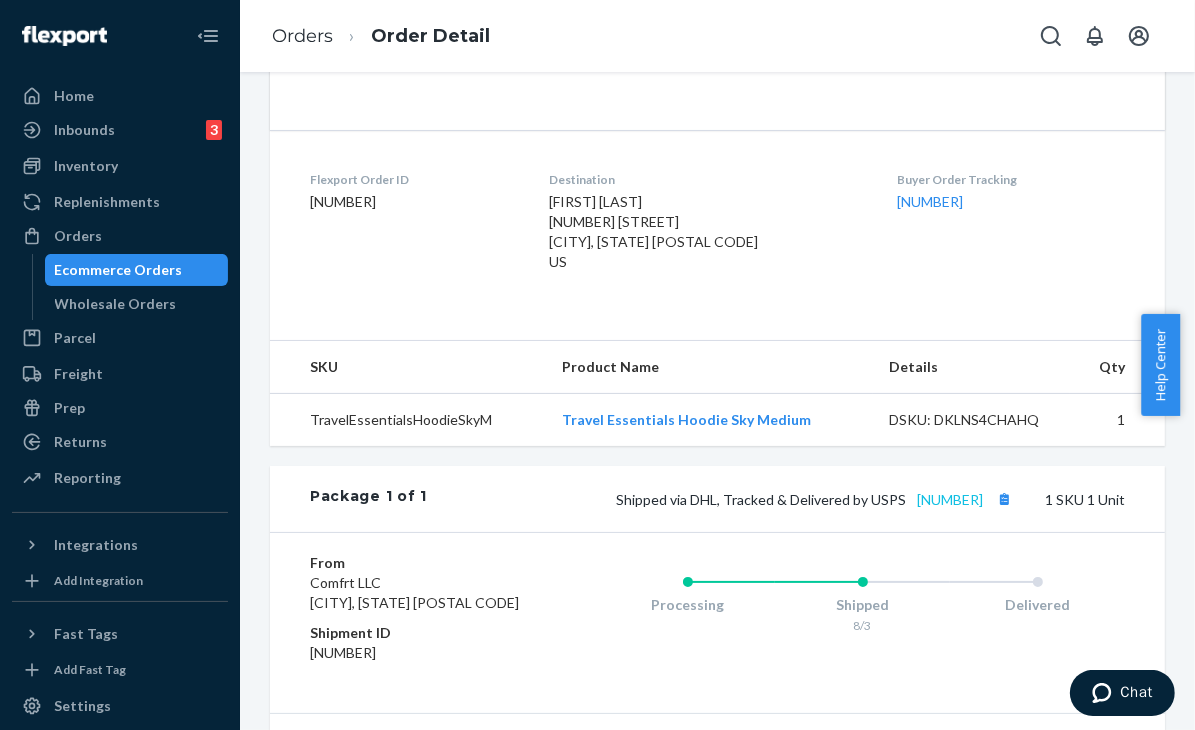 copy on "9261290339708135729624" 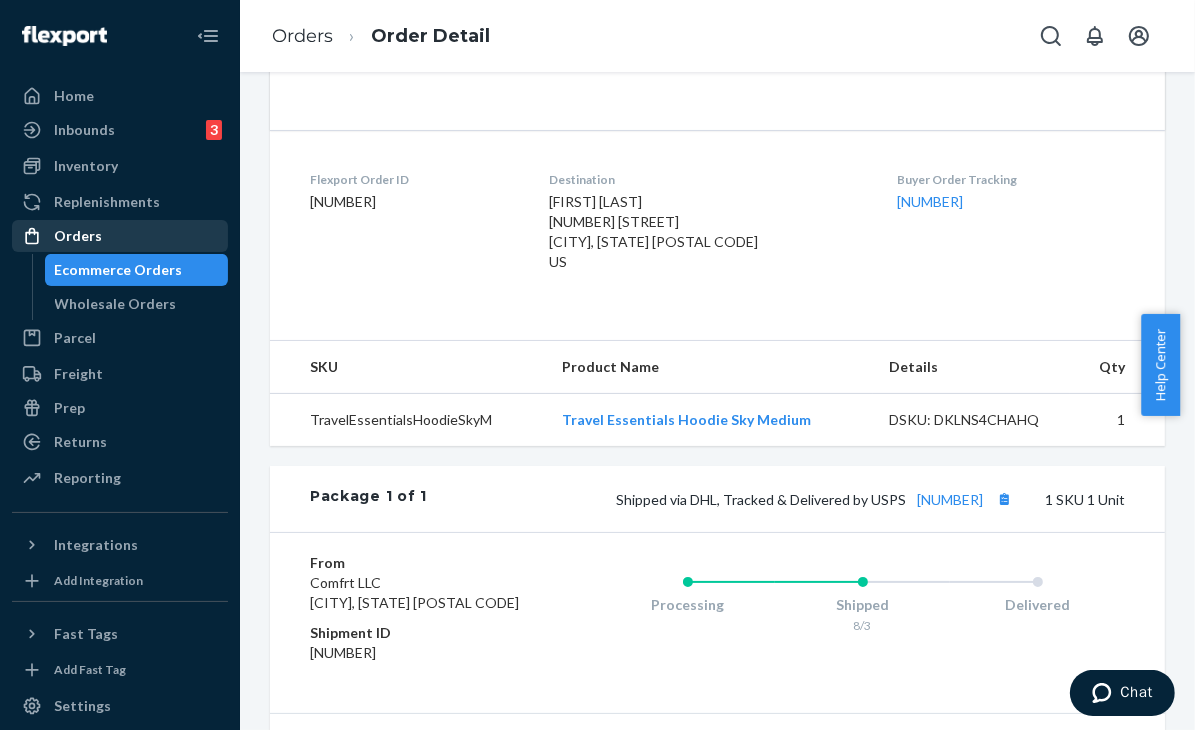 click on "Orders" at bounding box center [120, 236] 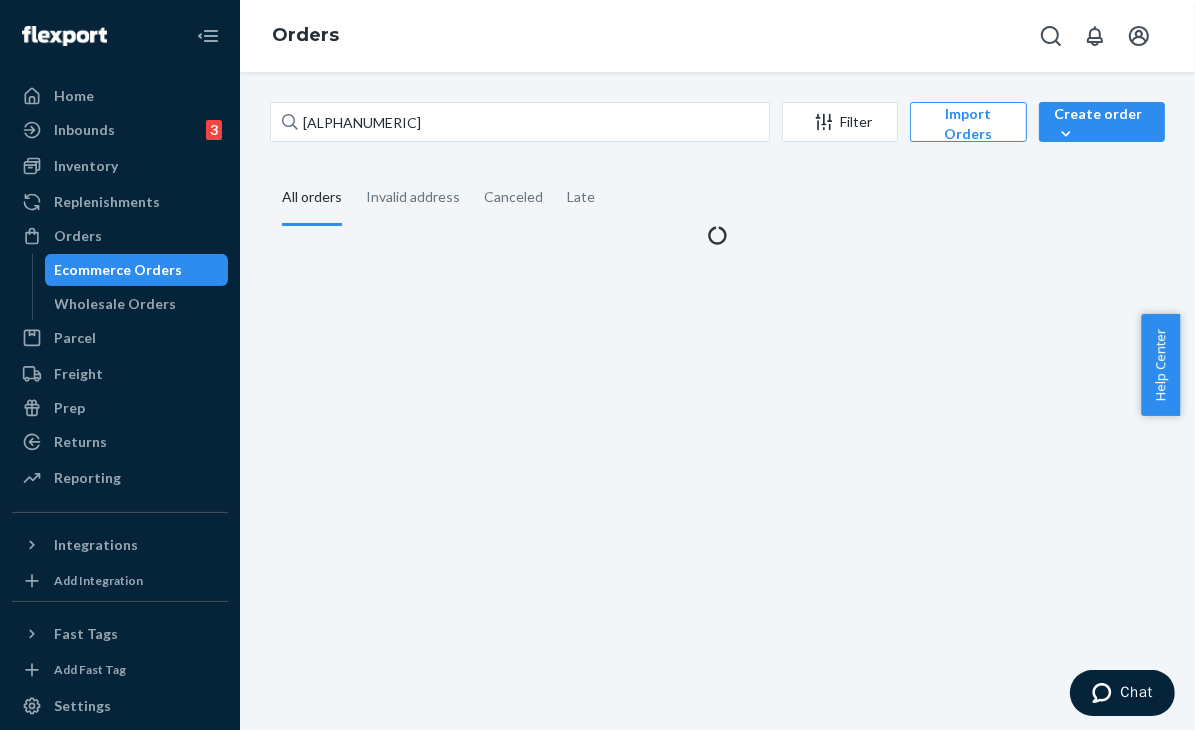 scroll, scrollTop: 0, scrollLeft: 0, axis: both 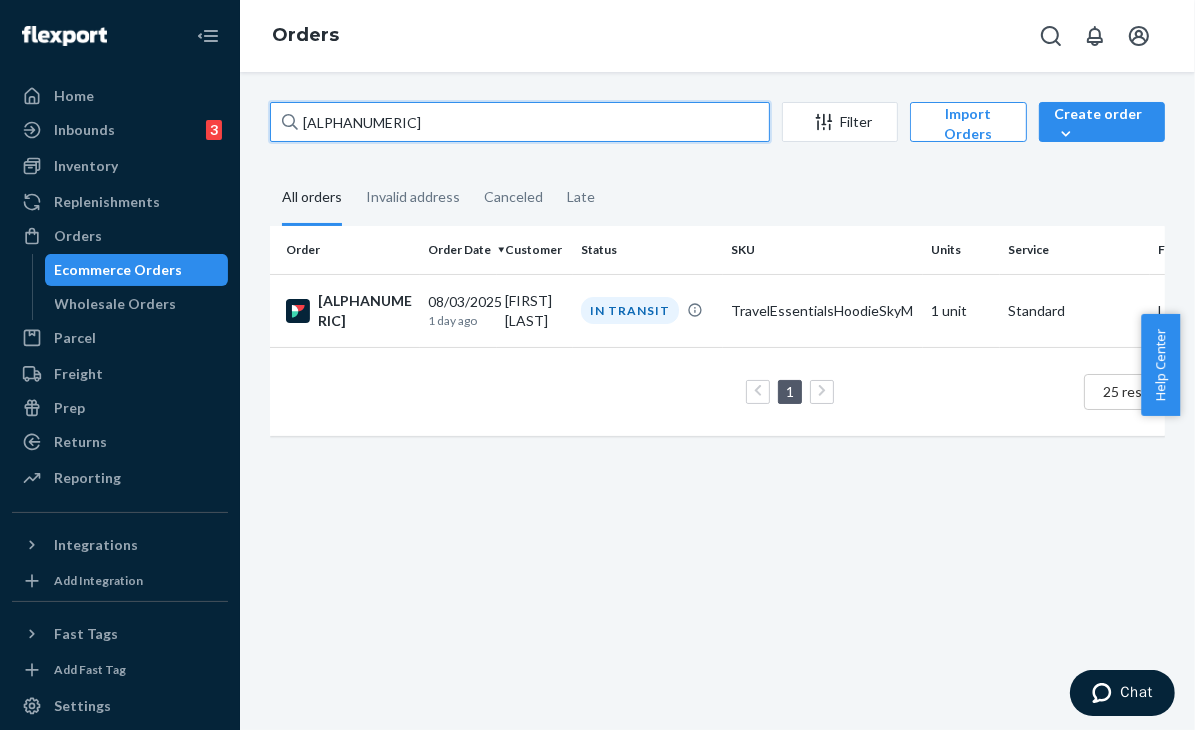 drag, startPoint x: 416, startPoint y: 118, endPoint x: 284, endPoint y: 132, distance: 132.74034 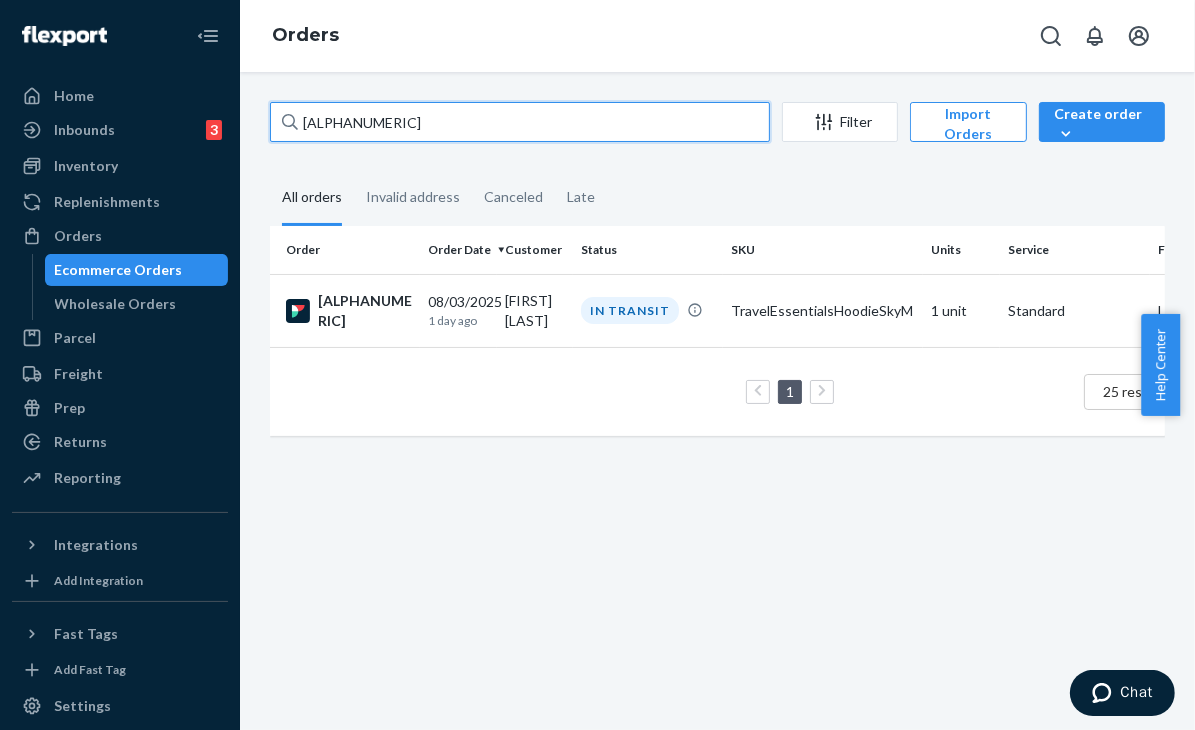 click on "HK5WHROWEX" at bounding box center [520, 122] 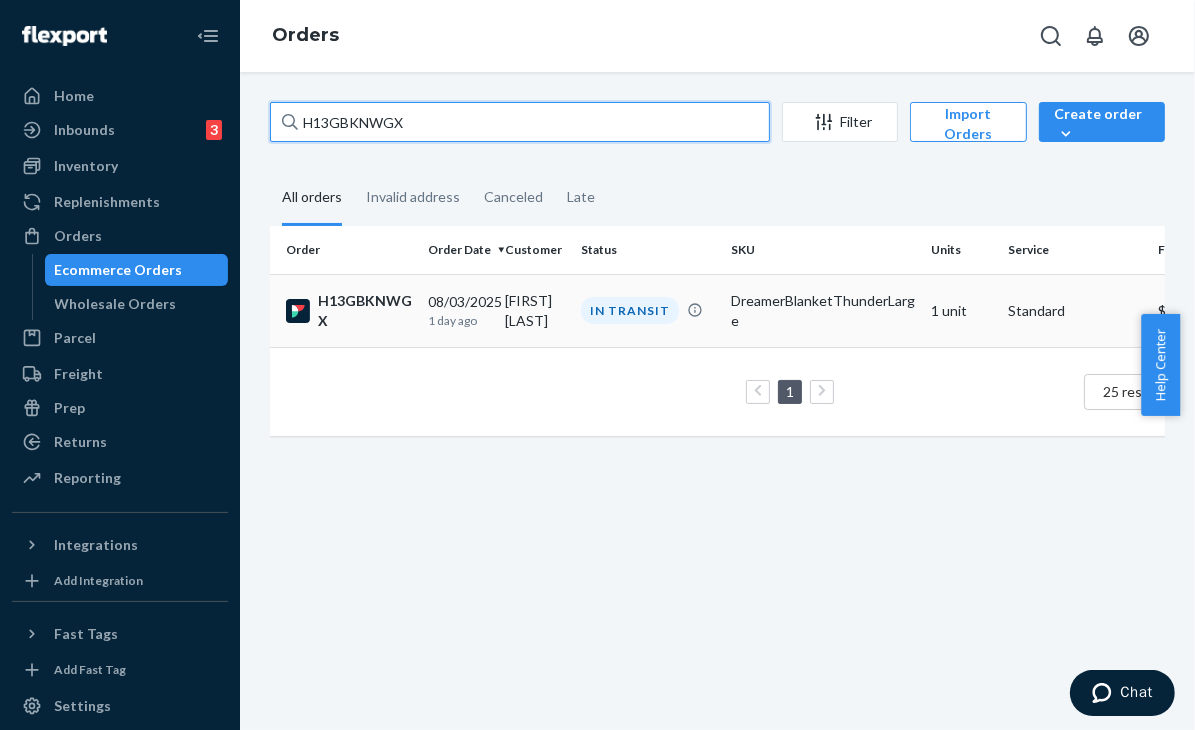 type on "H13GBKNWGX" 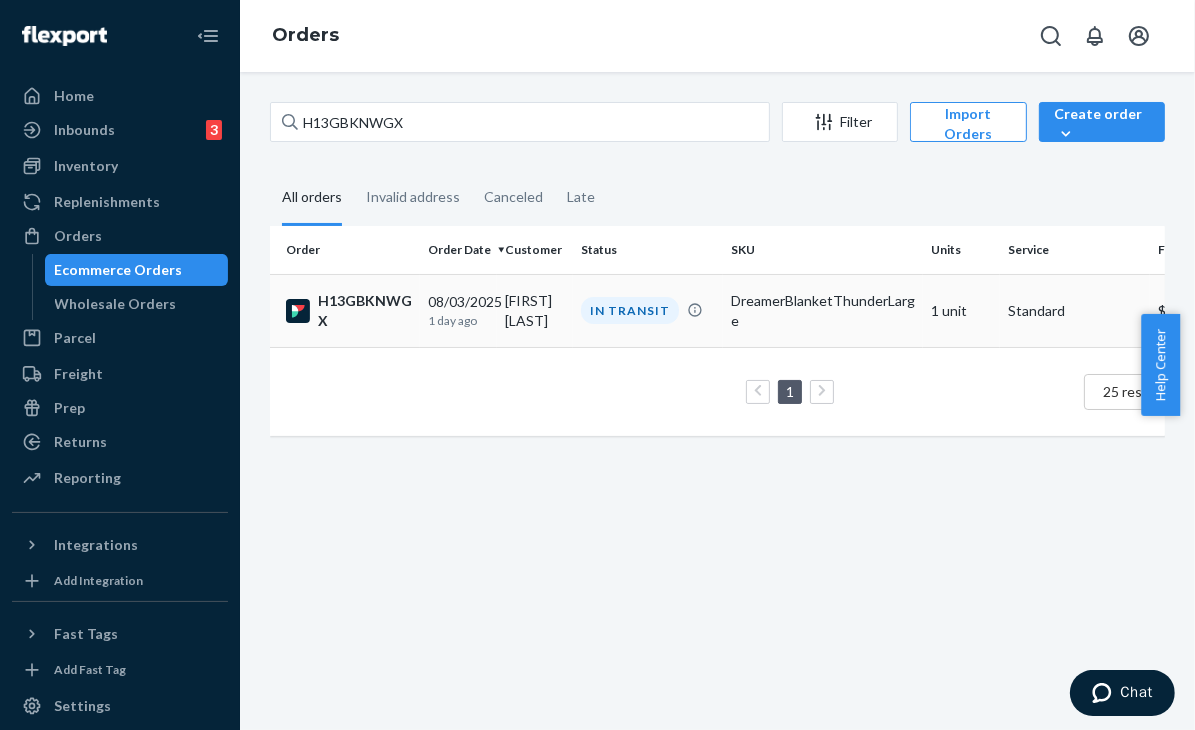 click on "DreamerBlanketThunderLarge" at bounding box center (823, 310) 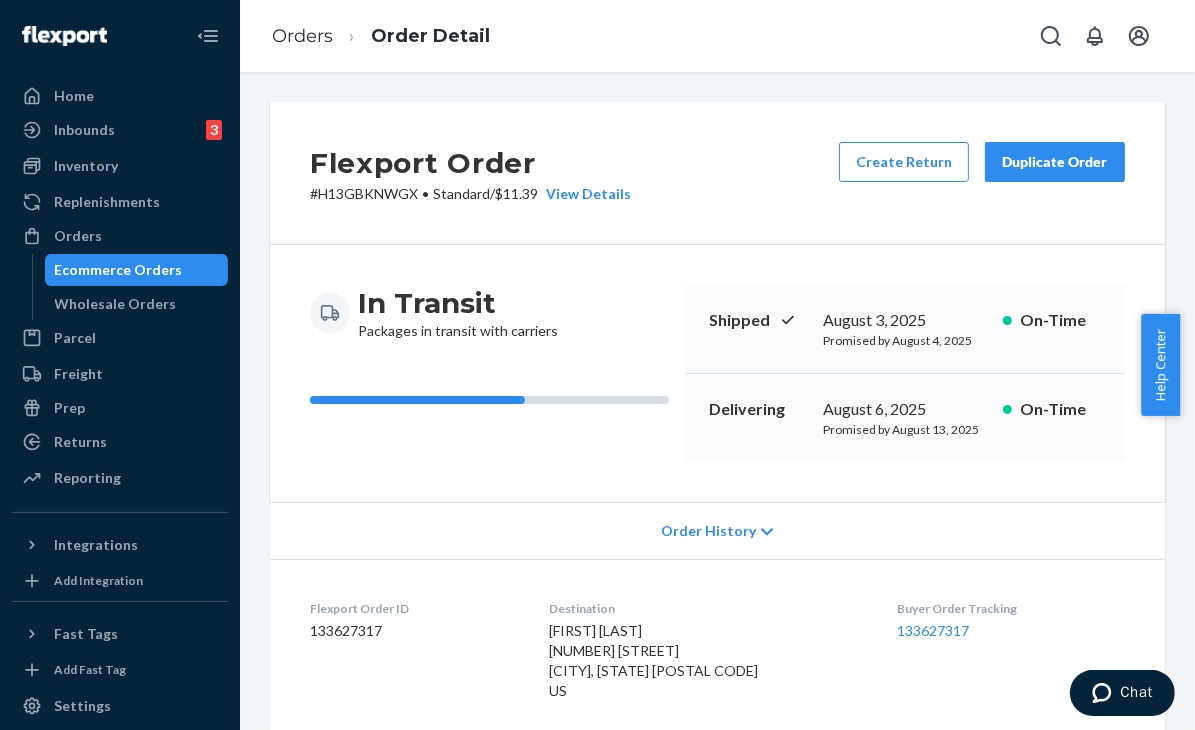 drag, startPoint x: 999, startPoint y: 520, endPoint x: 998, endPoint y: 505, distance: 15.033297 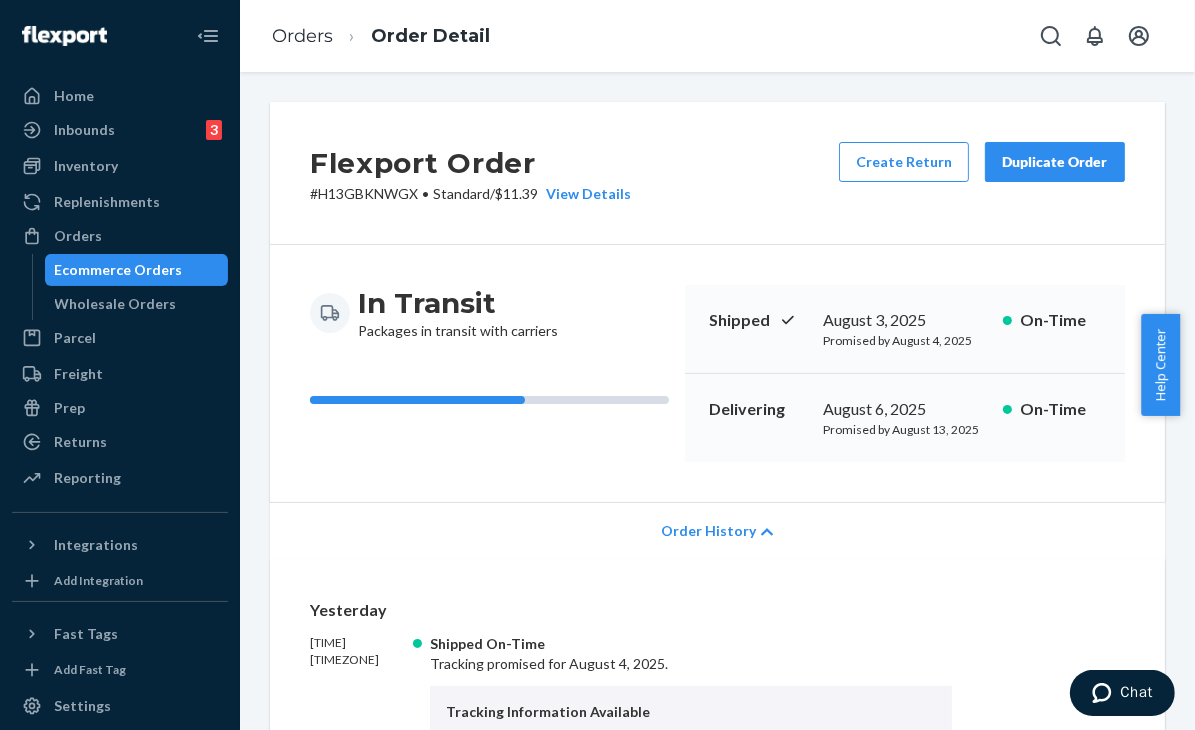 click on "Yesterday 8:08 PM GMT+8 Shipped On-Time Tracking promised for August 4, 2025. Tracking Information Available Package 1 of 1   —   Shipped via LaserShip   ( 1LSCYM1005AQO5Q ) 3:03 AM GMT+8 Processing Preparing shipment. Order received after cutoff. Order will ship August 3, 2025. 3:03 AM GMT+8 Order Created Order created in Flexport." at bounding box center [717, 784] 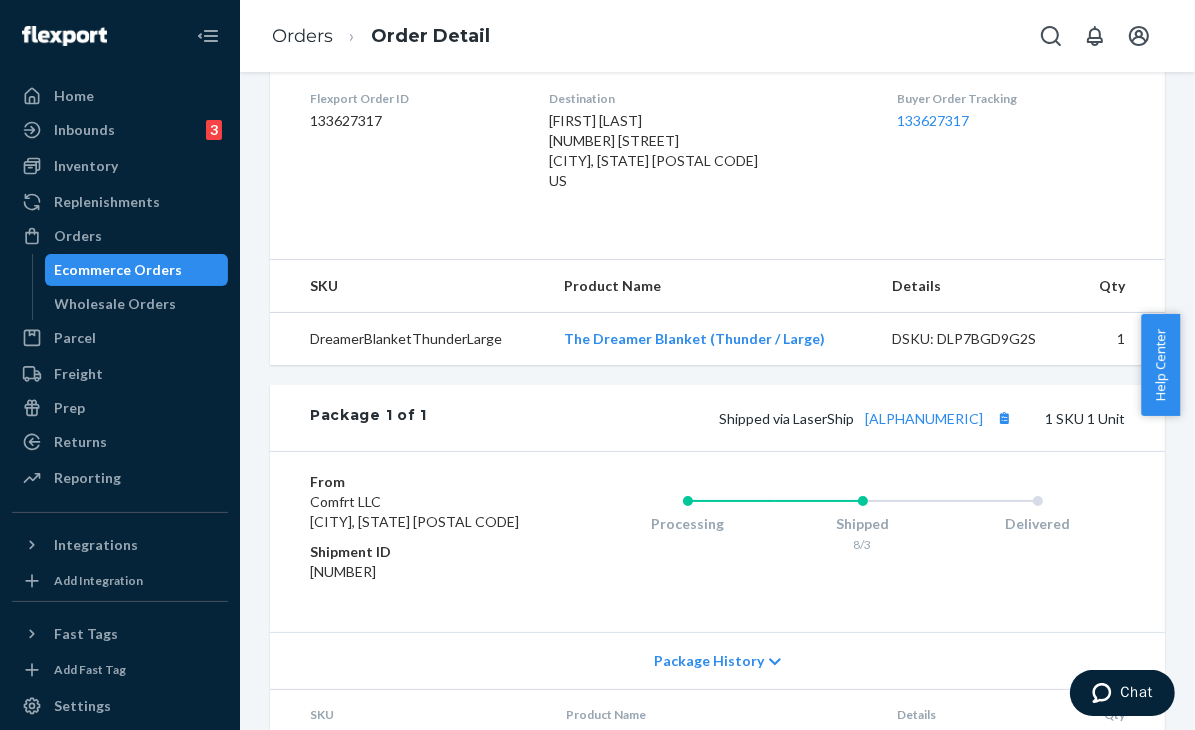 scroll, scrollTop: 1044, scrollLeft: 0, axis: vertical 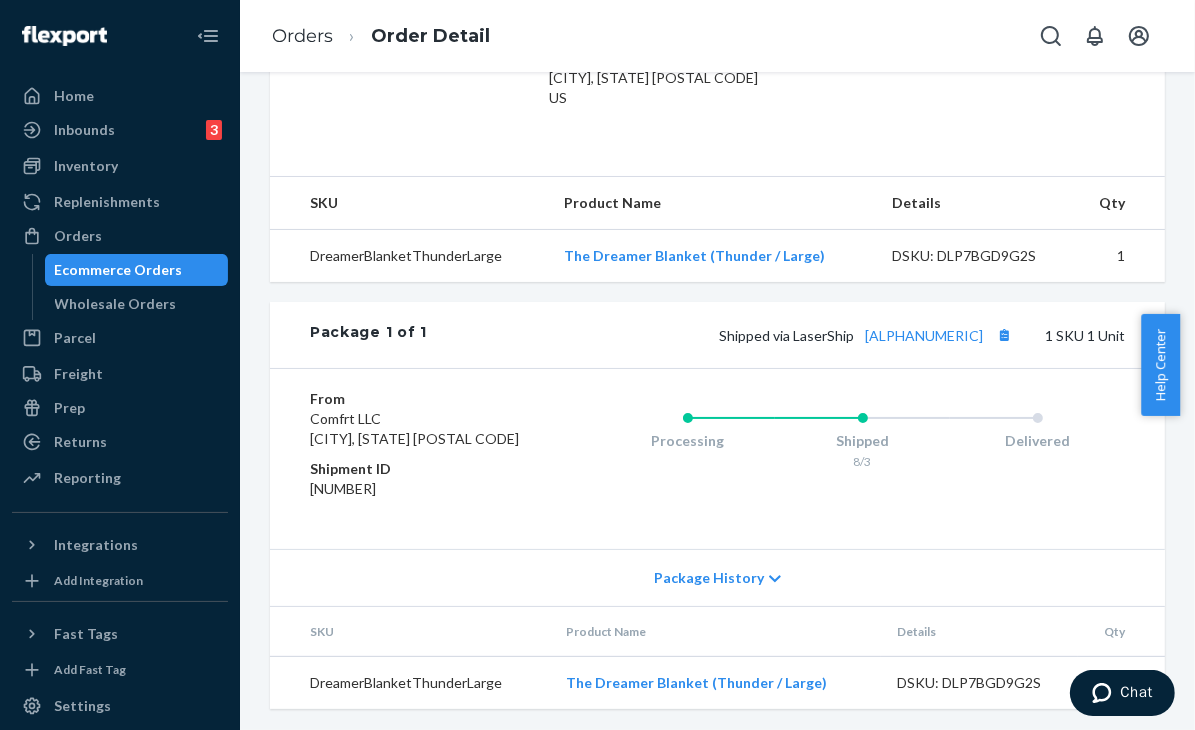 click on "Shipped via LaserShip   1LSCYM1005AQO5Q" at bounding box center [868, 335] 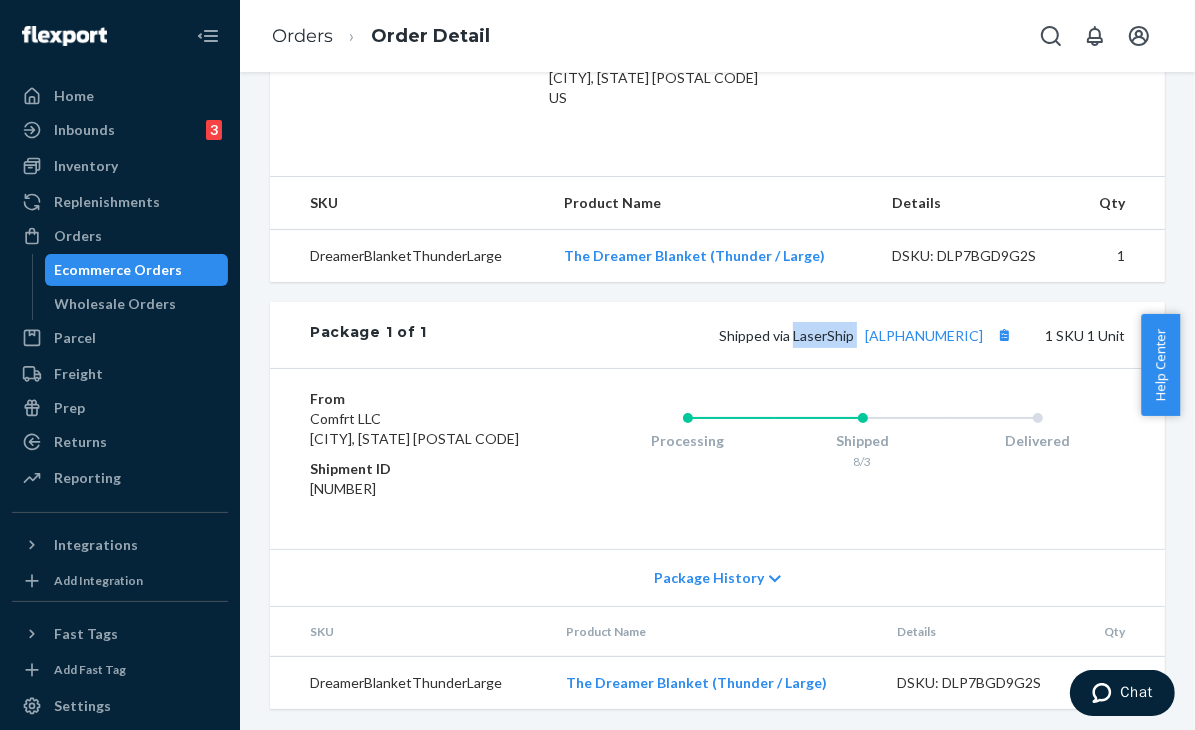 click on "Shipped via LaserShip   1LSCYM1005AQO5Q" at bounding box center (868, 335) 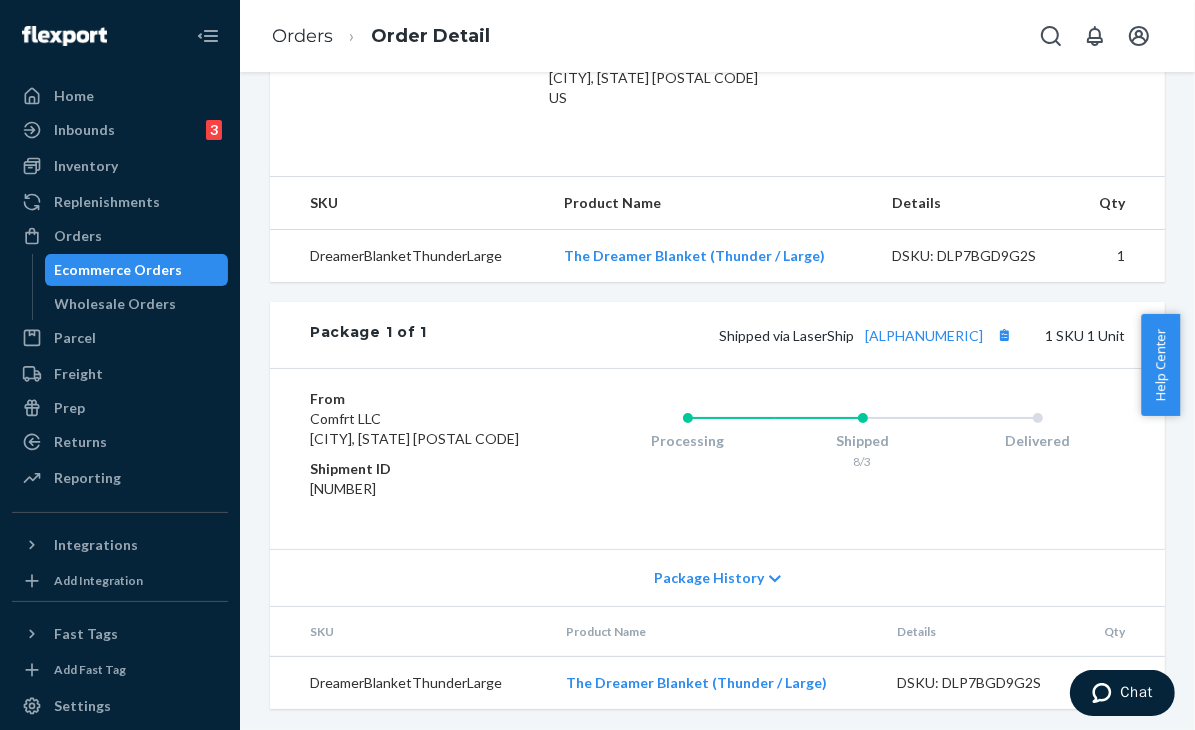 drag, startPoint x: 935, startPoint y: 461, endPoint x: 946, endPoint y: 414, distance: 48.270073 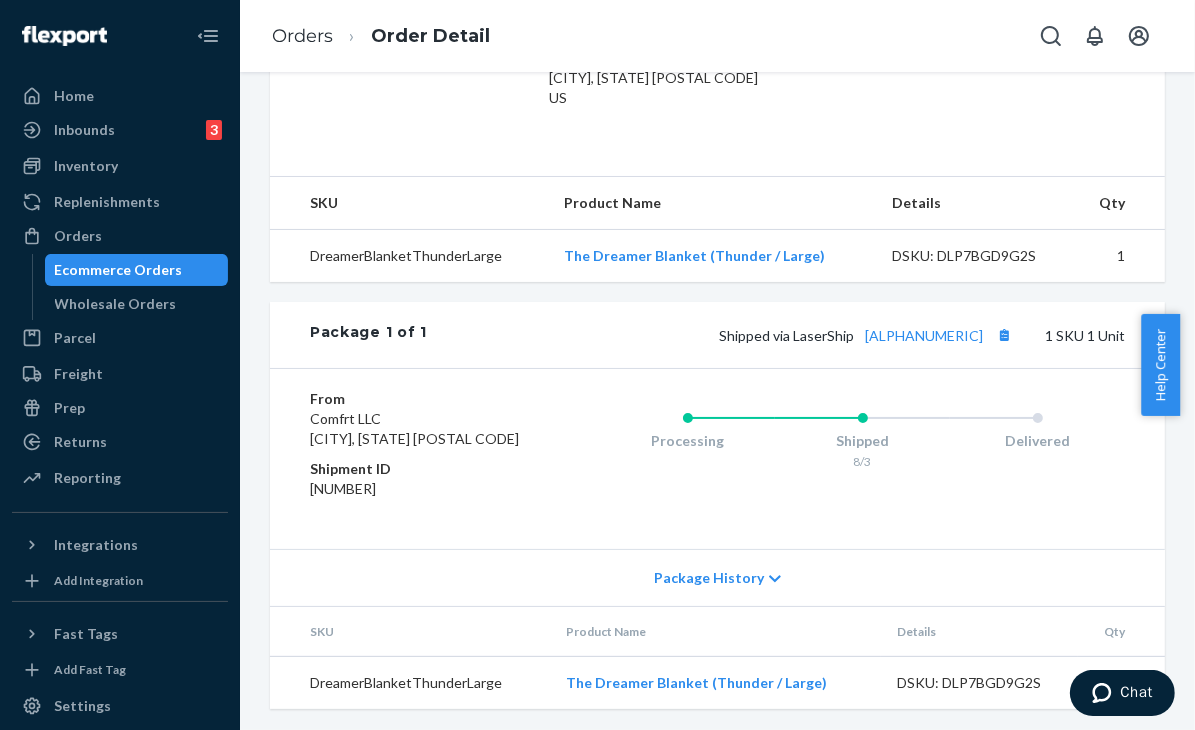 drag, startPoint x: 972, startPoint y: 340, endPoint x: 834, endPoint y: 345, distance: 138.09055 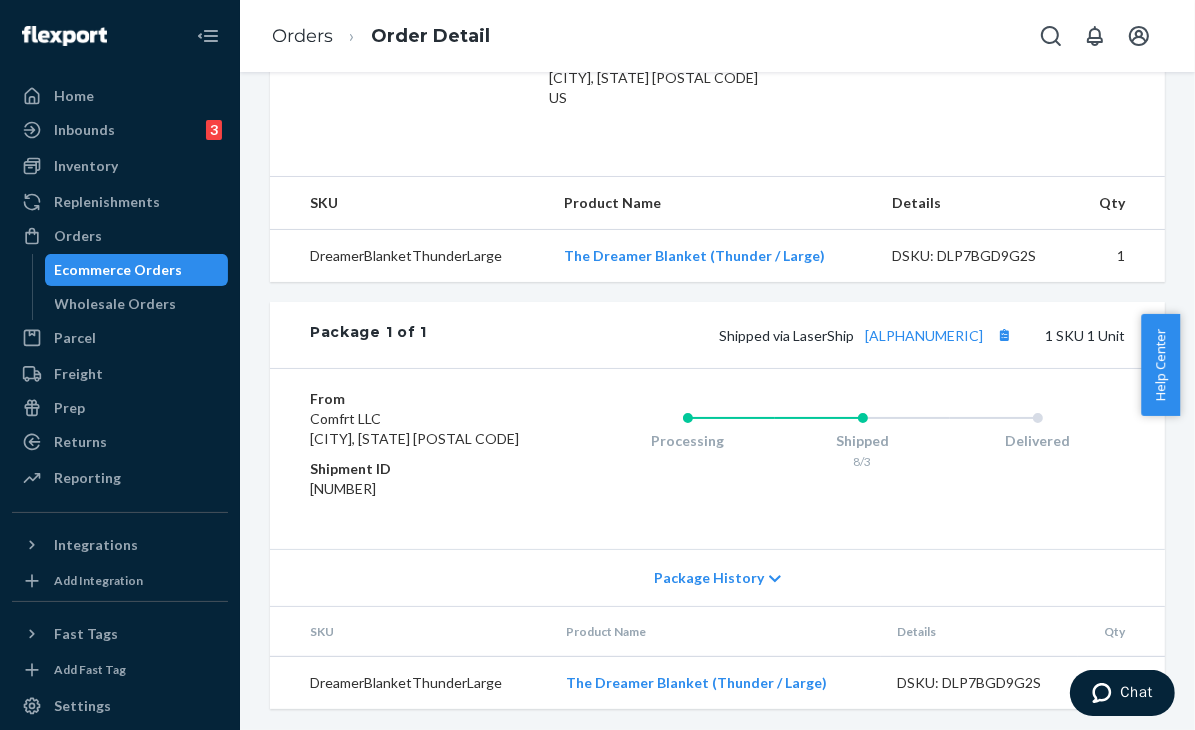click on "Shipped via LaserShip   1LSCYM1005AQO5Q 1   SKU   1   Unit" at bounding box center [776, 335] 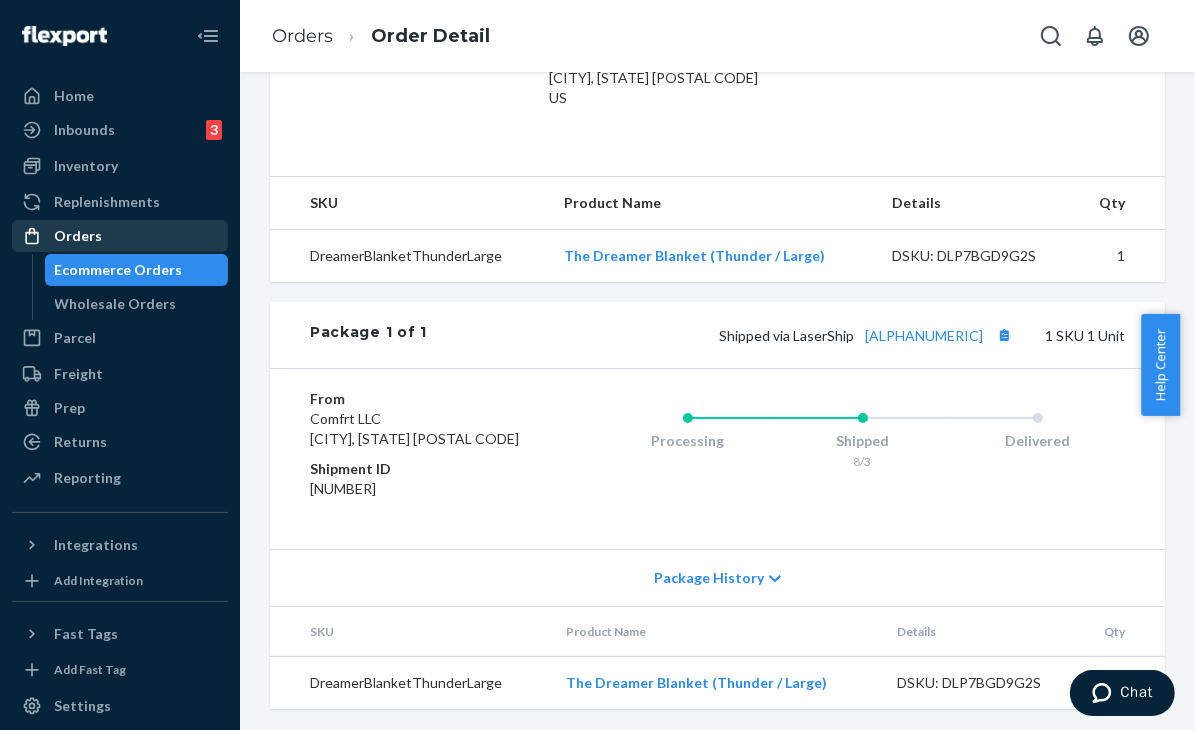 click on "Orders" at bounding box center [120, 236] 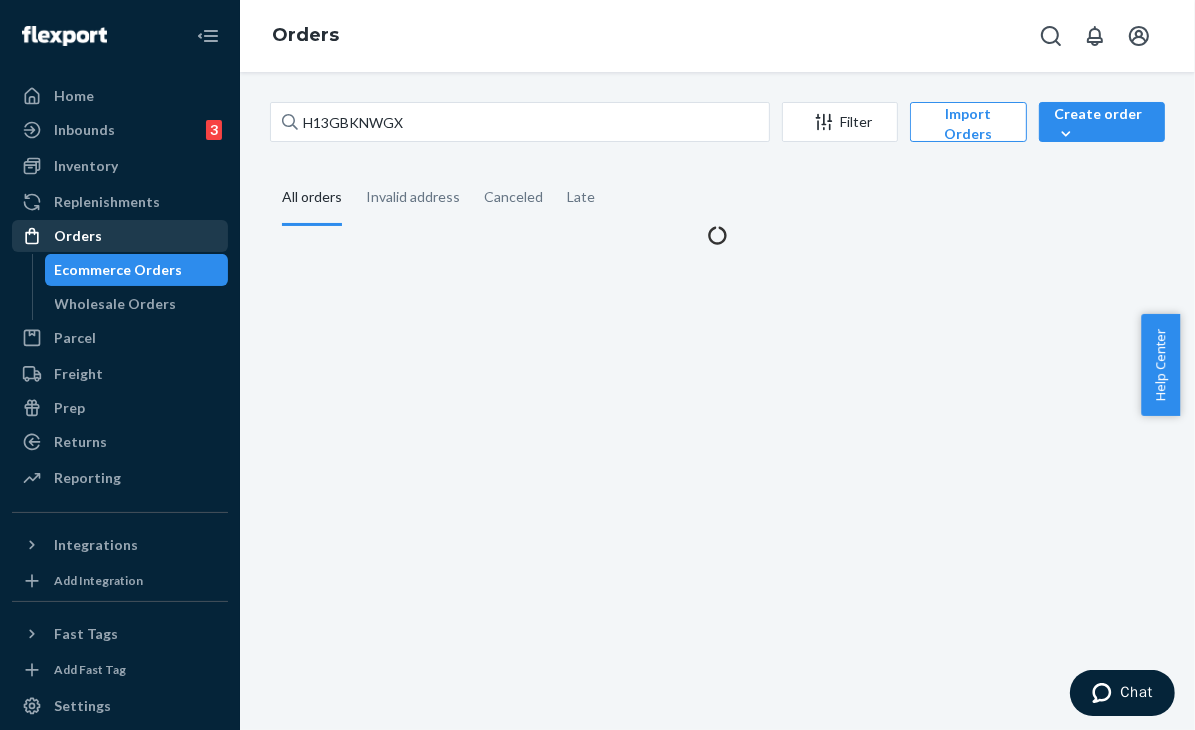 scroll, scrollTop: 0, scrollLeft: 0, axis: both 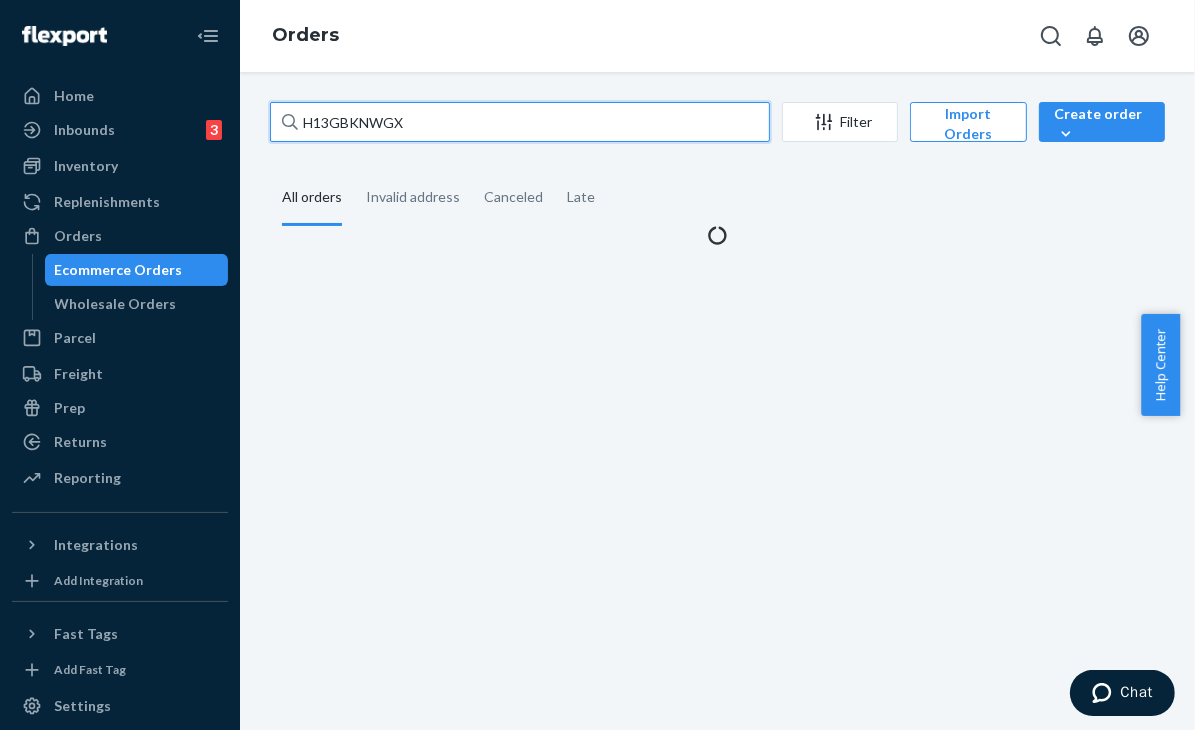 drag, startPoint x: 422, startPoint y: 117, endPoint x: 305, endPoint y: 132, distance: 117.95762 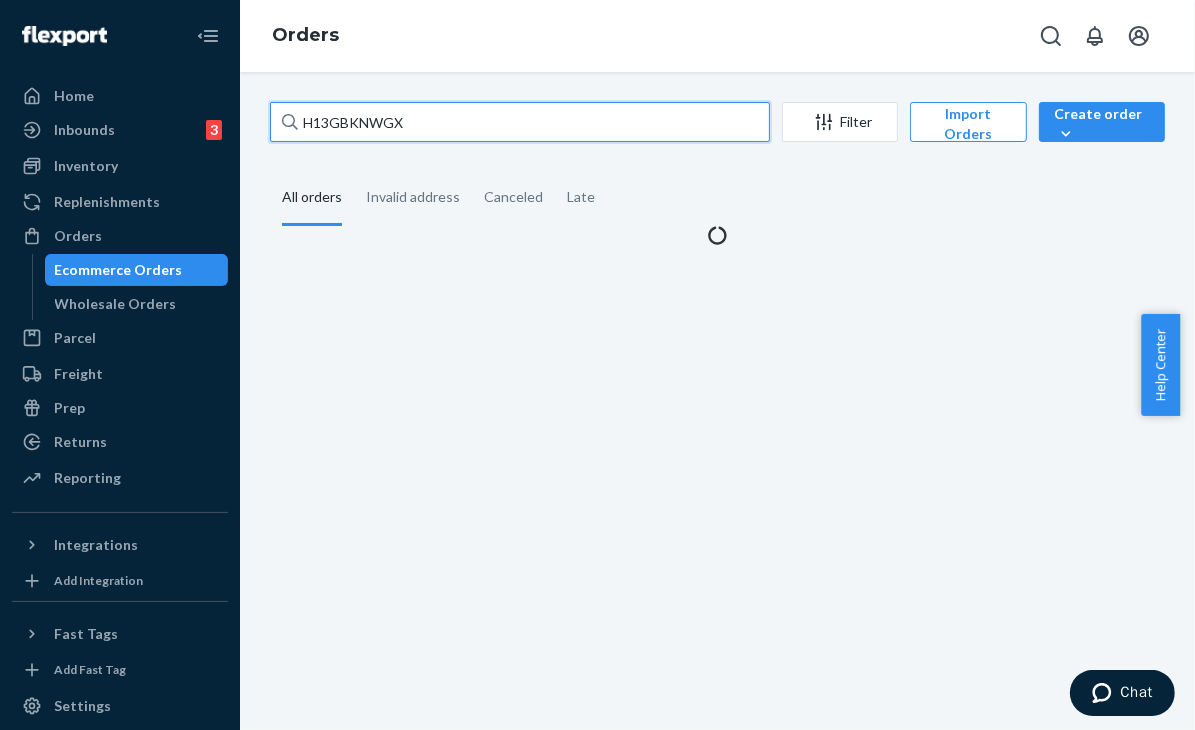 click on "H13GBKNWGX" at bounding box center (520, 122) 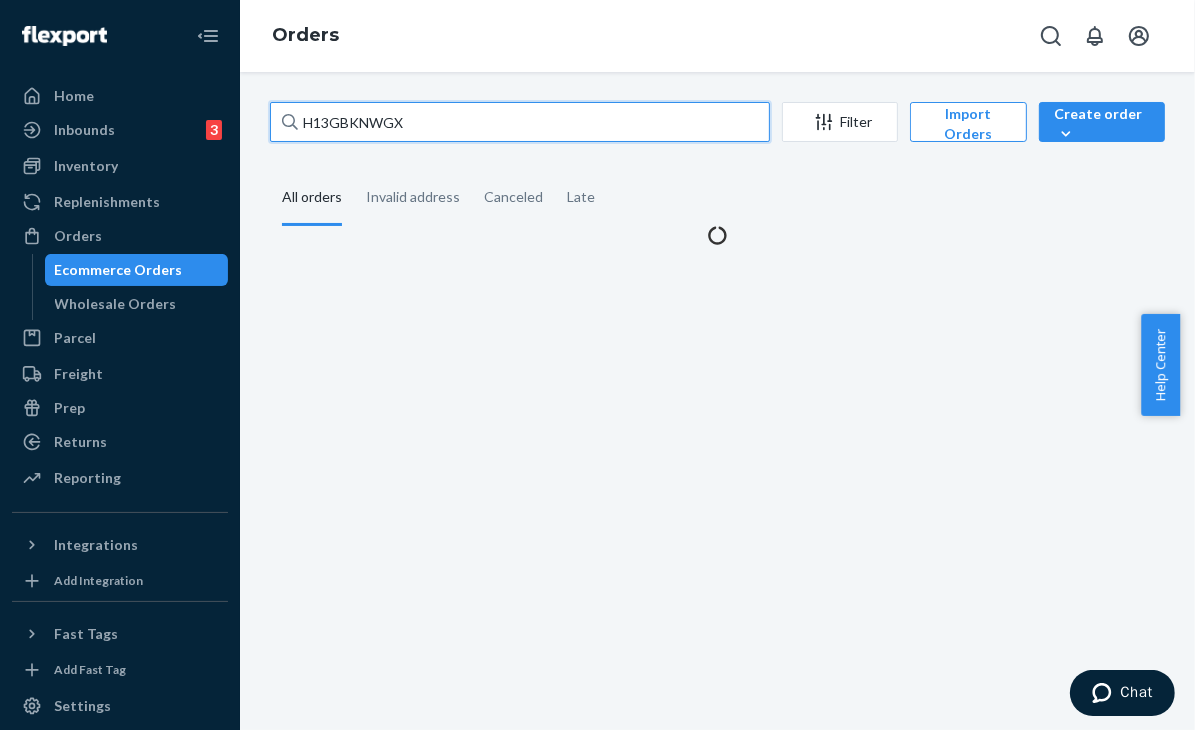 paste on "JFYYNOVX" 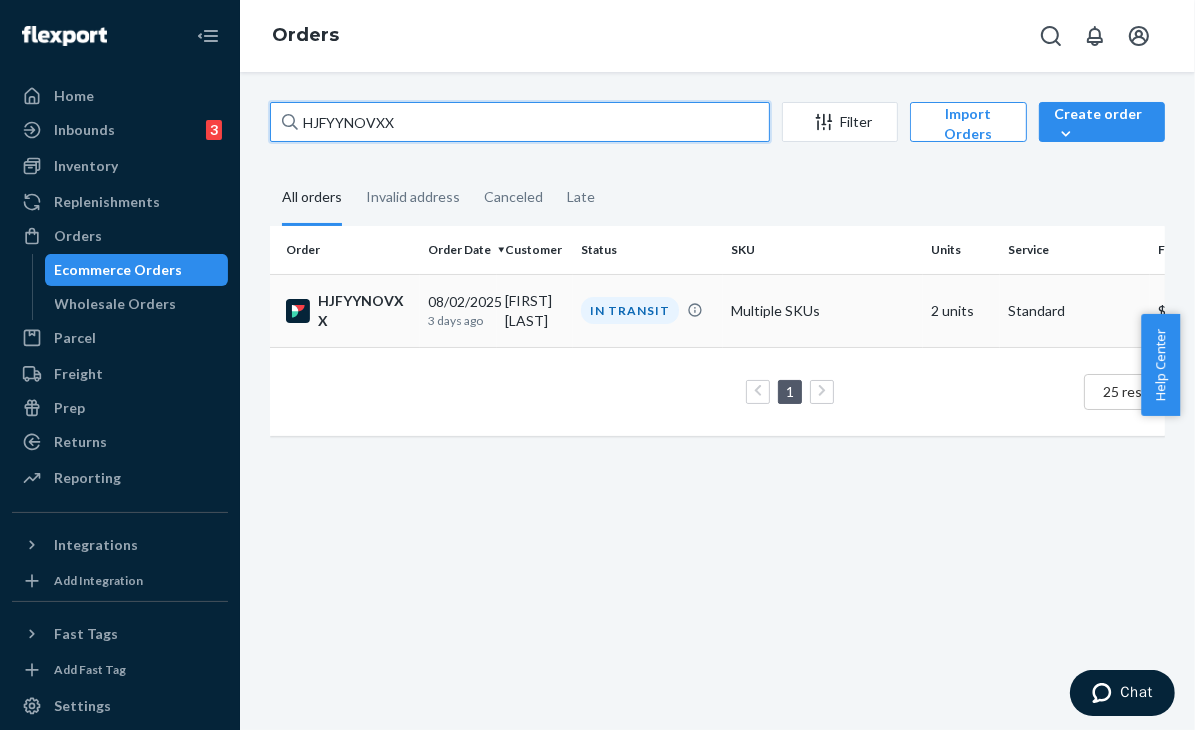 type on "HJFYYNOVXX" 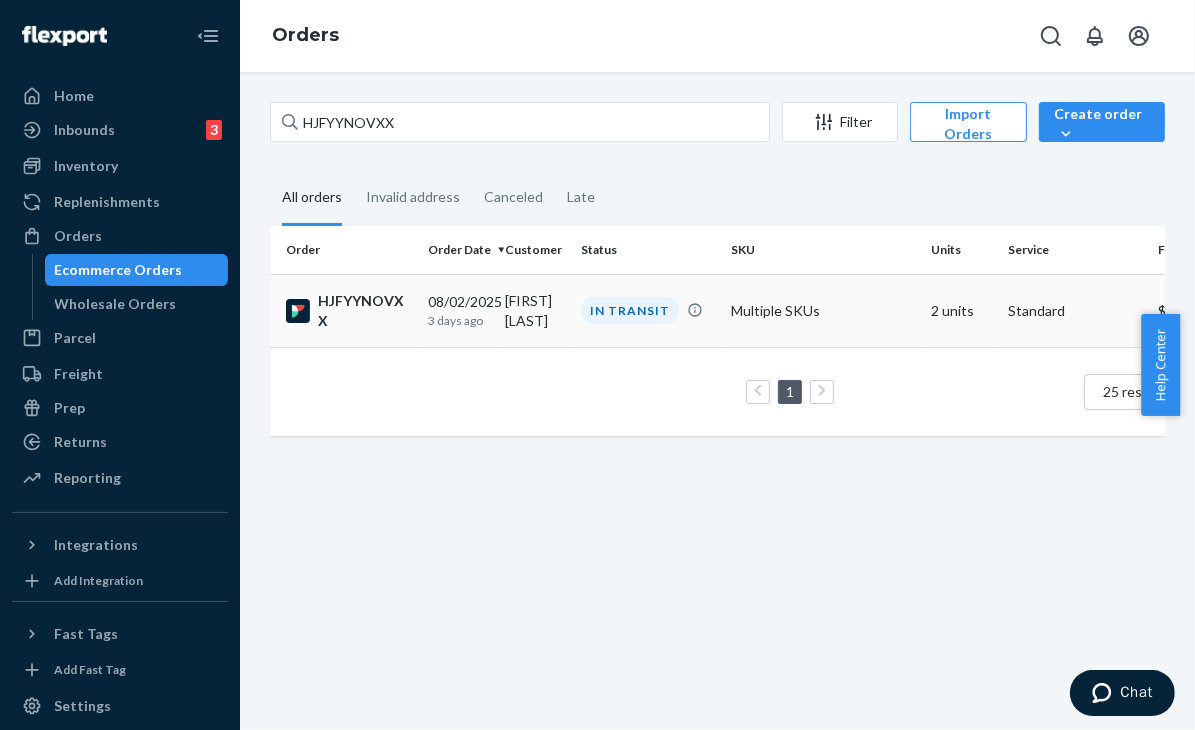 click on "Multiple SKUs" at bounding box center (823, 310) 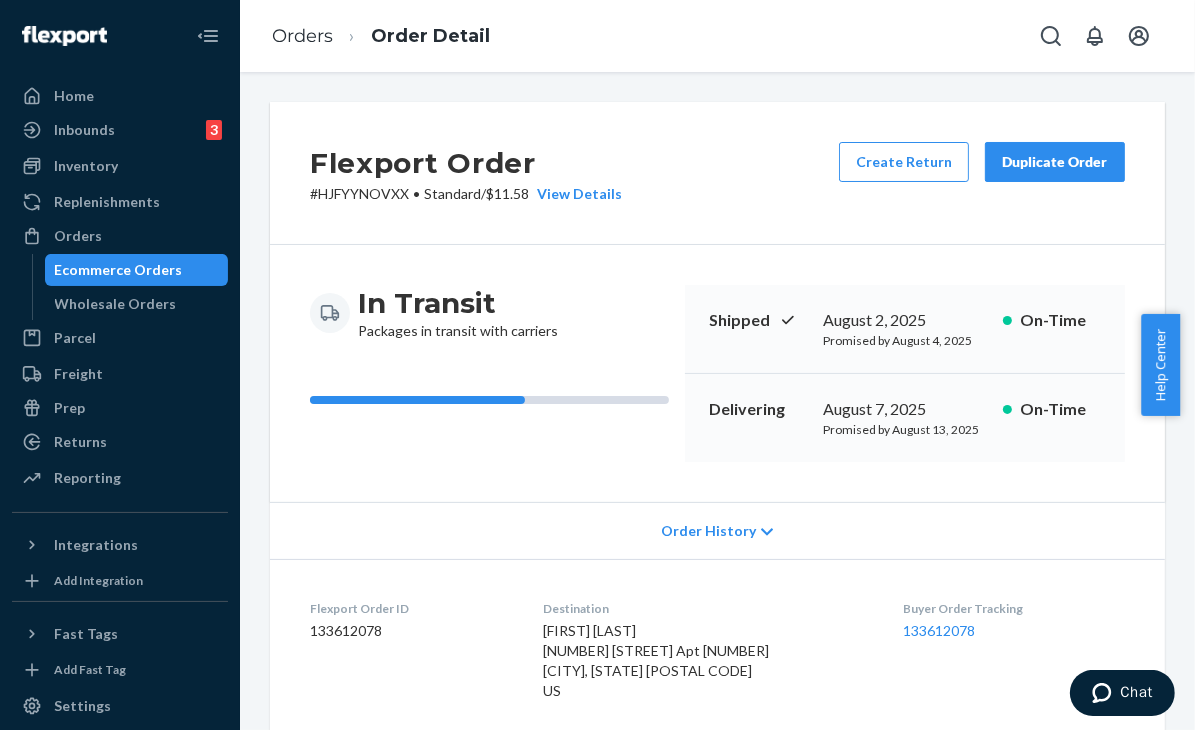 scroll, scrollTop: 100, scrollLeft: 0, axis: vertical 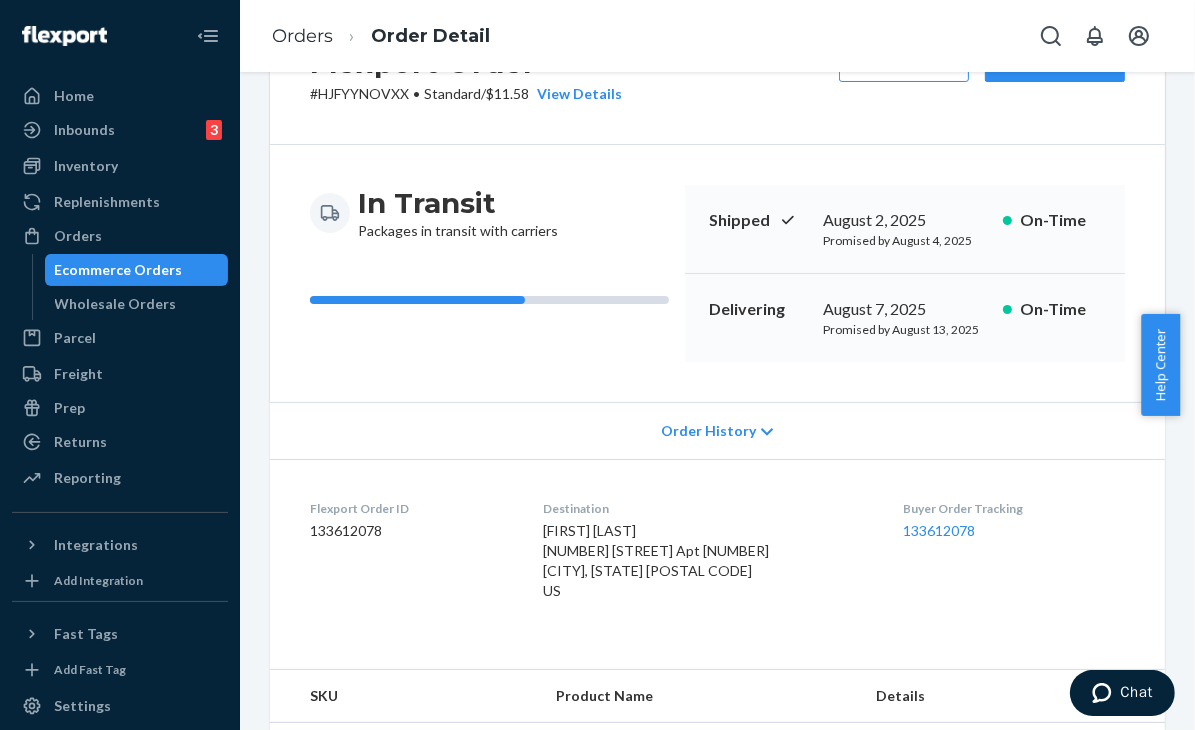 click on "Order History" at bounding box center (717, 430) 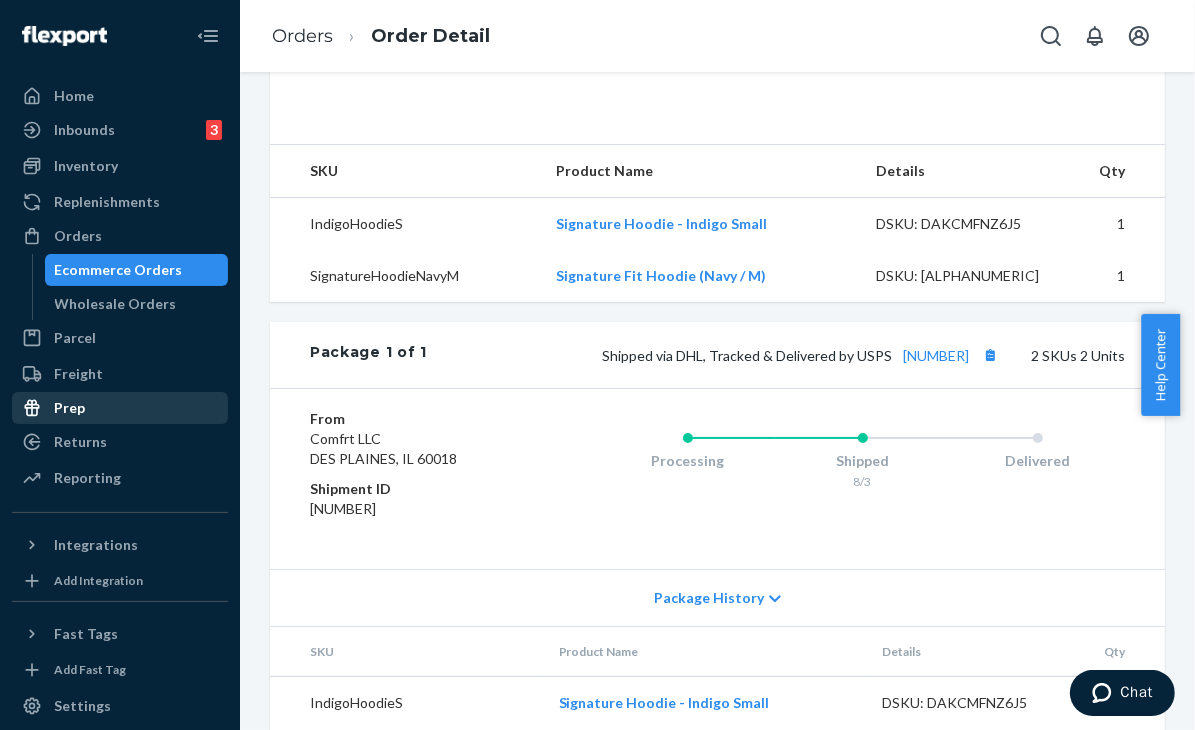 scroll, scrollTop: 1128, scrollLeft: 0, axis: vertical 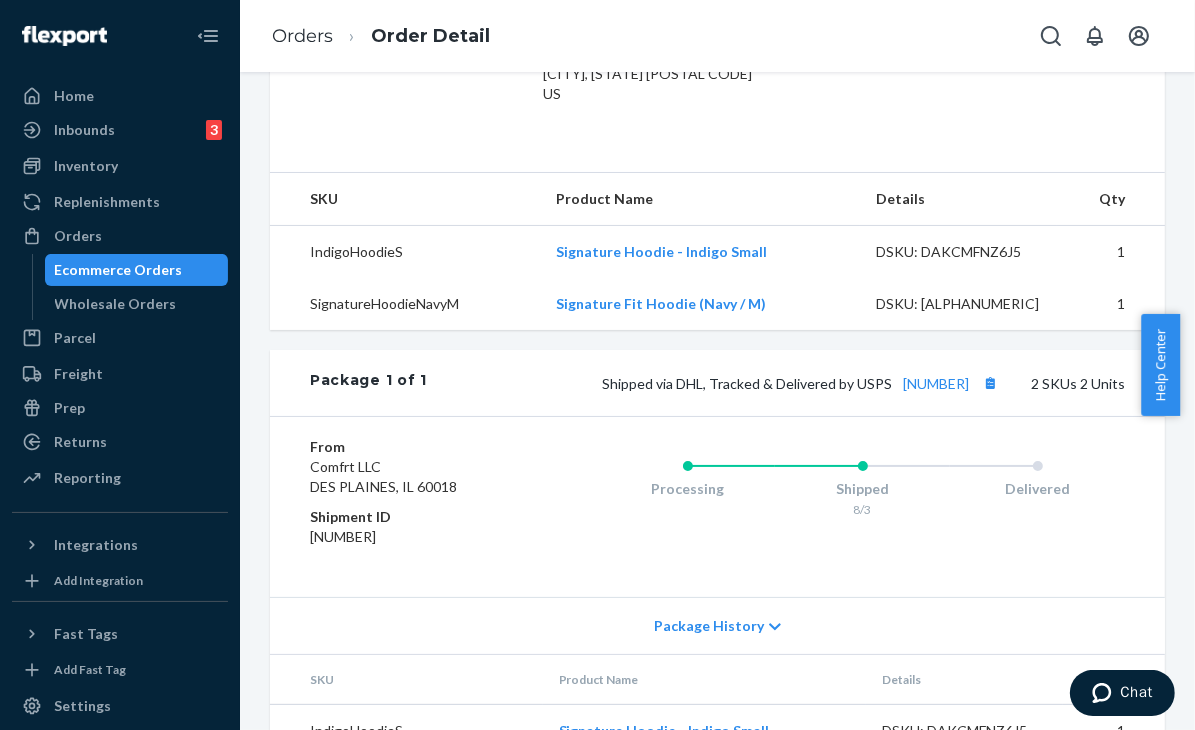 click on "From Comfrt LLC
DES PLAINES, IL 60018 Shipment ID 83518163 Processing Shipped 8/3 Delivered" at bounding box center (717, 506) 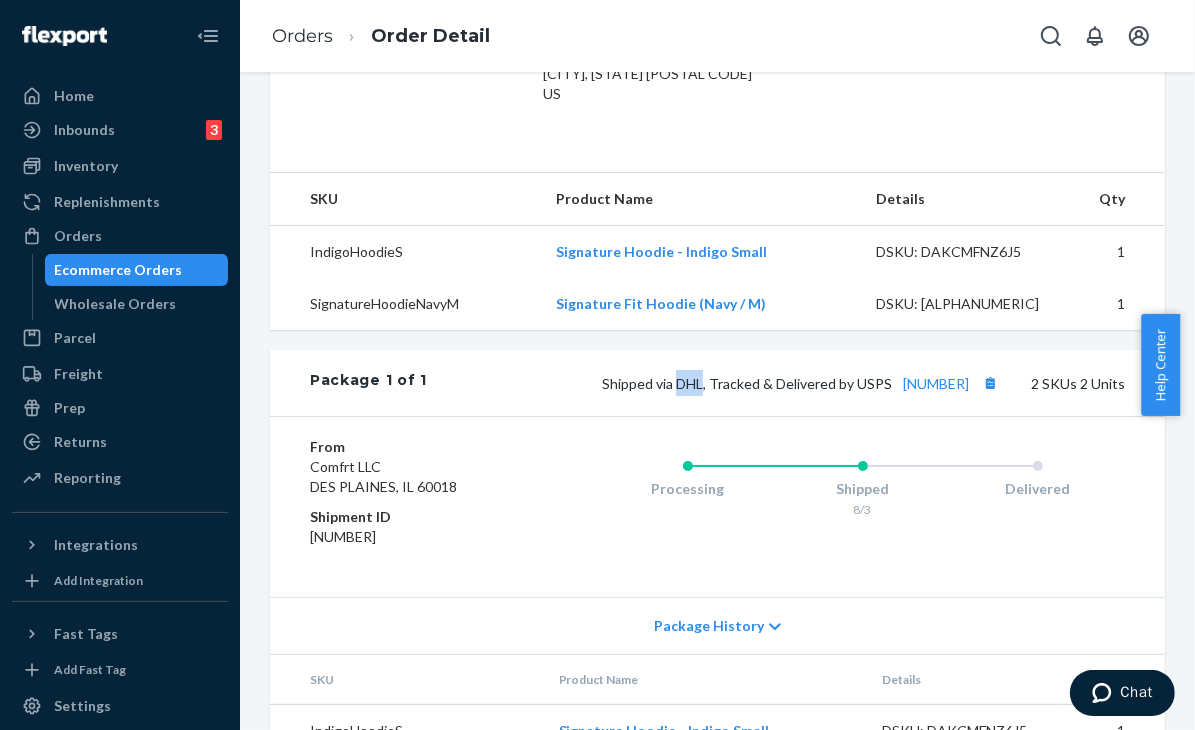 click on "Shipped via DHL, Tracked & Delivered by USPS   9261290357482623067738" at bounding box center (802, 383) 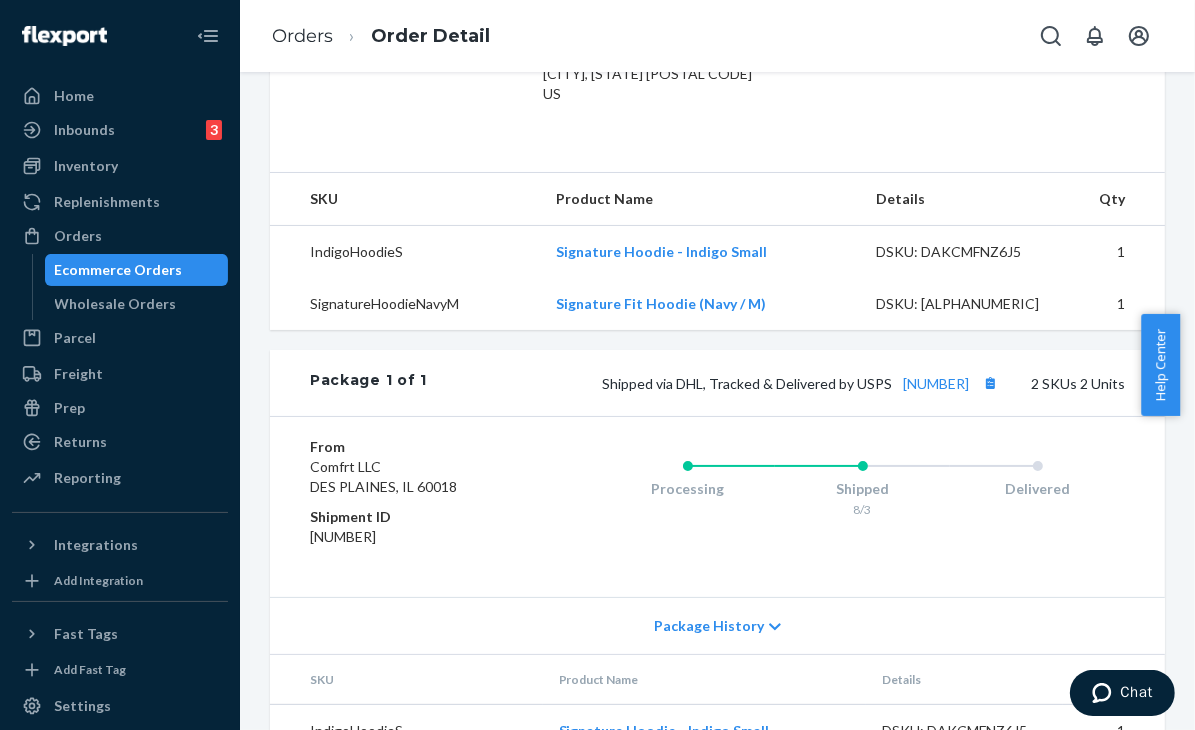 drag, startPoint x: 892, startPoint y: 572, endPoint x: 908, endPoint y: 550, distance: 27.202942 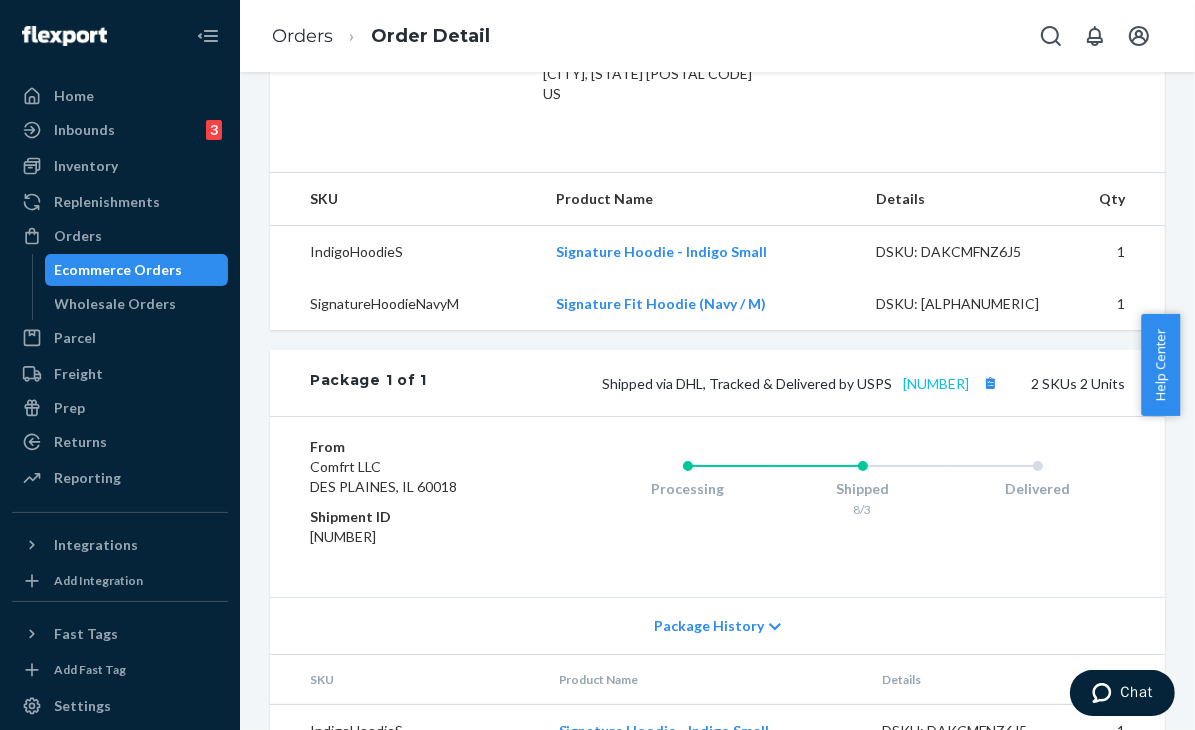 drag, startPoint x: 960, startPoint y: 388, endPoint x: 780, endPoint y: 389, distance: 180.00278 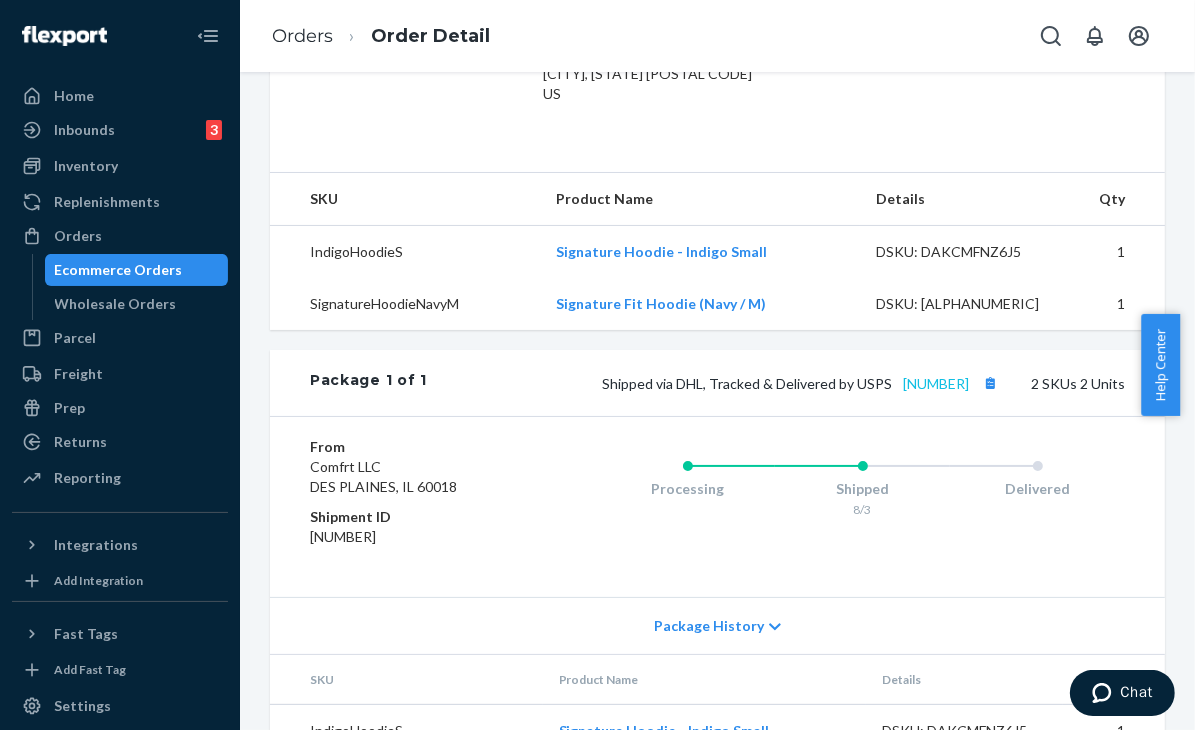 click on "Shipped via DHL, Tracked & Delivered by USPS   9261290357482623067738" at bounding box center (802, 383) 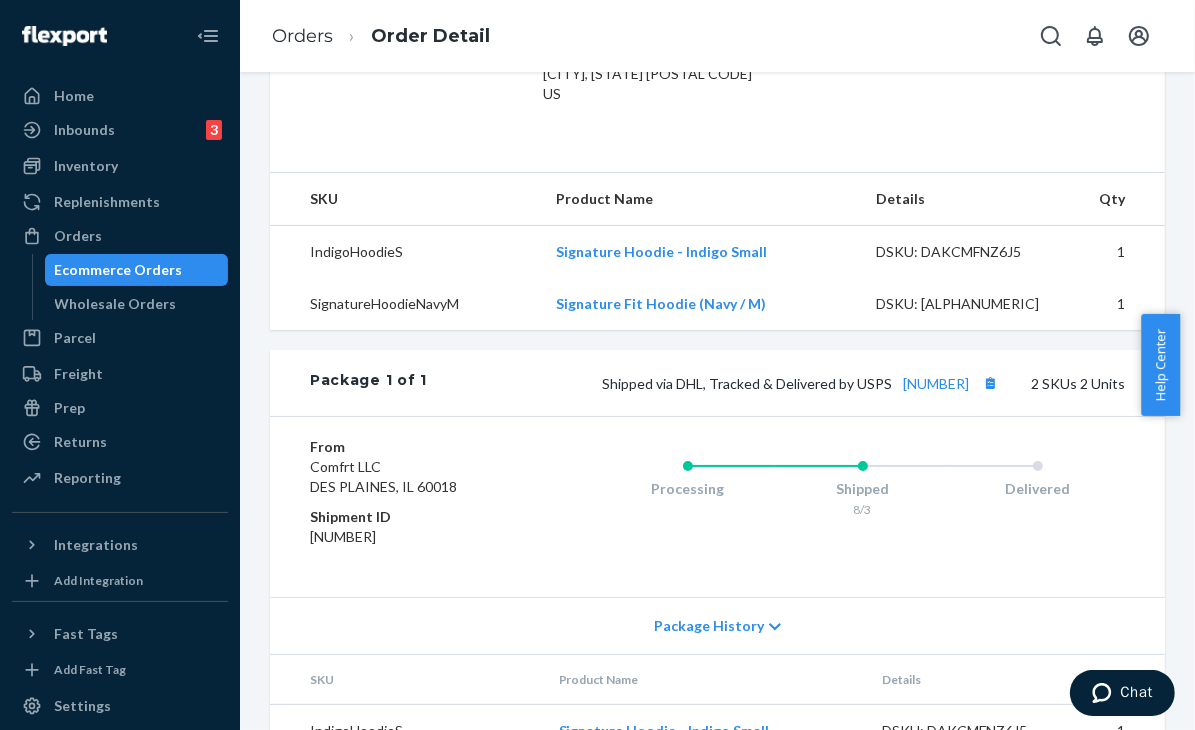 click on "Processing Shipped 8/3 Delivered" at bounding box center [822, 507] 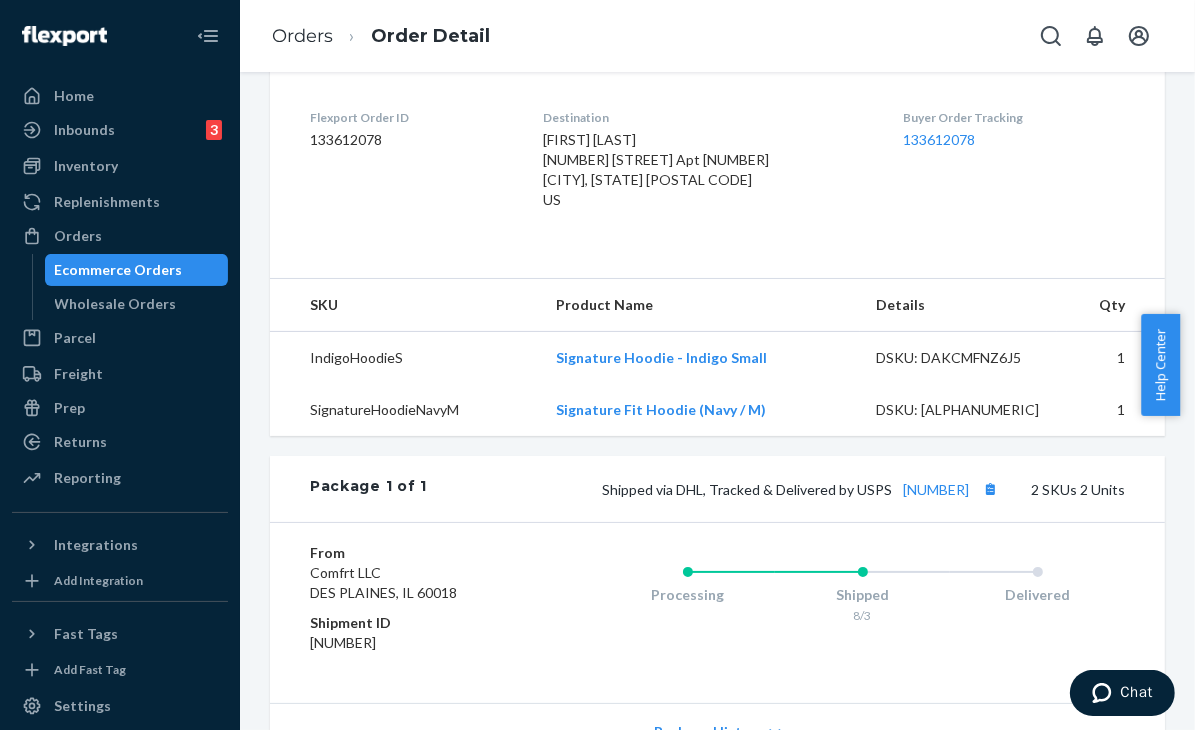 scroll, scrollTop: 984, scrollLeft: 0, axis: vertical 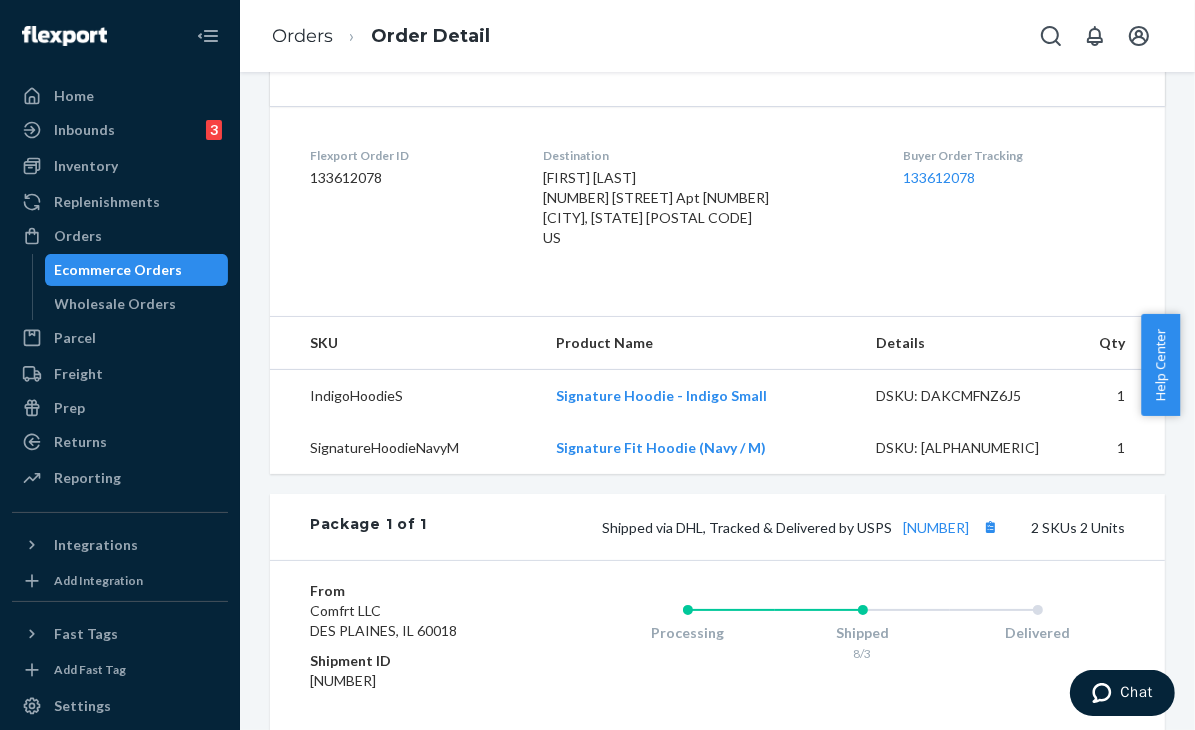 click on "Buyer Order Tracking 133612078" at bounding box center (1014, 201) 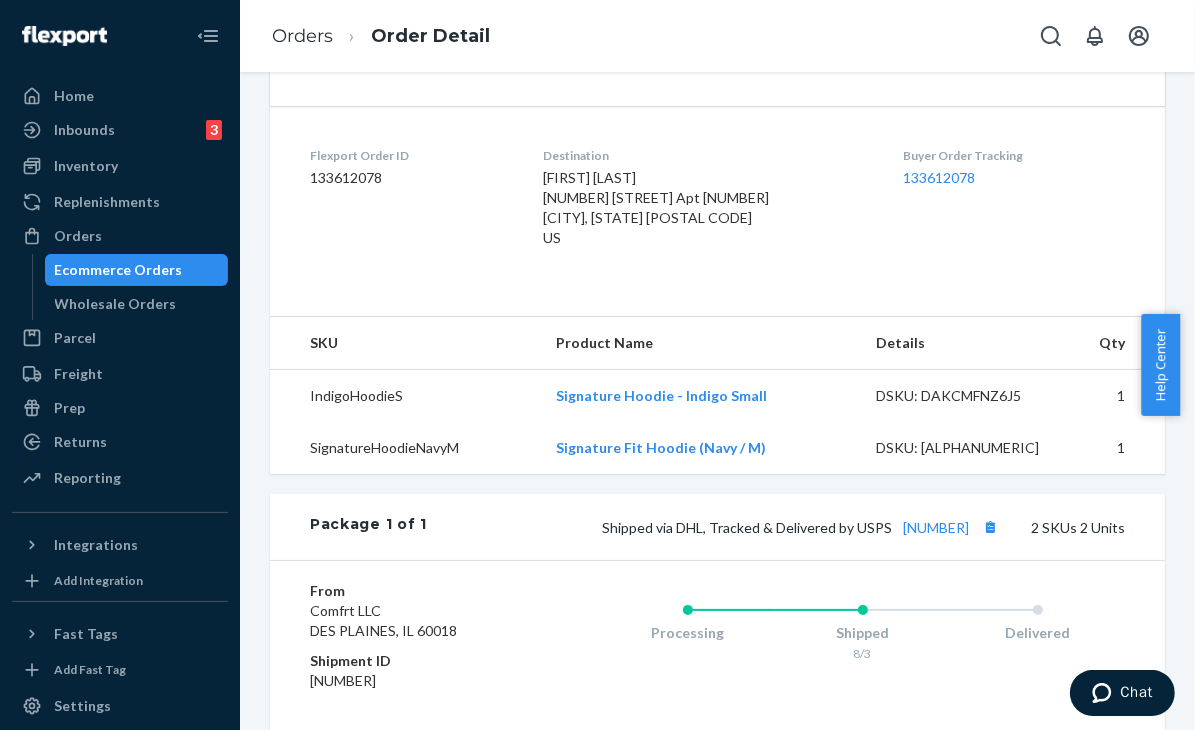 scroll, scrollTop: 884, scrollLeft: 0, axis: vertical 